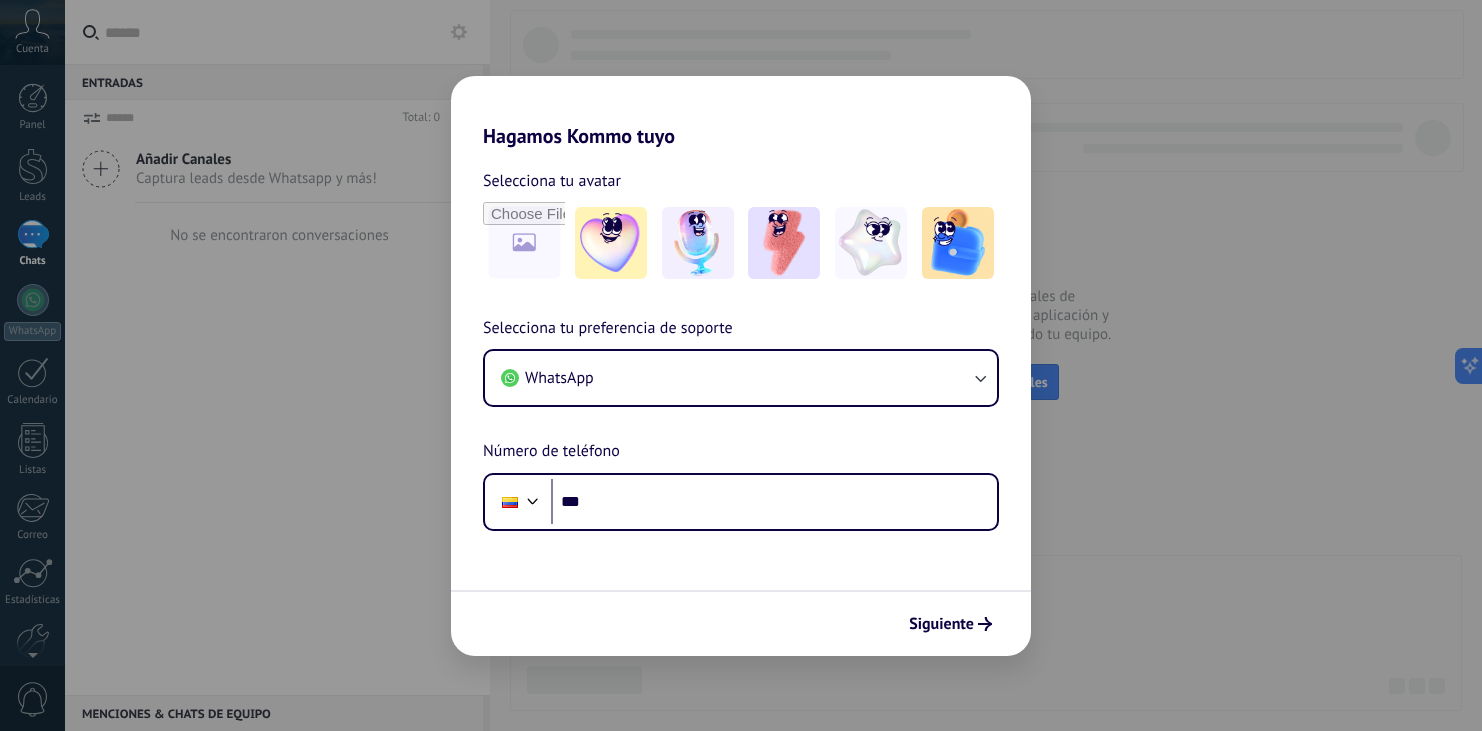 scroll, scrollTop: 0, scrollLeft: 0, axis: both 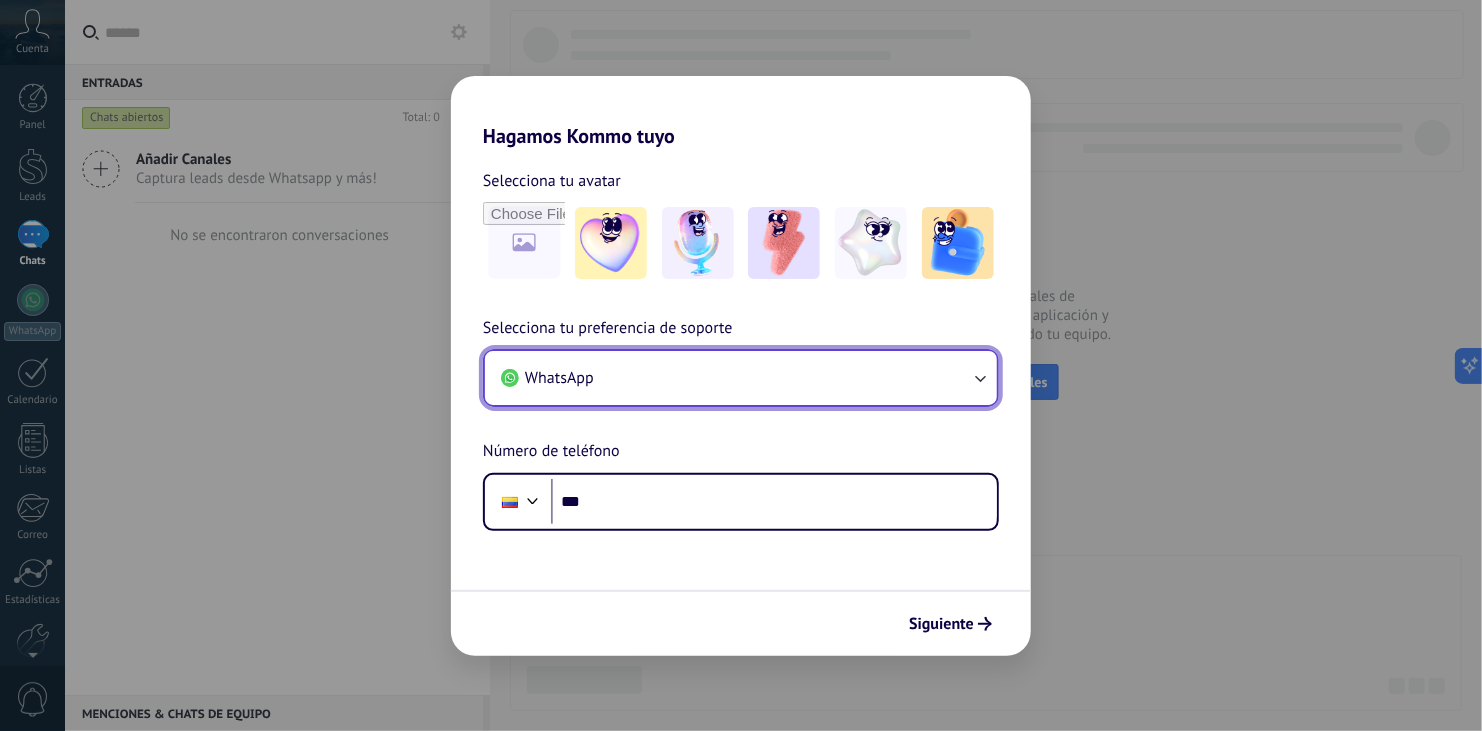 click on "WhatsApp" at bounding box center [741, 378] 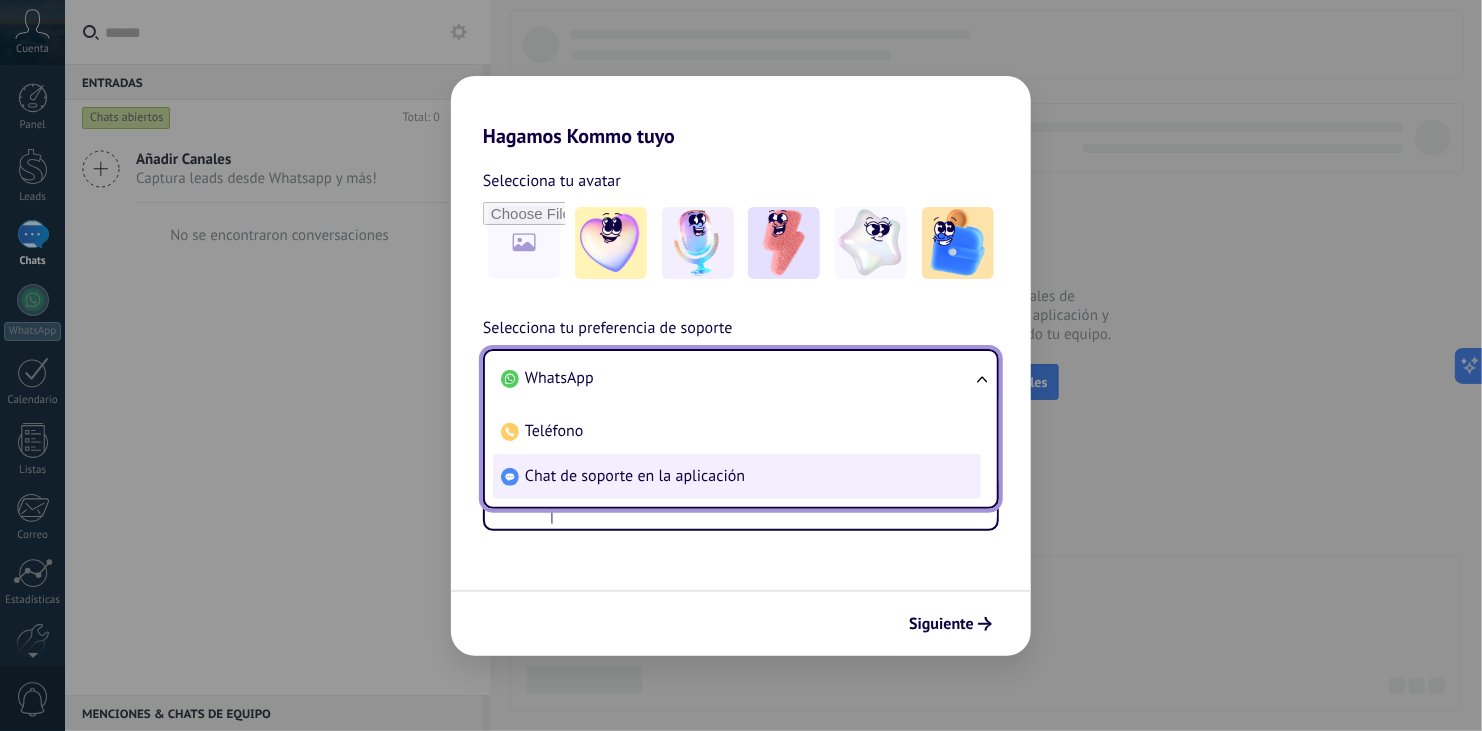 click on "Chat de soporte en la aplicación" at bounding box center (737, 476) 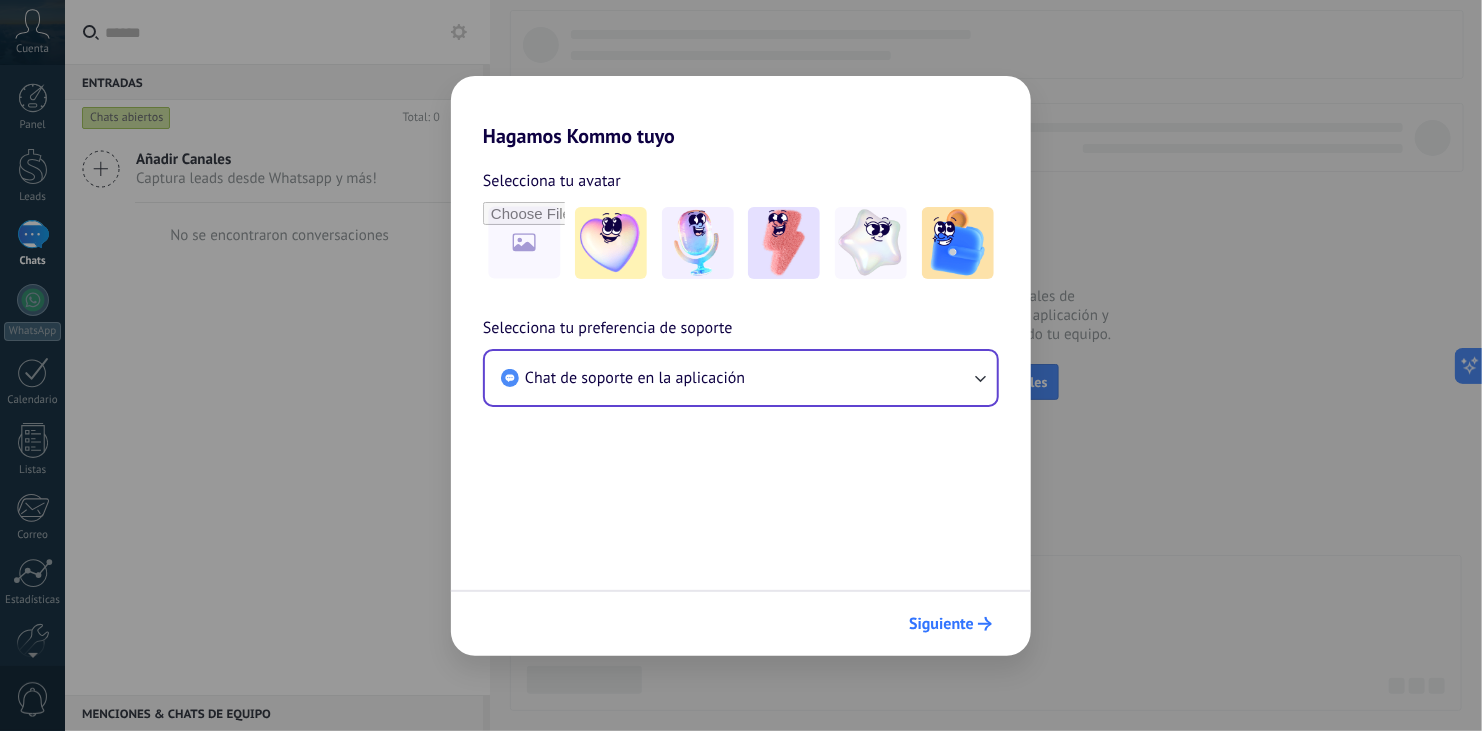 click on "Siguiente" at bounding box center (941, 624) 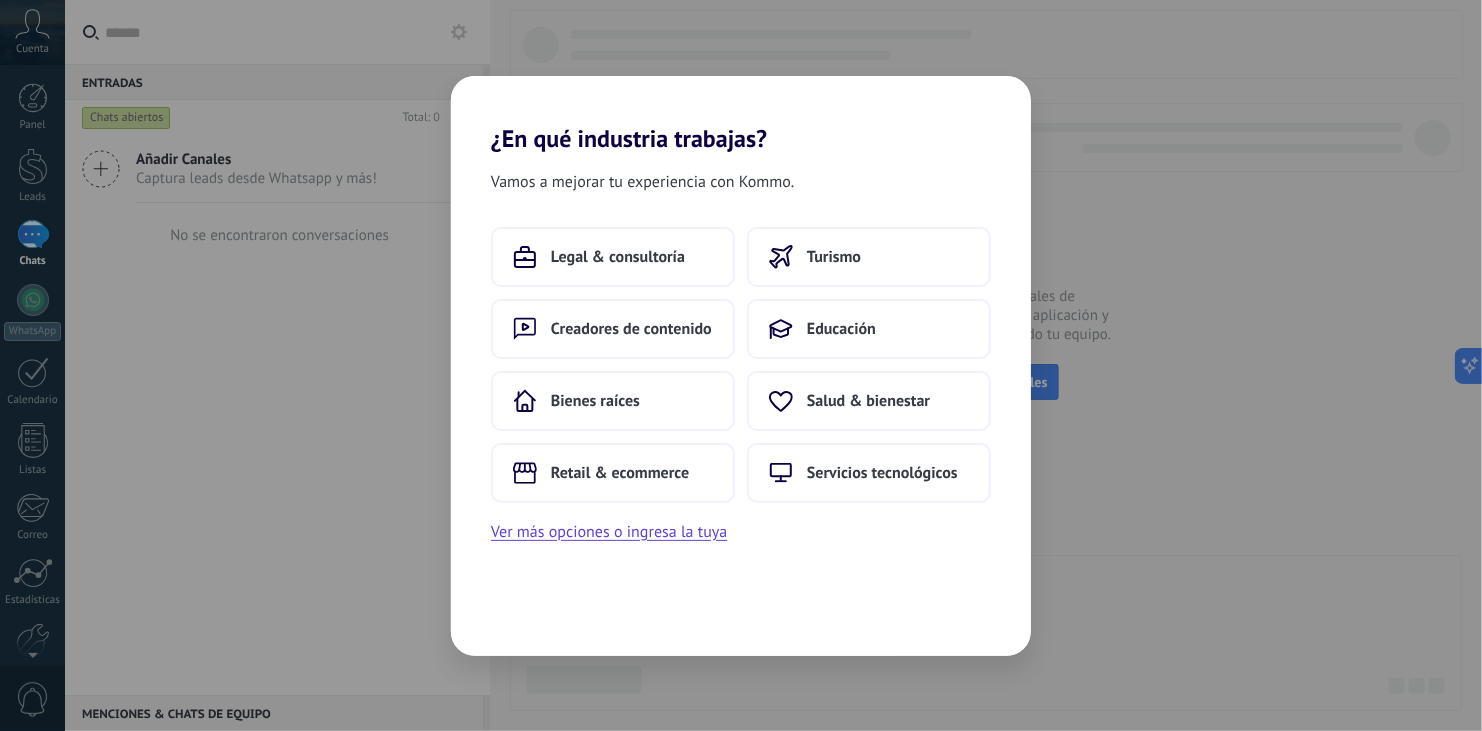 scroll, scrollTop: 0, scrollLeft: 0, axis: both 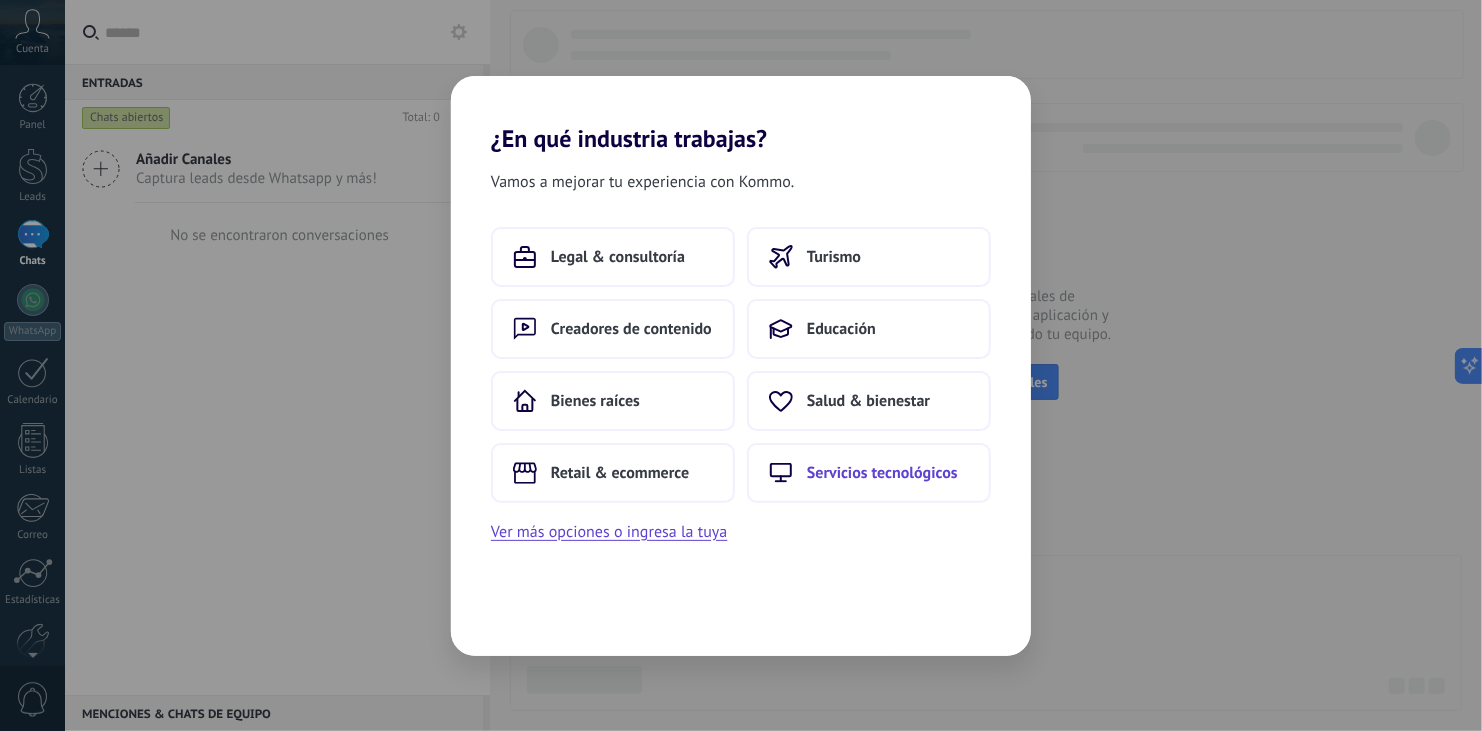 click on "Servicios tecnológicos" at bounding box center (882, 473) 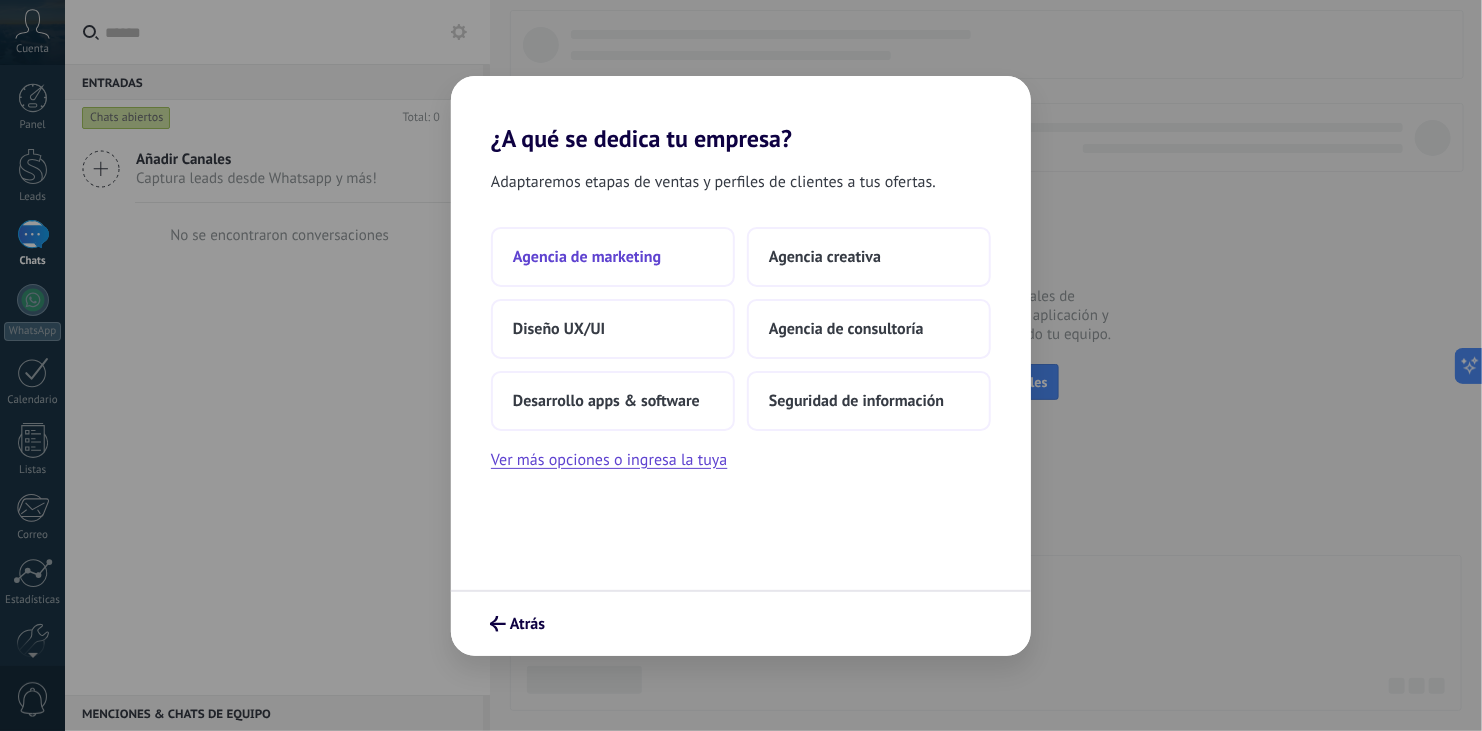 click on "Agencia de marketing" at bounding box center (587, 257) 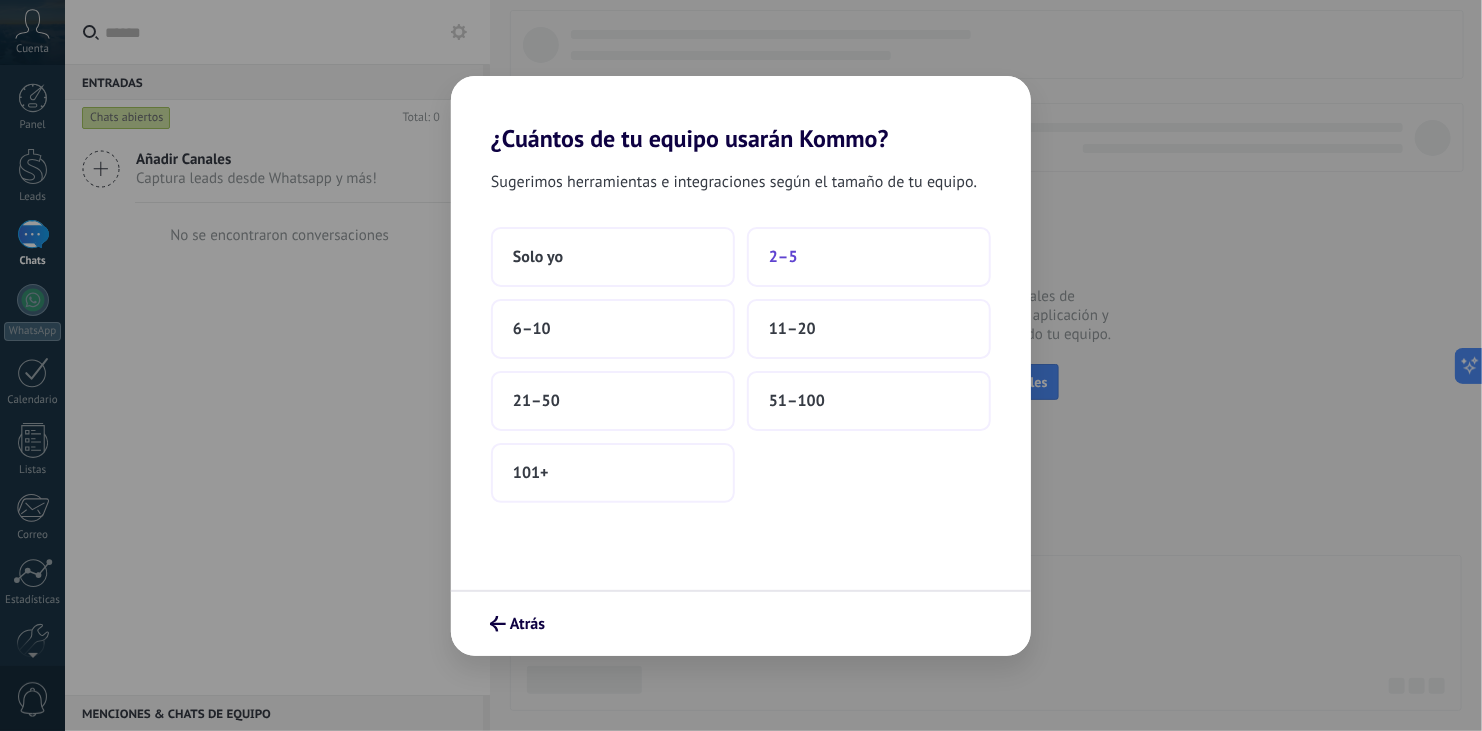 click on "2–5" at bounding box center [869, 257] 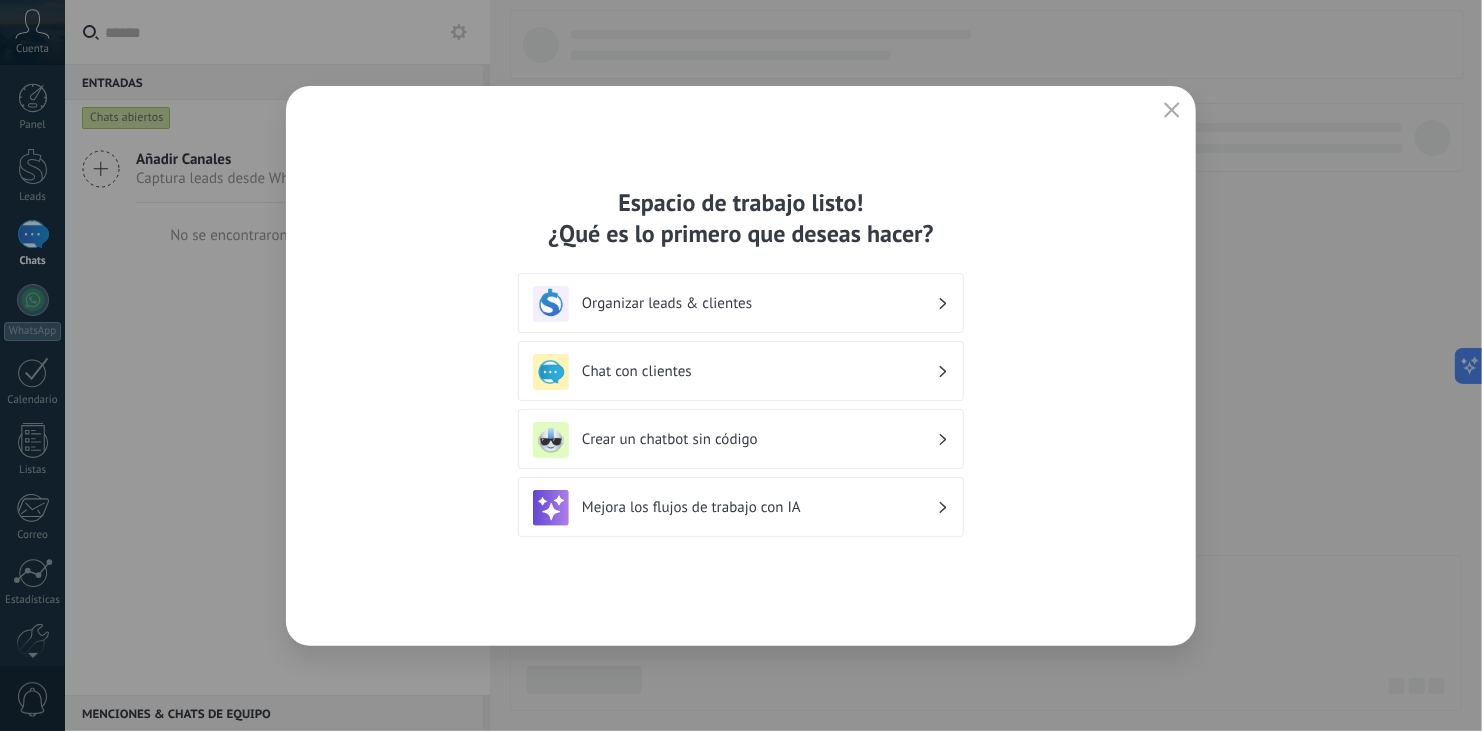 click 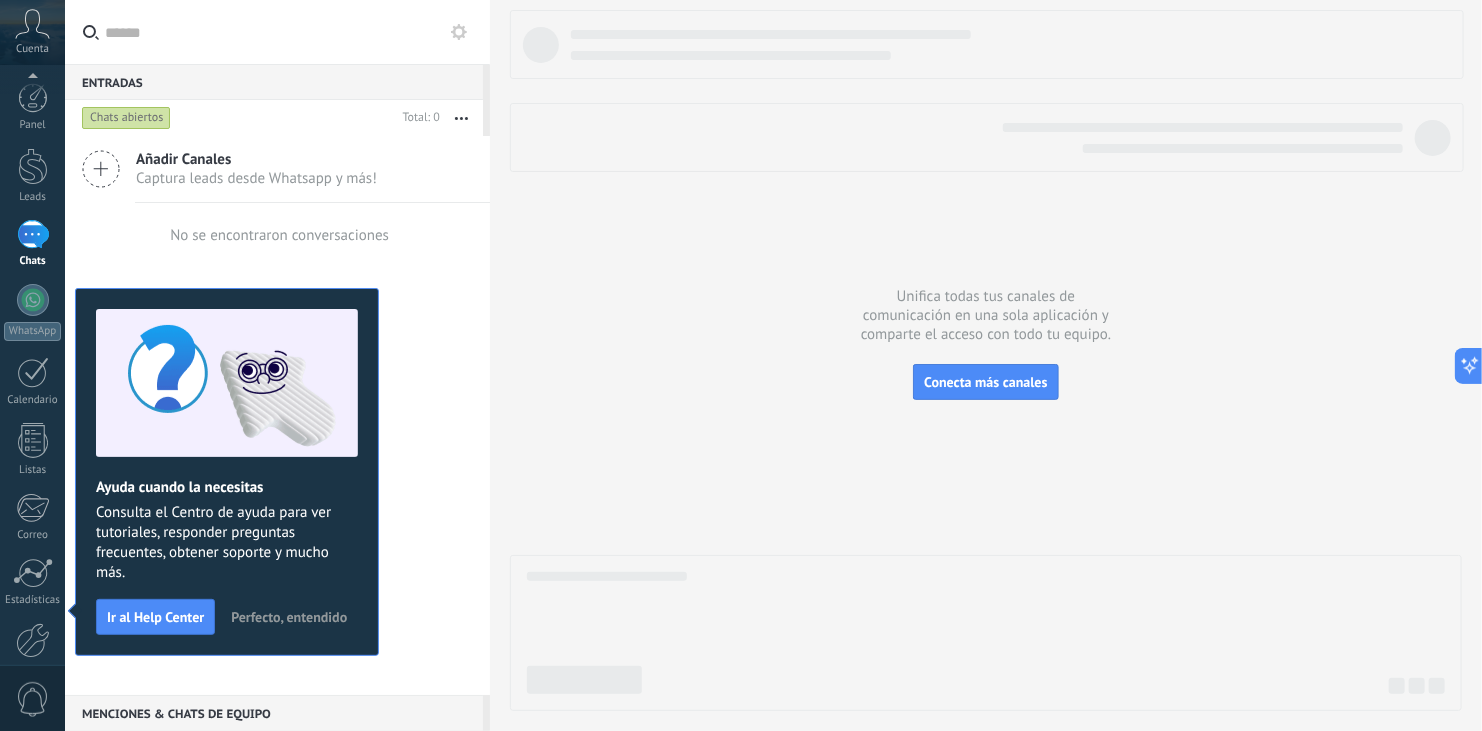 scroll, scrollTop: 100, scrollLeft: 0, axis: vertical 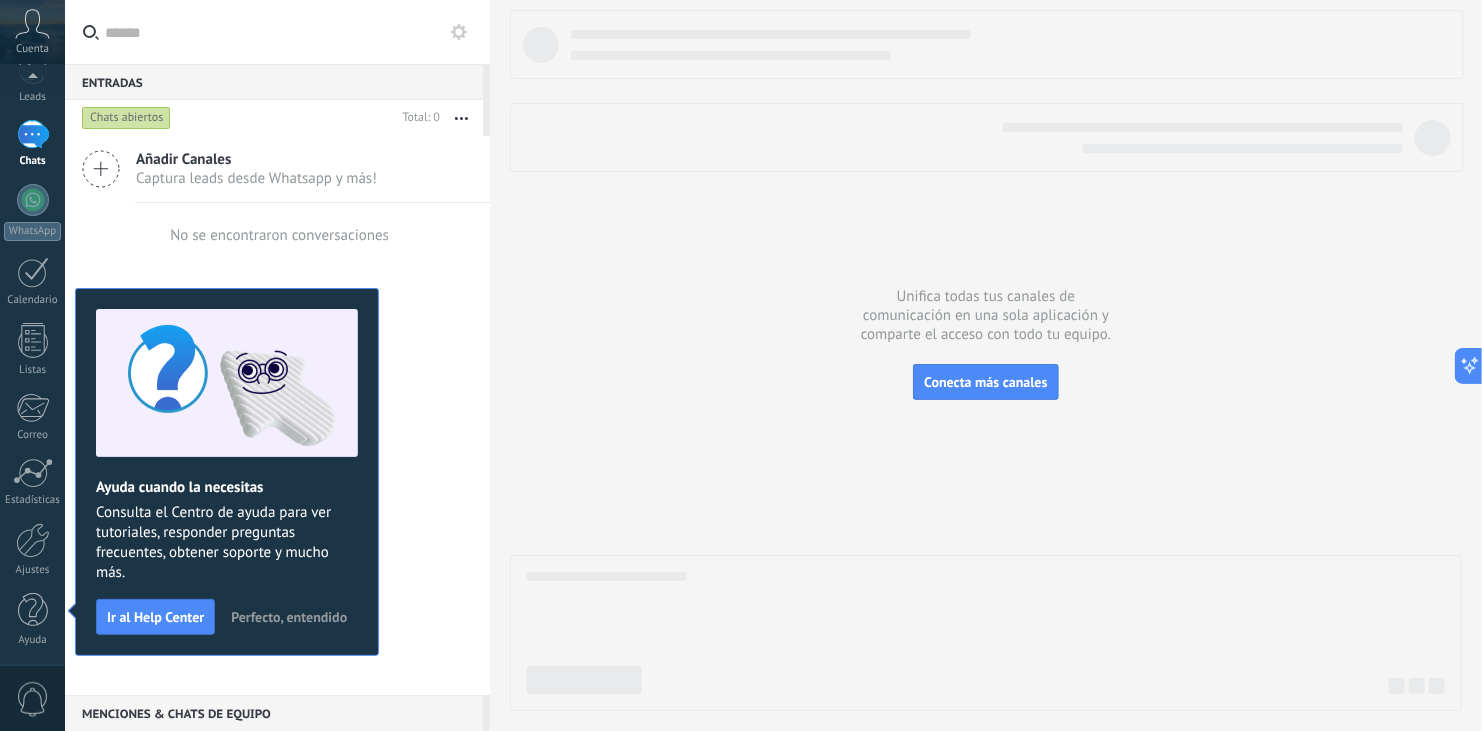 click on "Perfecto, entendido" at bounding box center [289, 617] 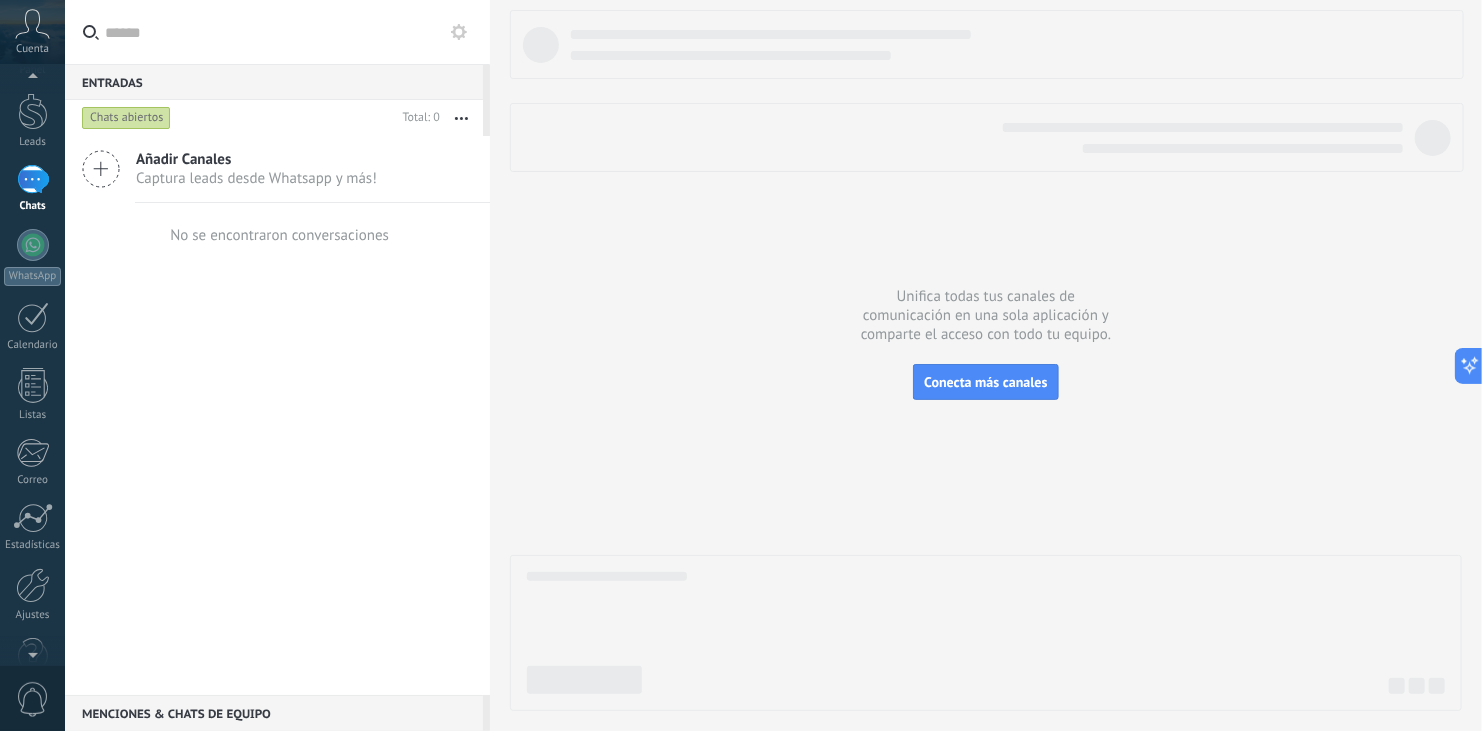 scroll, scrollTop: 0, scrollLeft: 0, axis: both 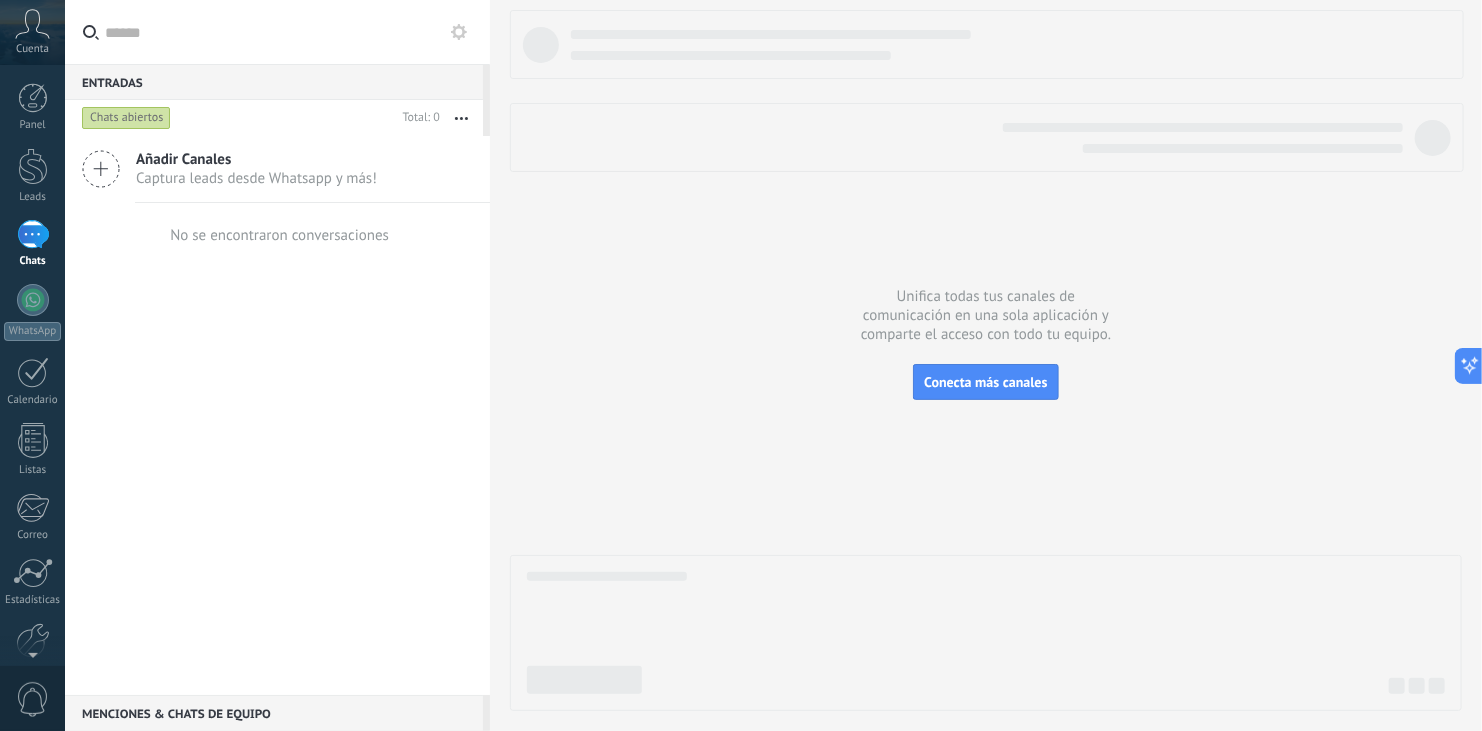click on "Cuenta" at bounding box center [32, 32] 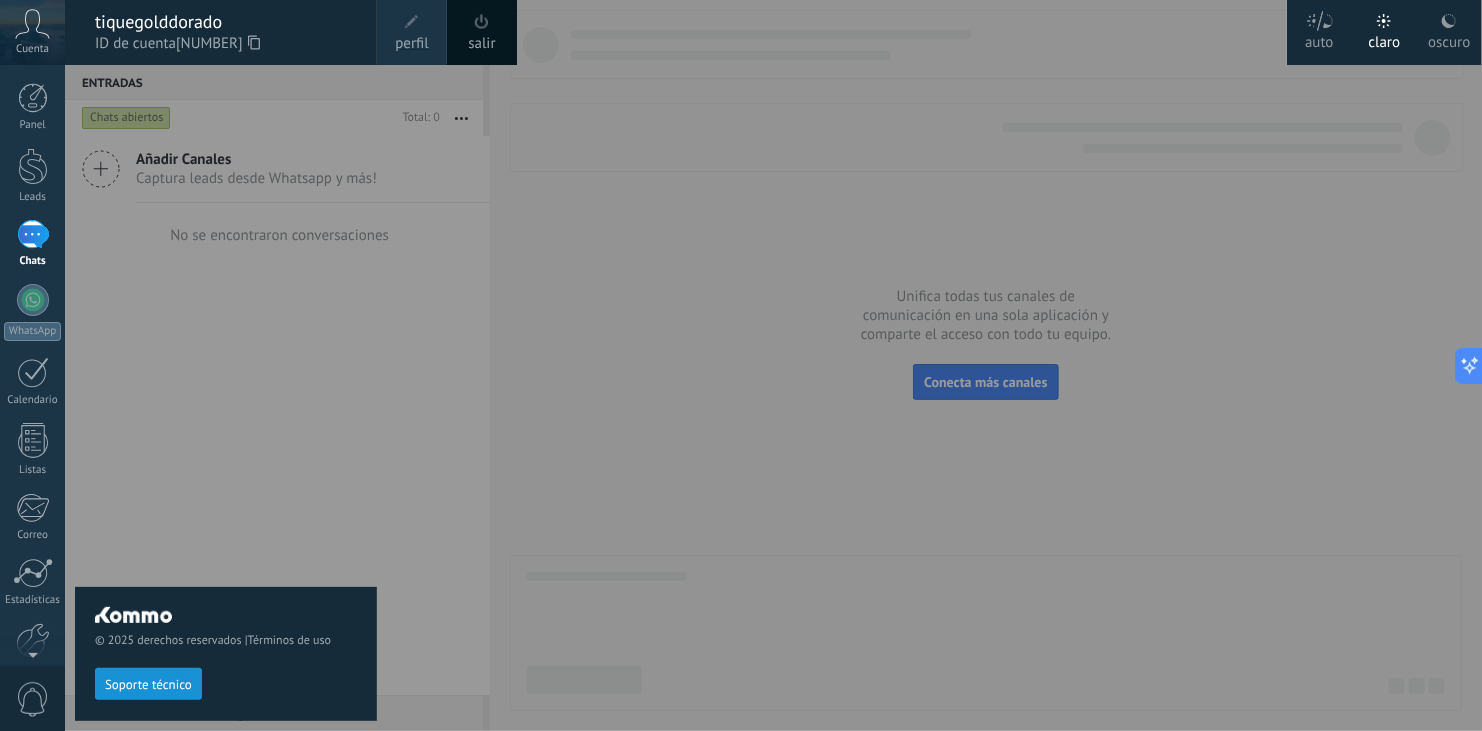 click at bounding box center [412, 22] 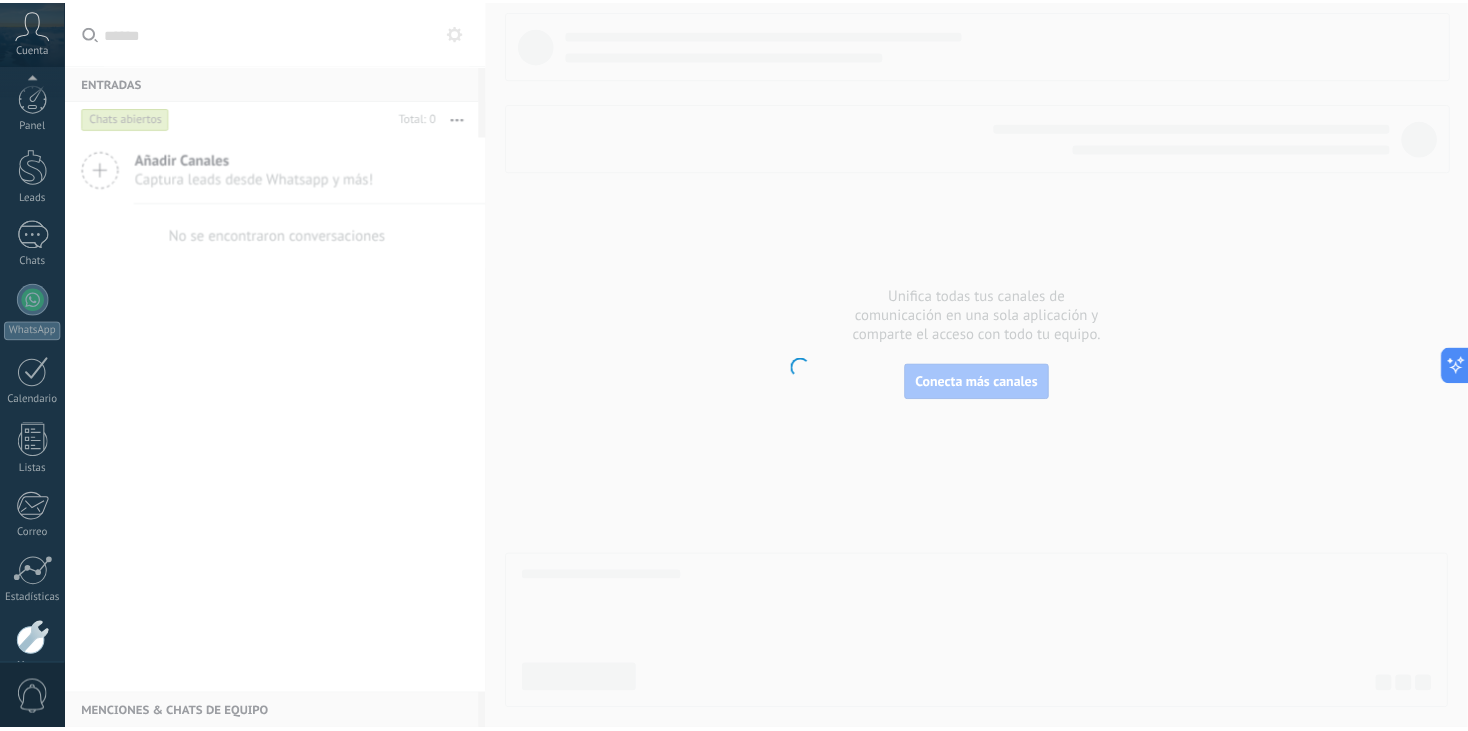 scroll, scrollTop: 100, scrollLeft: 0, axis: vertical 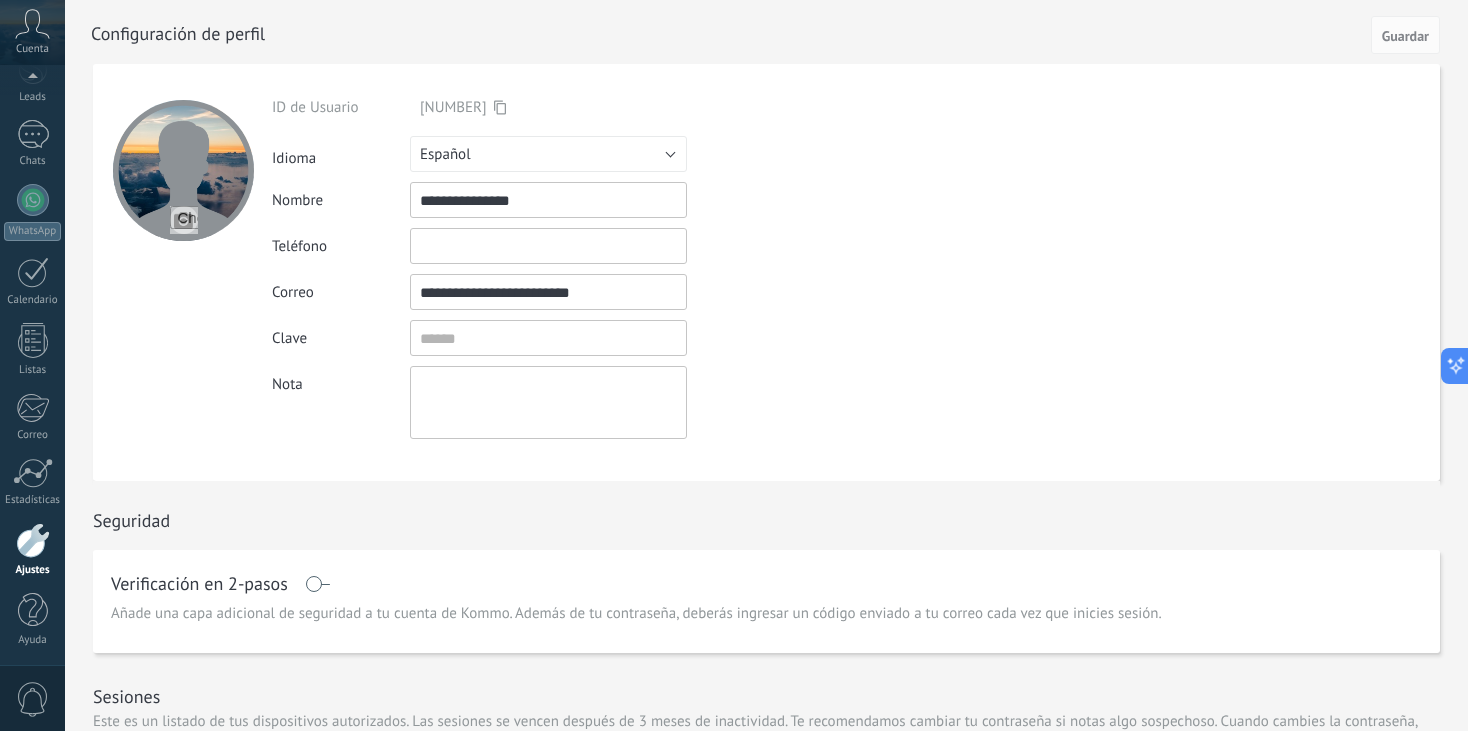click on "**********" at bounding box center [766, 272] 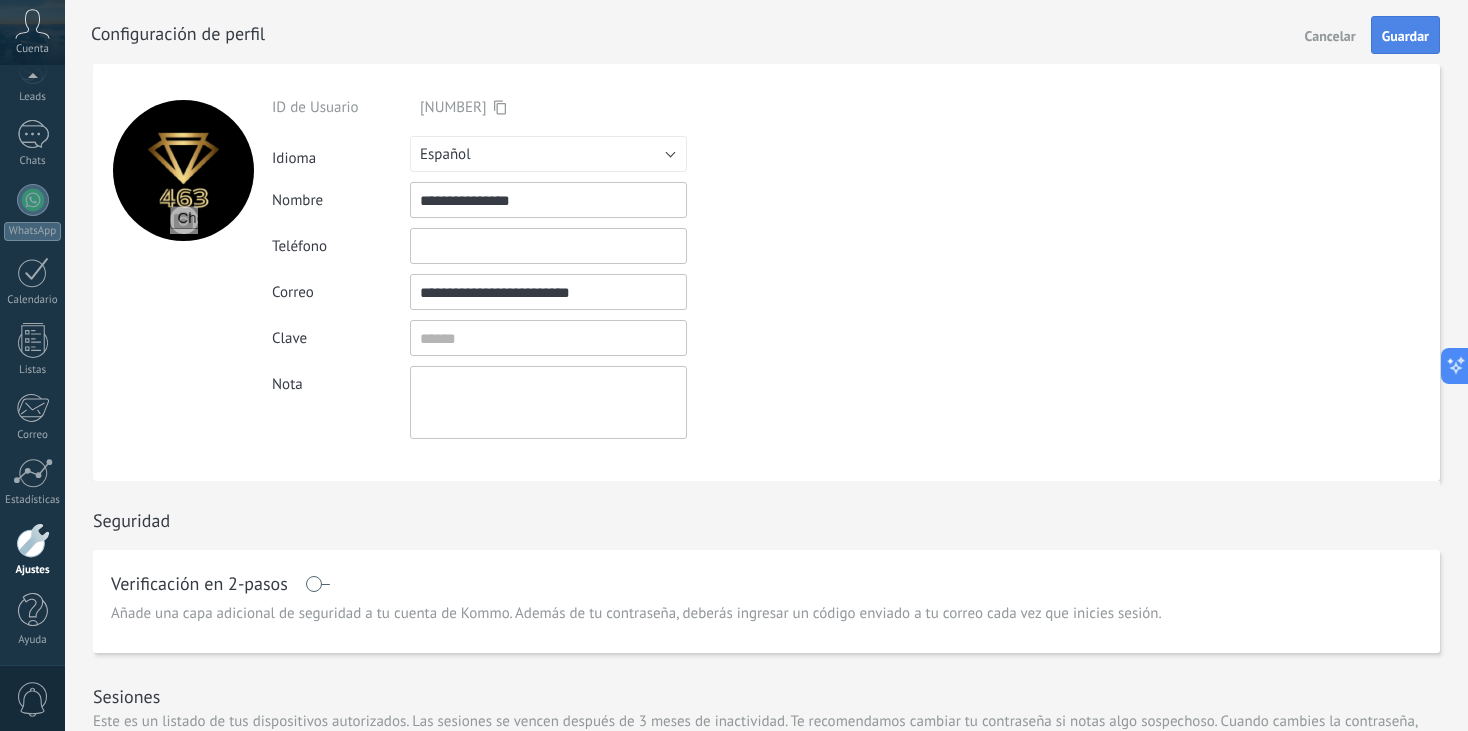 click on "Guardar" at bounding box center (1405, 36) 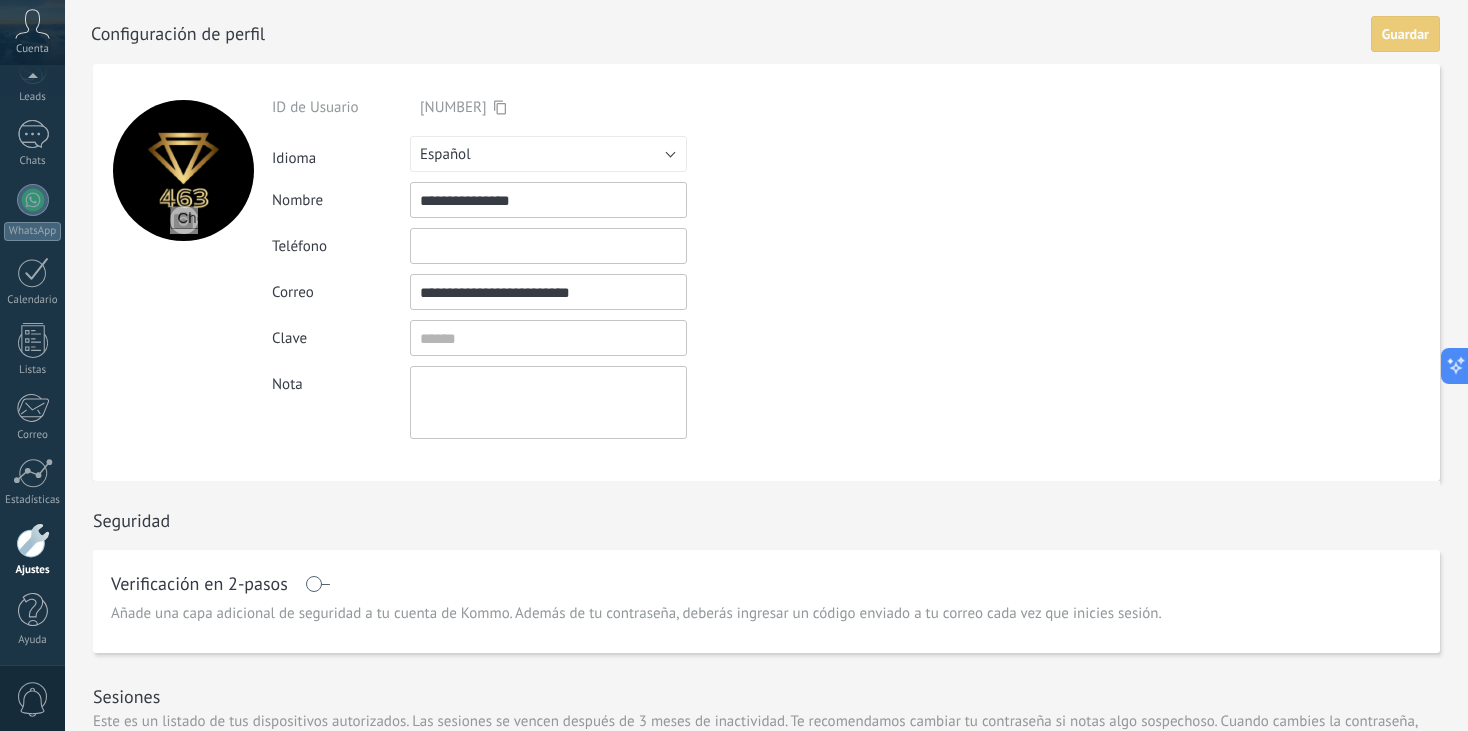scroll, scrollTop: 640, scrollLeft: 0, axis: vertical 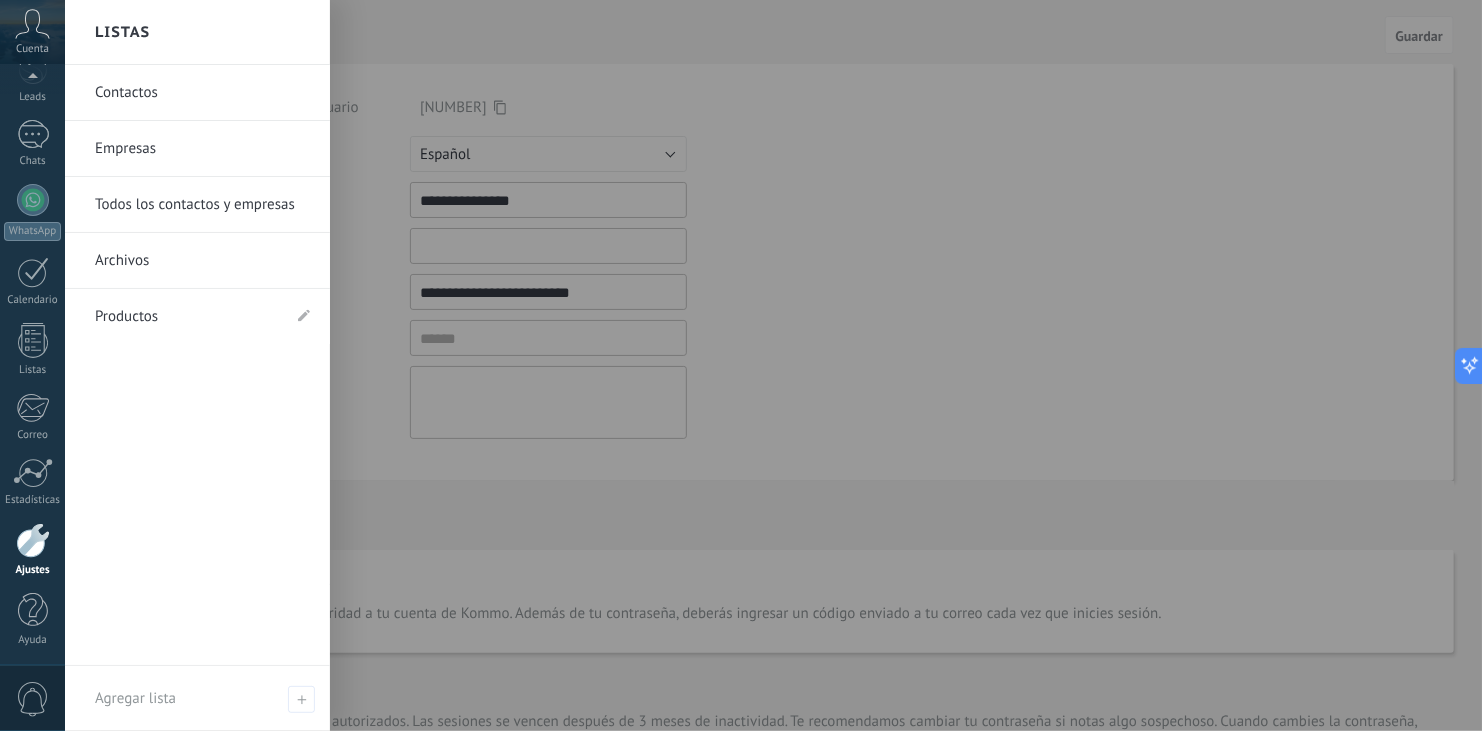 click at bounding box center [33, 540] 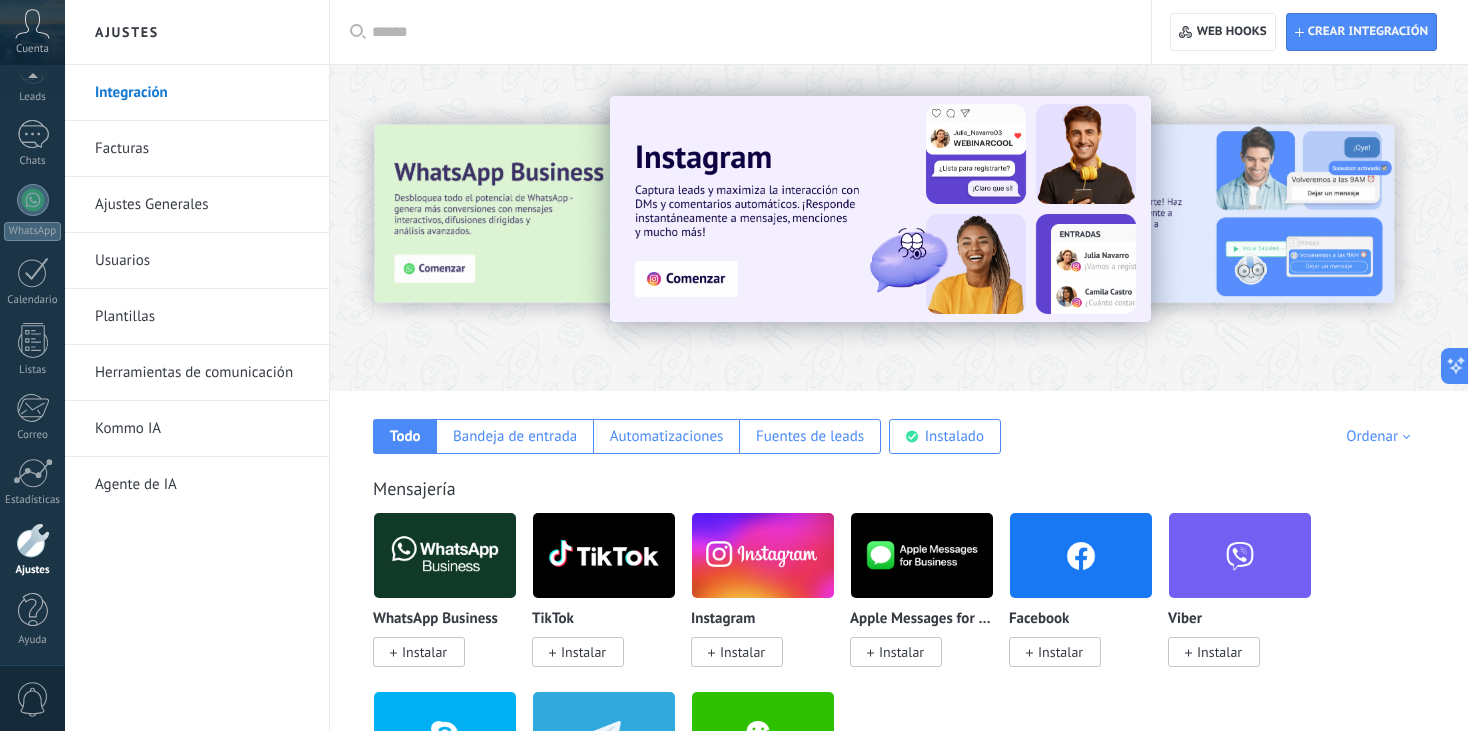 click on "Ajustes Generales" at bounding box center (202, 205) 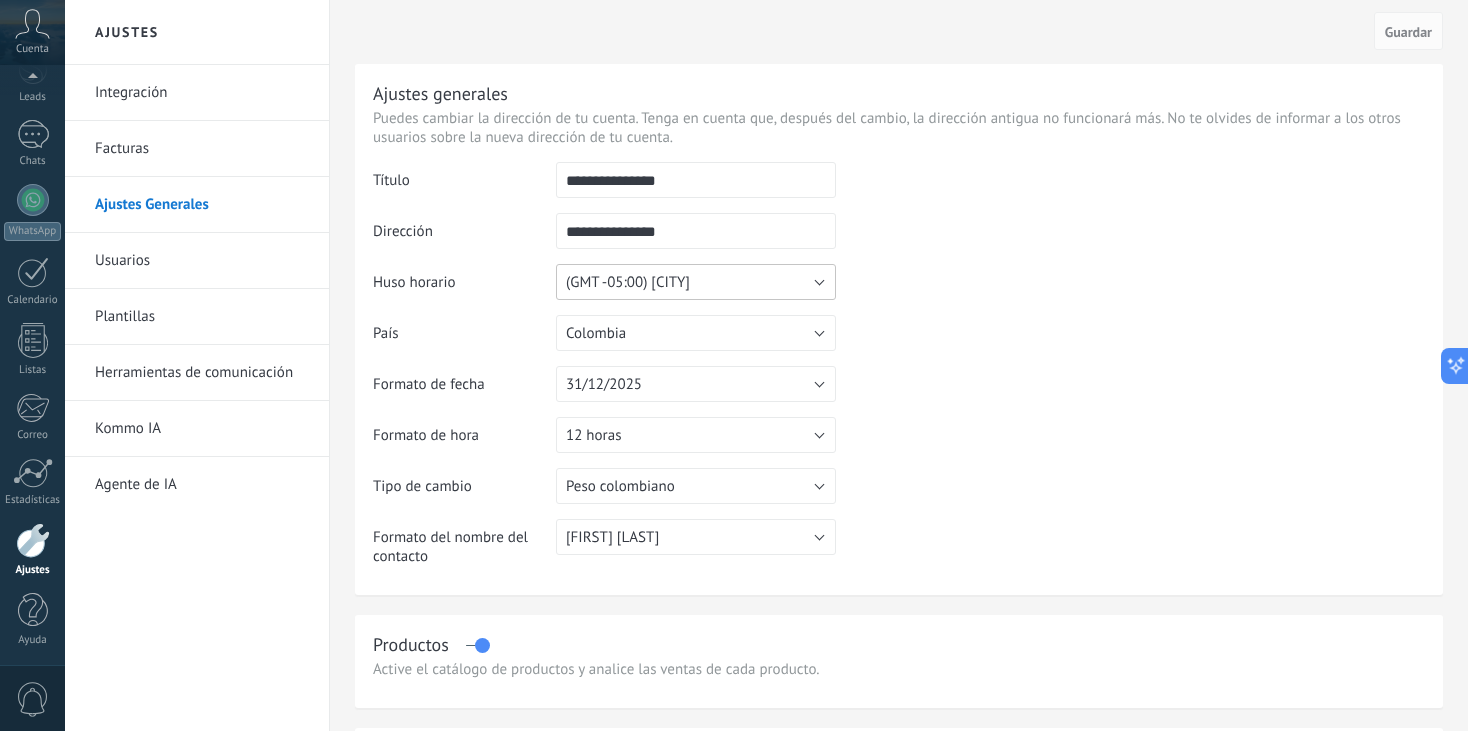 click on "(GMT -05:00) [CITY]" at bounding box center [696, 282] 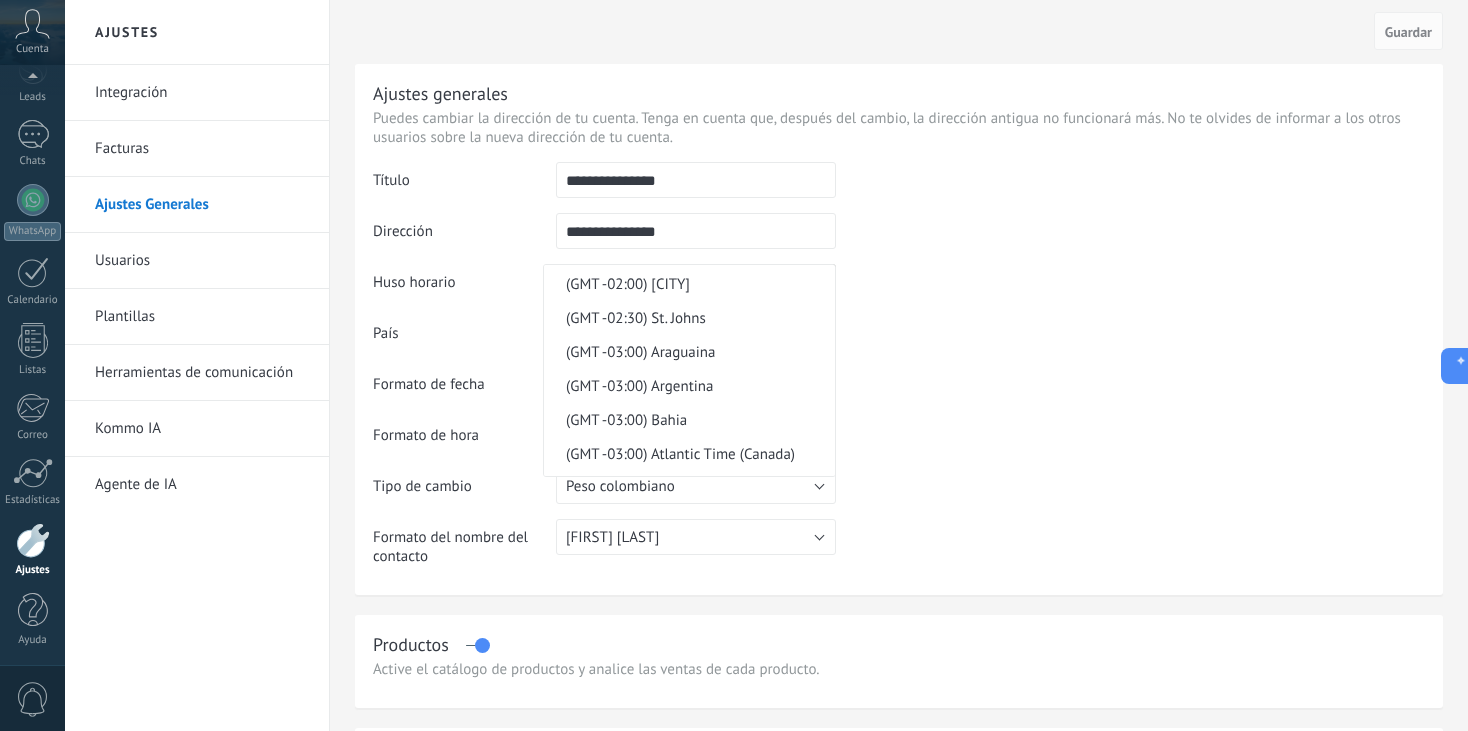 scroll, scrollTop: 9308, scrollLeft: 0, axis: vertical 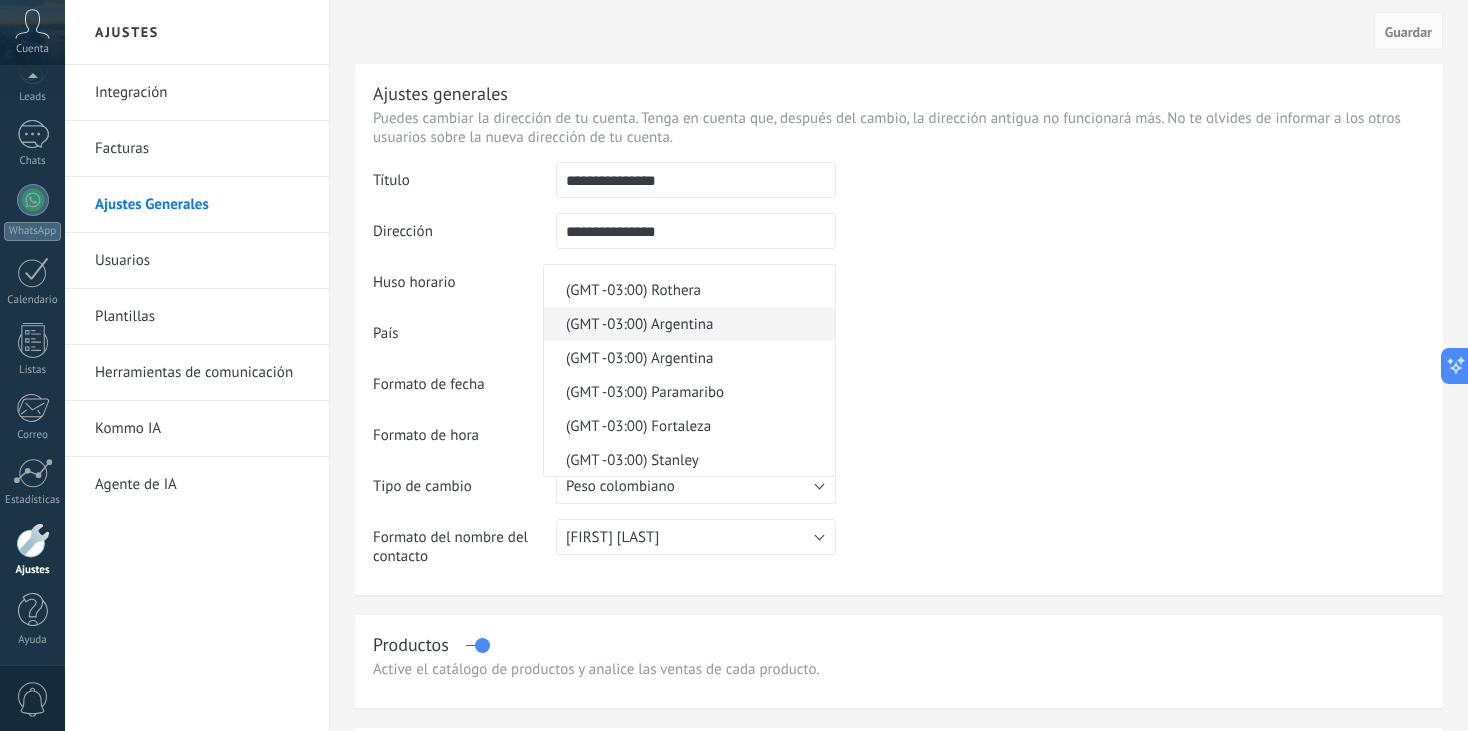 click on "(GMT -03:00) Argentina" at bounding box center [686, 324] 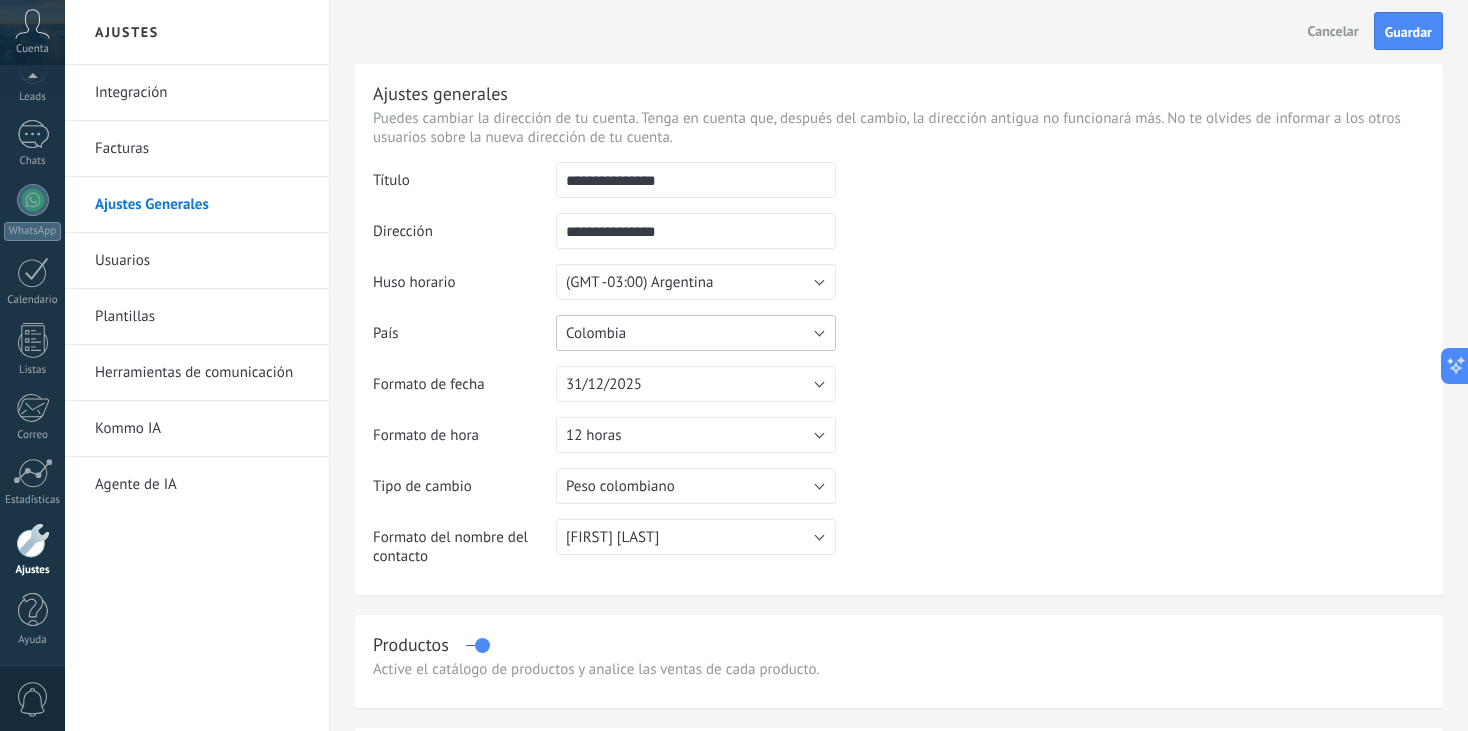 click on "Colombia" at bounding box center [696, 333] 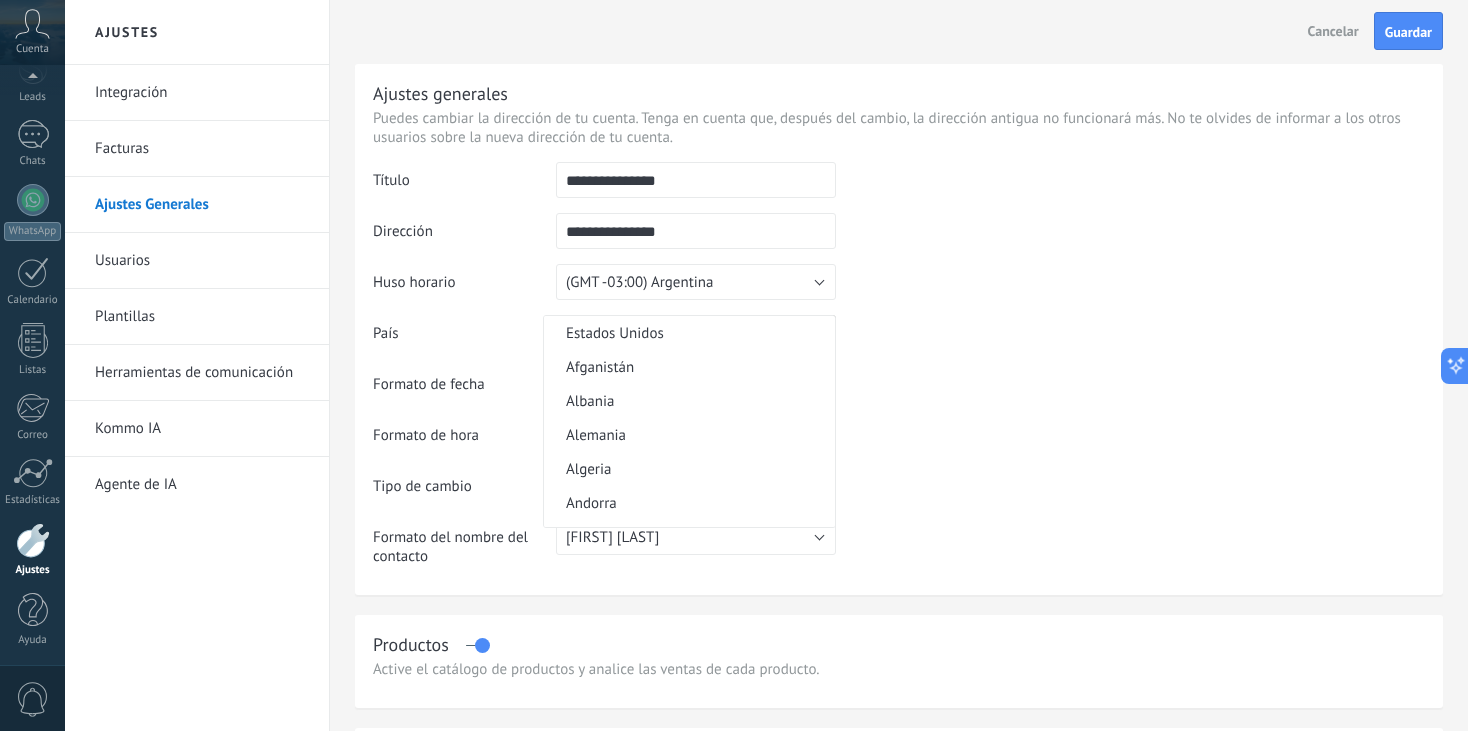 scroll, scrollTop: 1349, scrollLeft: 0, axis: vertical 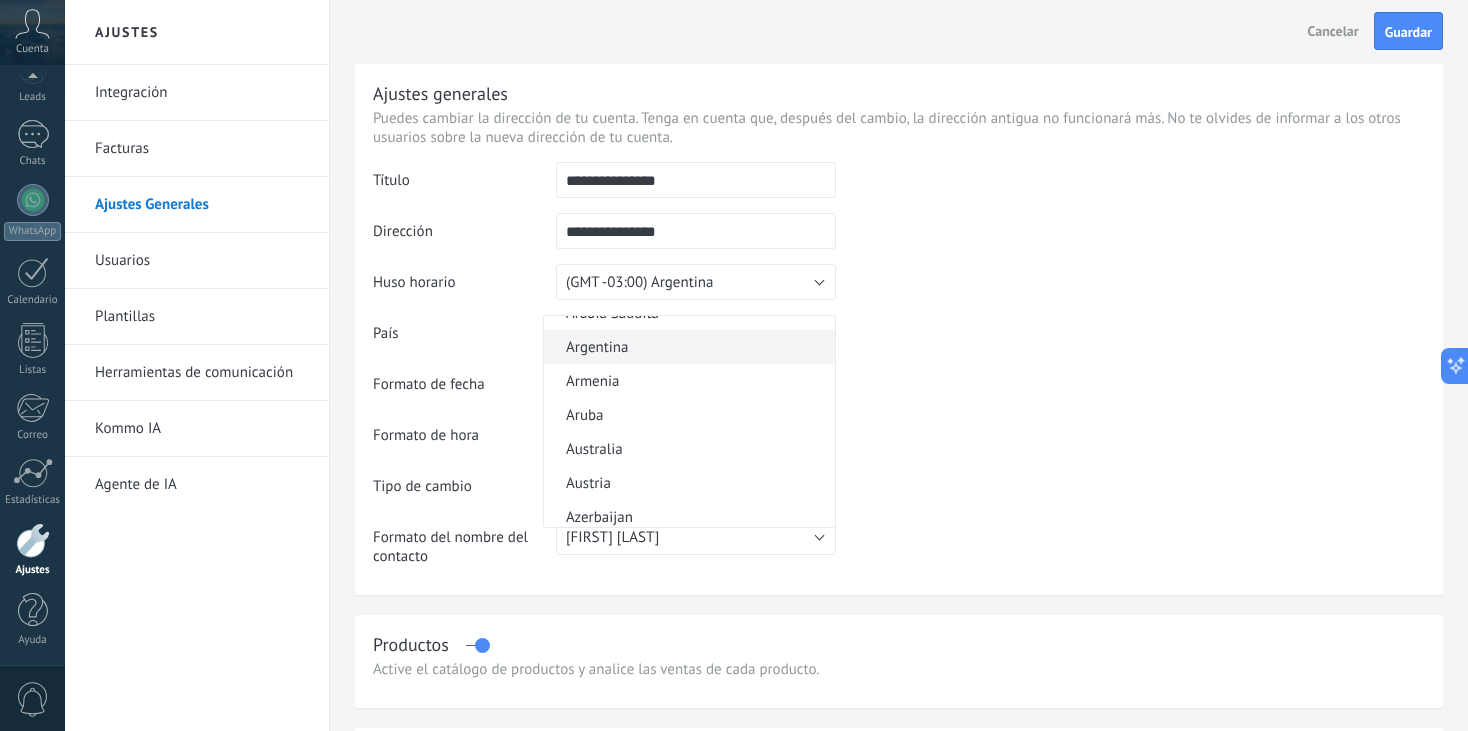 click on "Argentina" at bounding box center [686, 347] 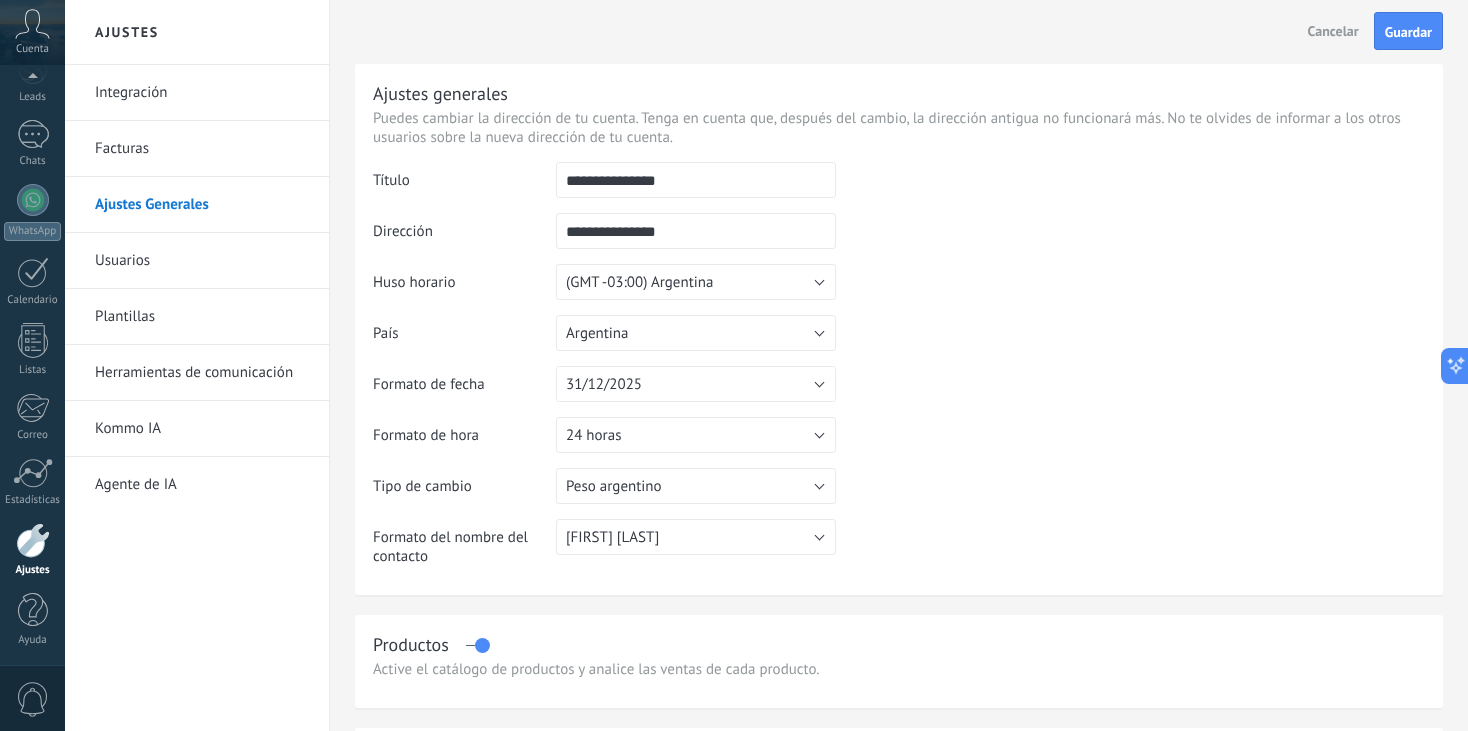 click on "**********" at bounding box center [899, 371] 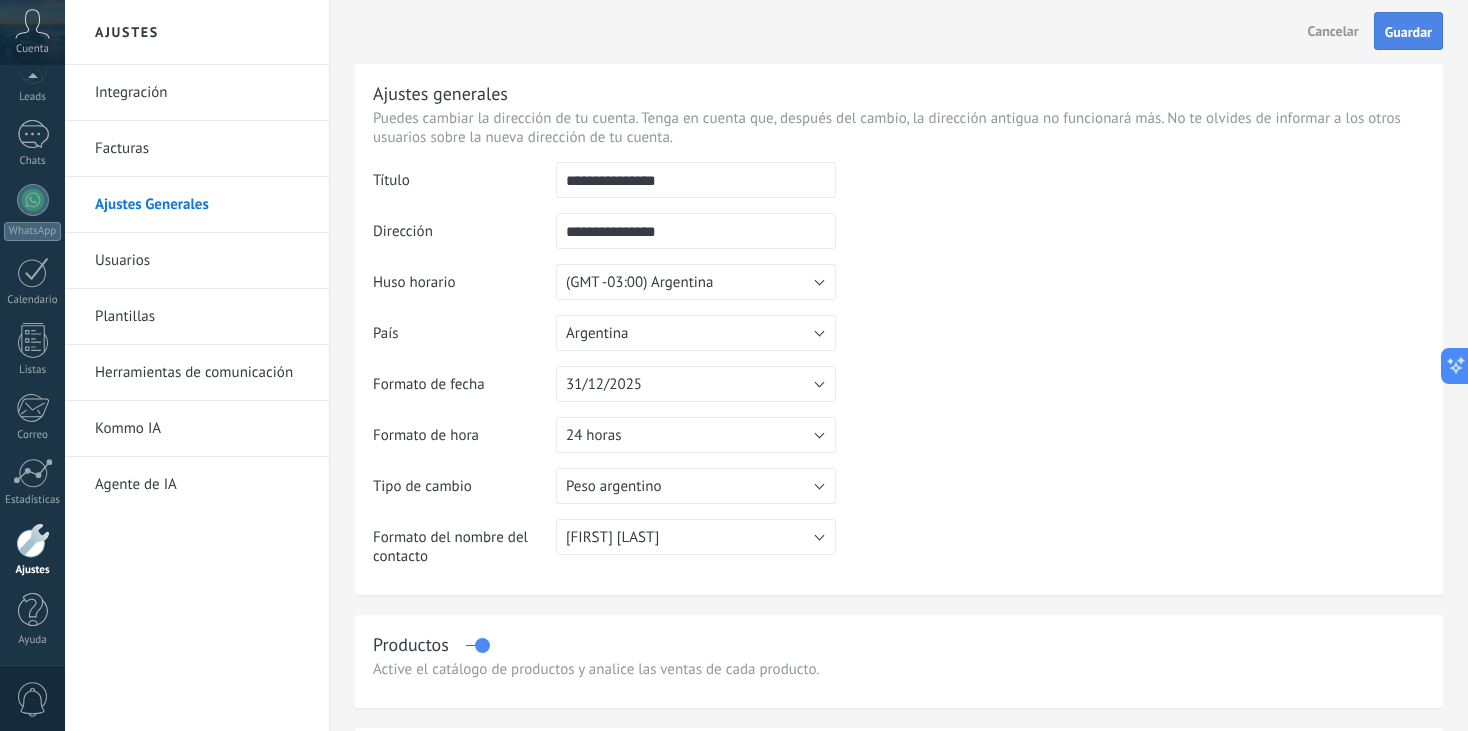 click on "Guardar" at bounding box center (1408, 32) 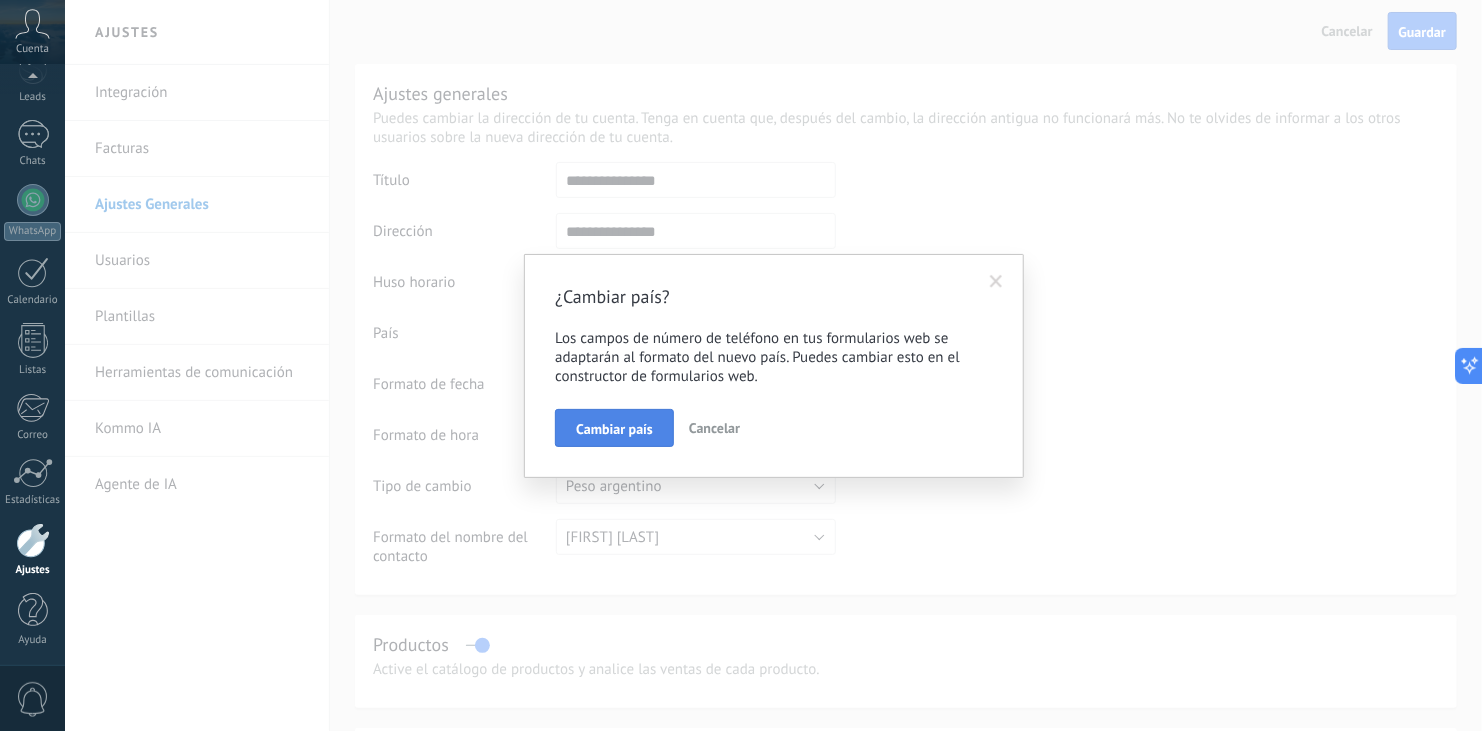 click on "Cambiar país" at bounding box center (614, 429) 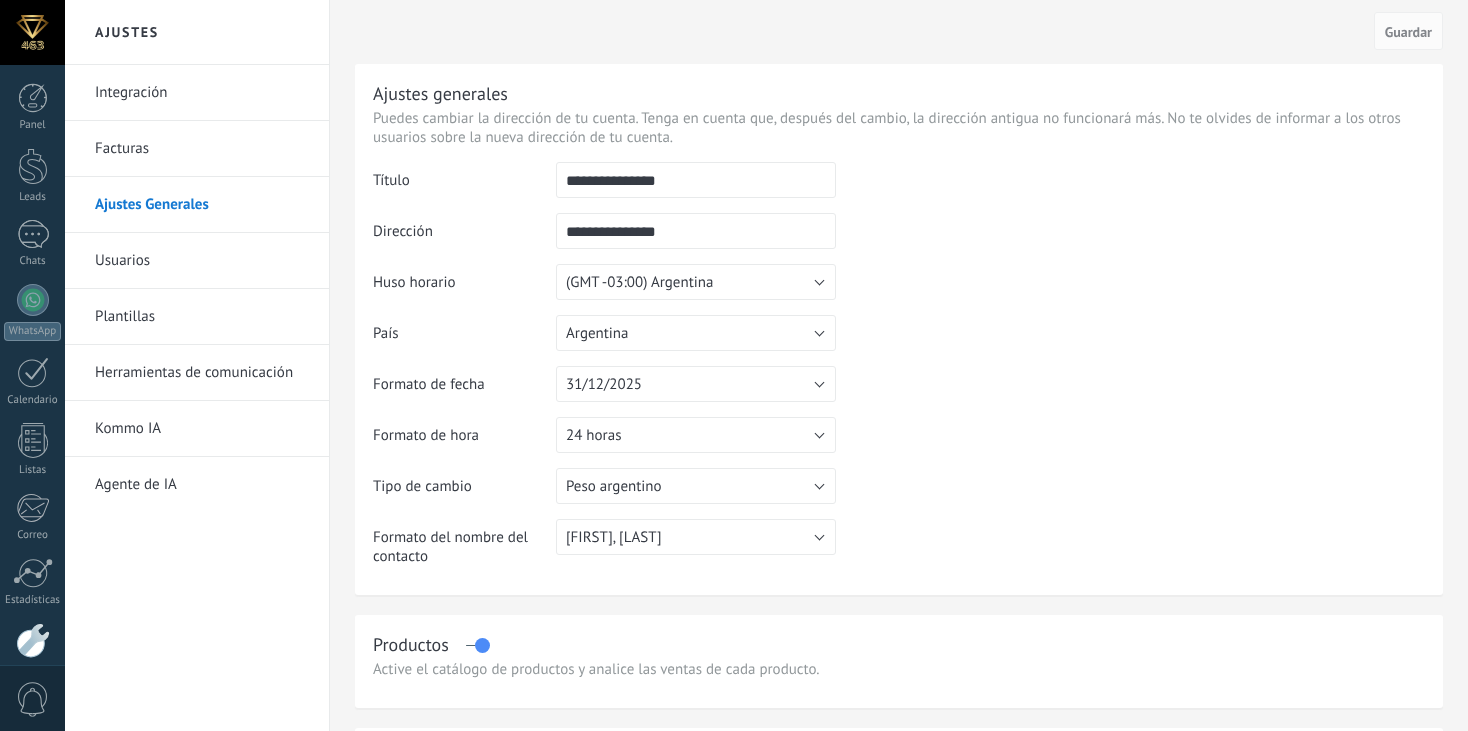 click on "**********" at bounding box center (899, 371) 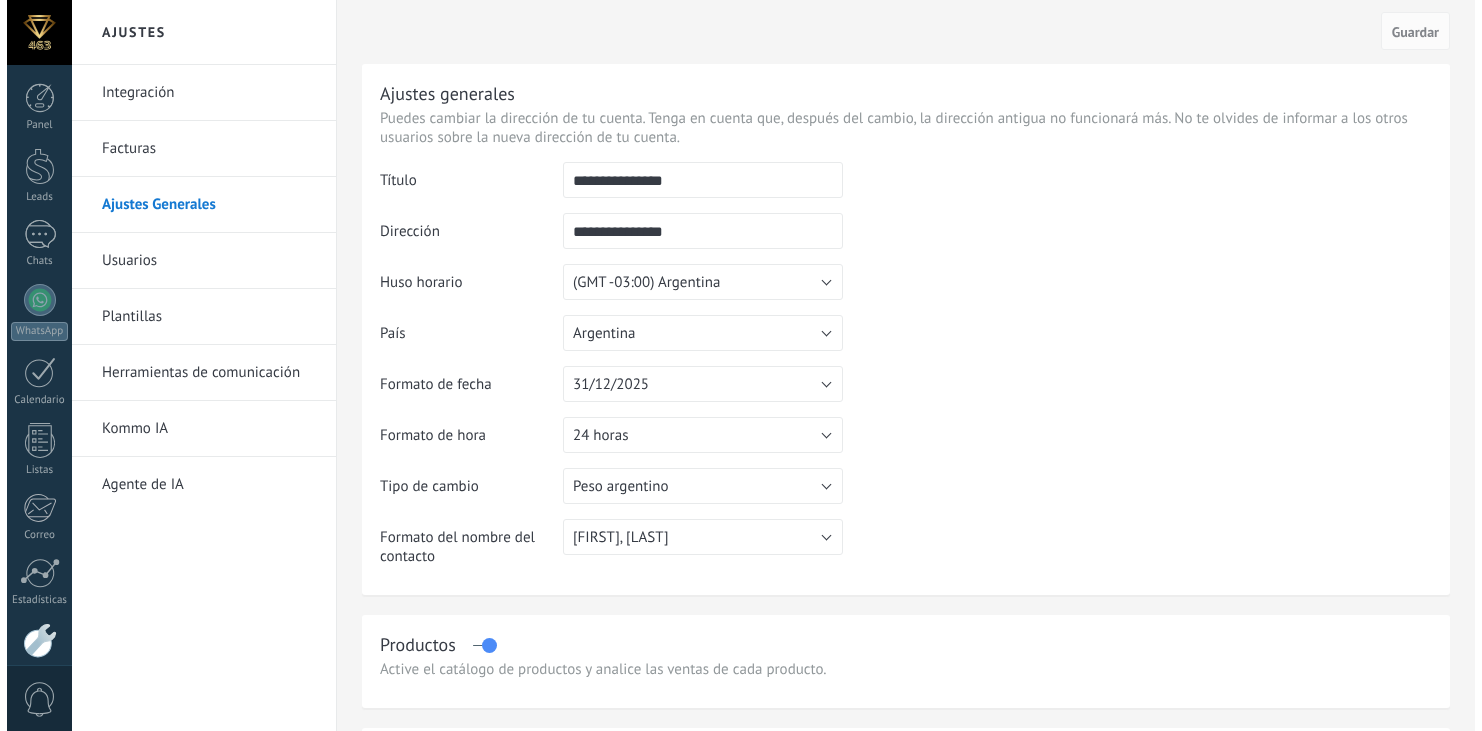 scroll, scrollTop: 0, scrollLeft: 0, axis: both 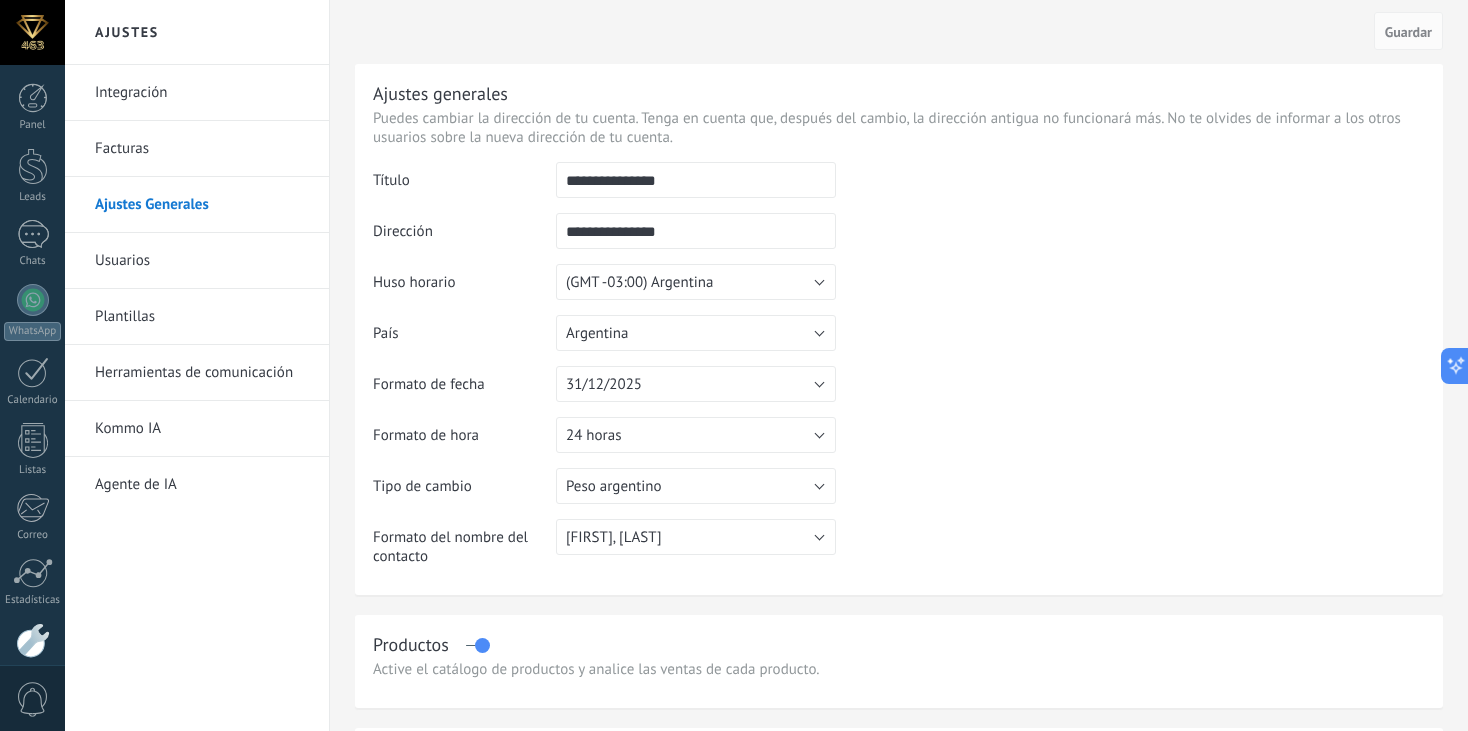 click on "Kommo IA" at bounding box center (202, 429) 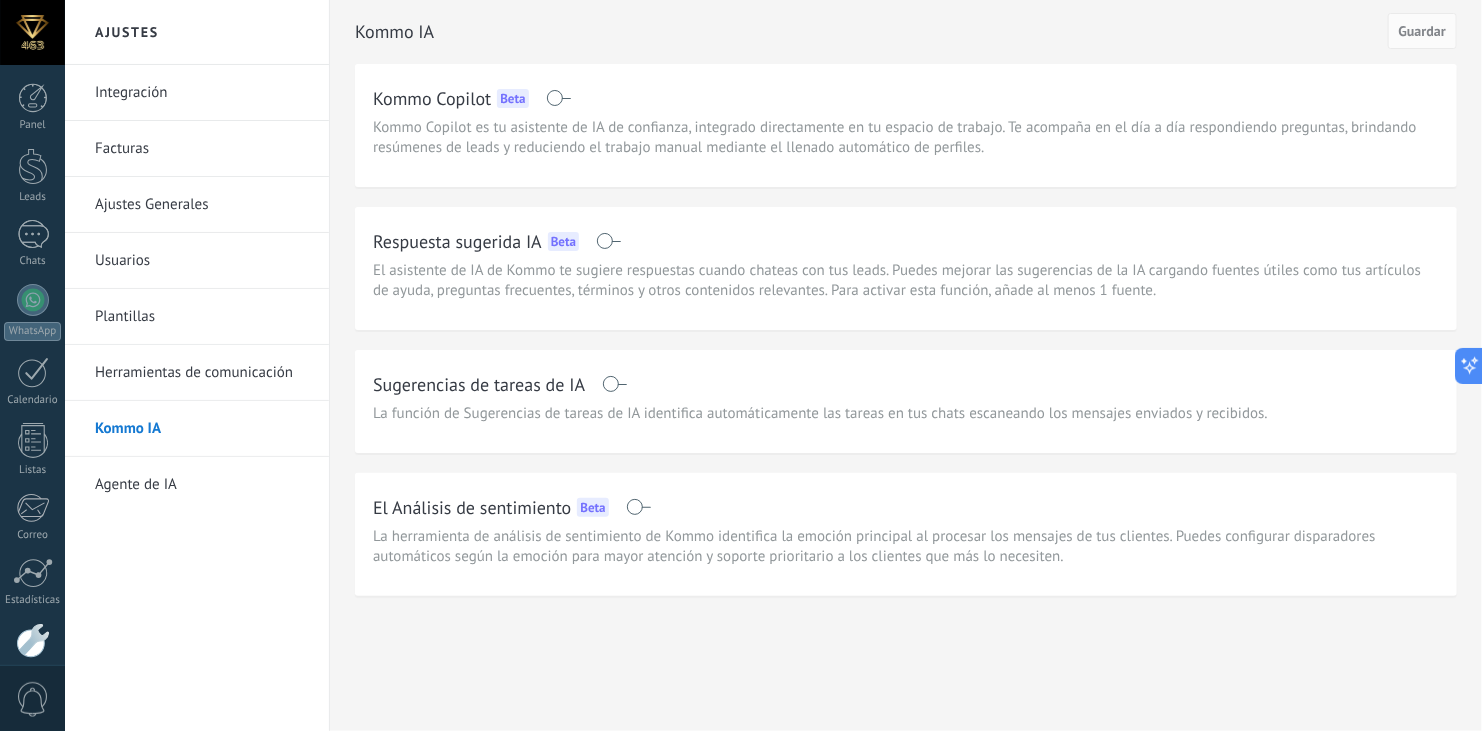 click on "Agente de IA" at bounding box center (202, 485) 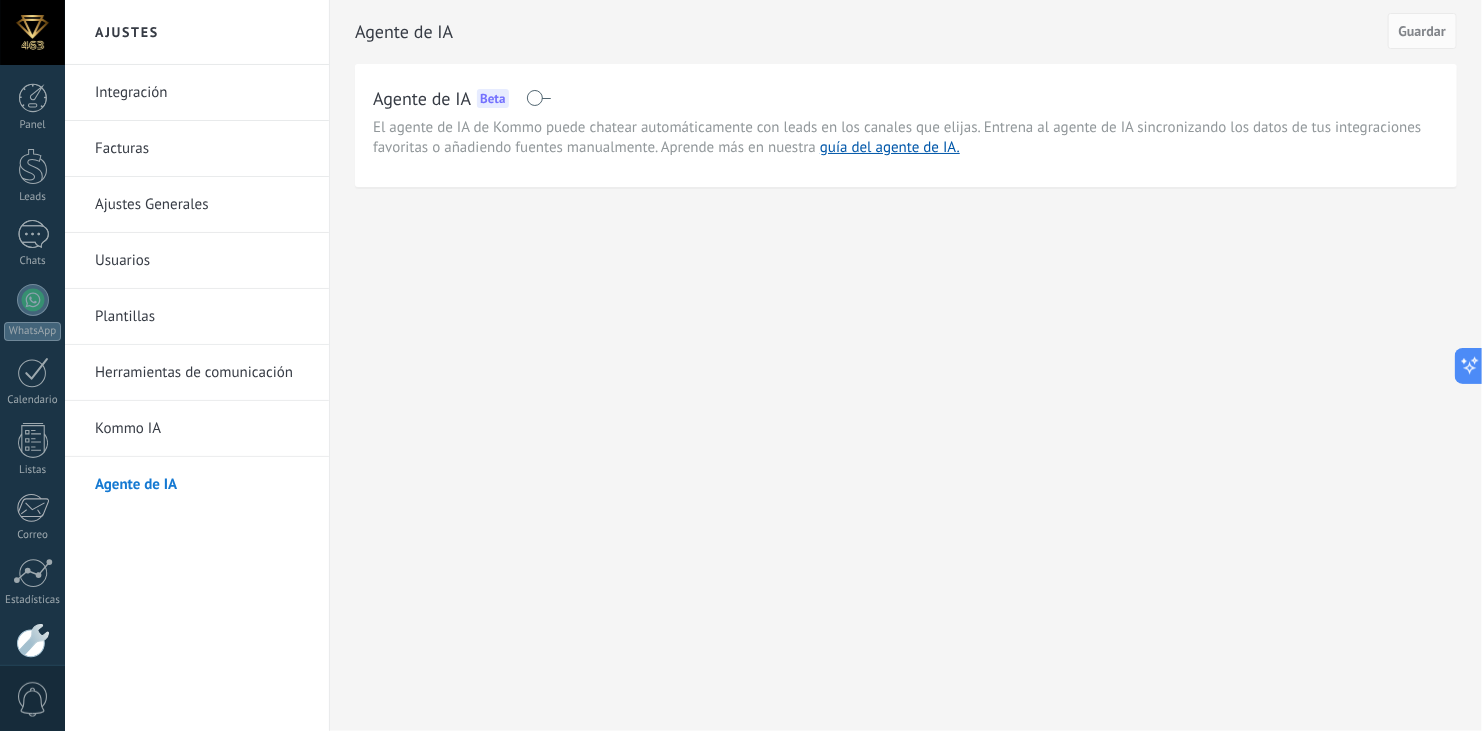 click on "Kommo IA" at bounding box center [202, 429] 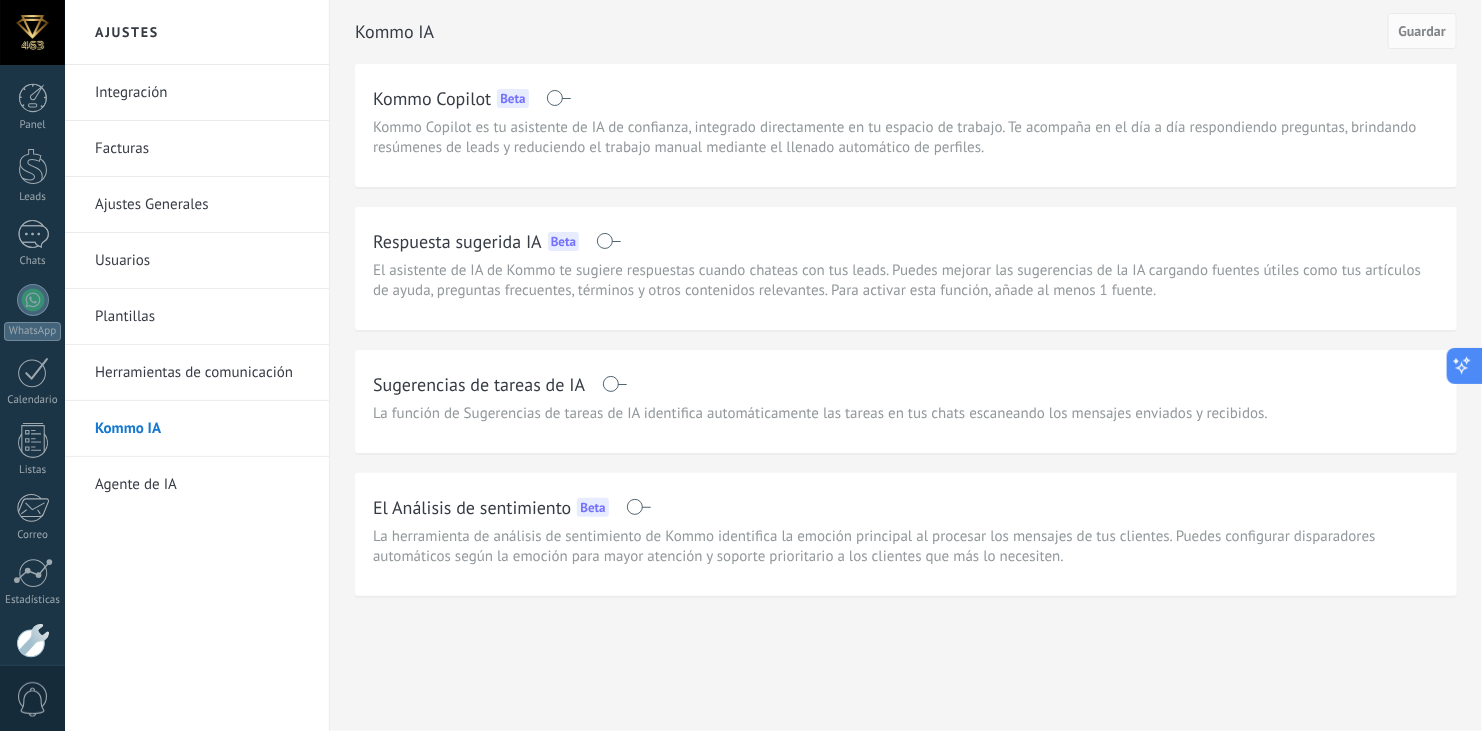 click 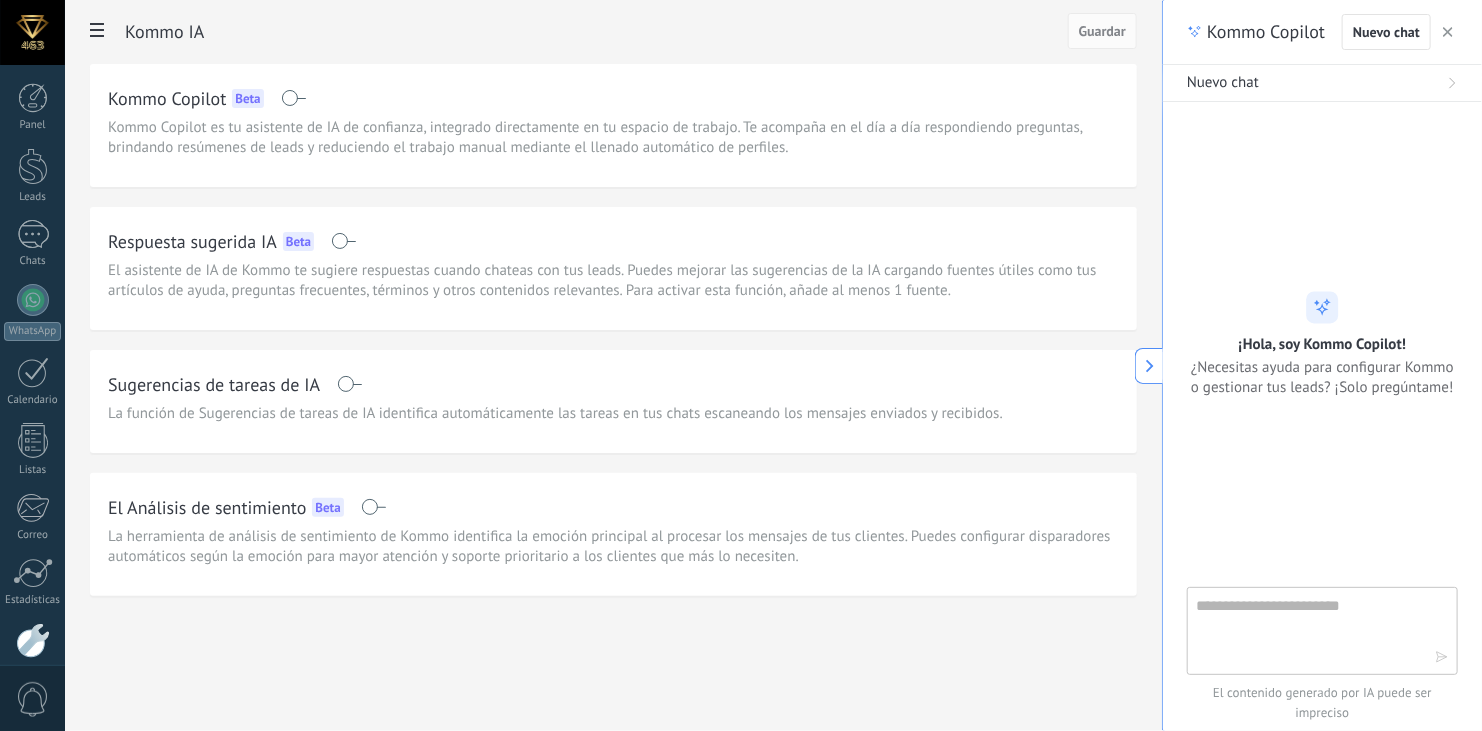 click at bounding box center (1308, 630) 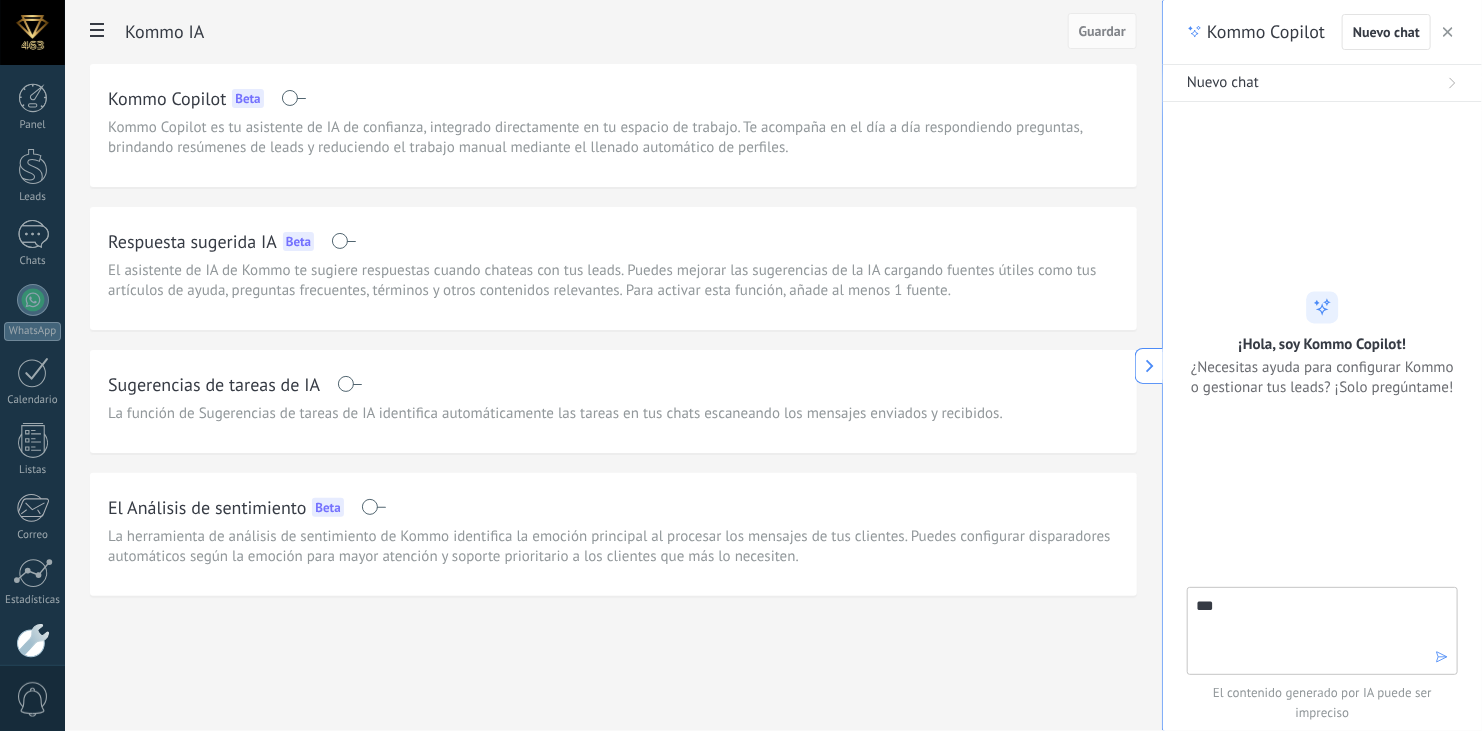 type on "****" 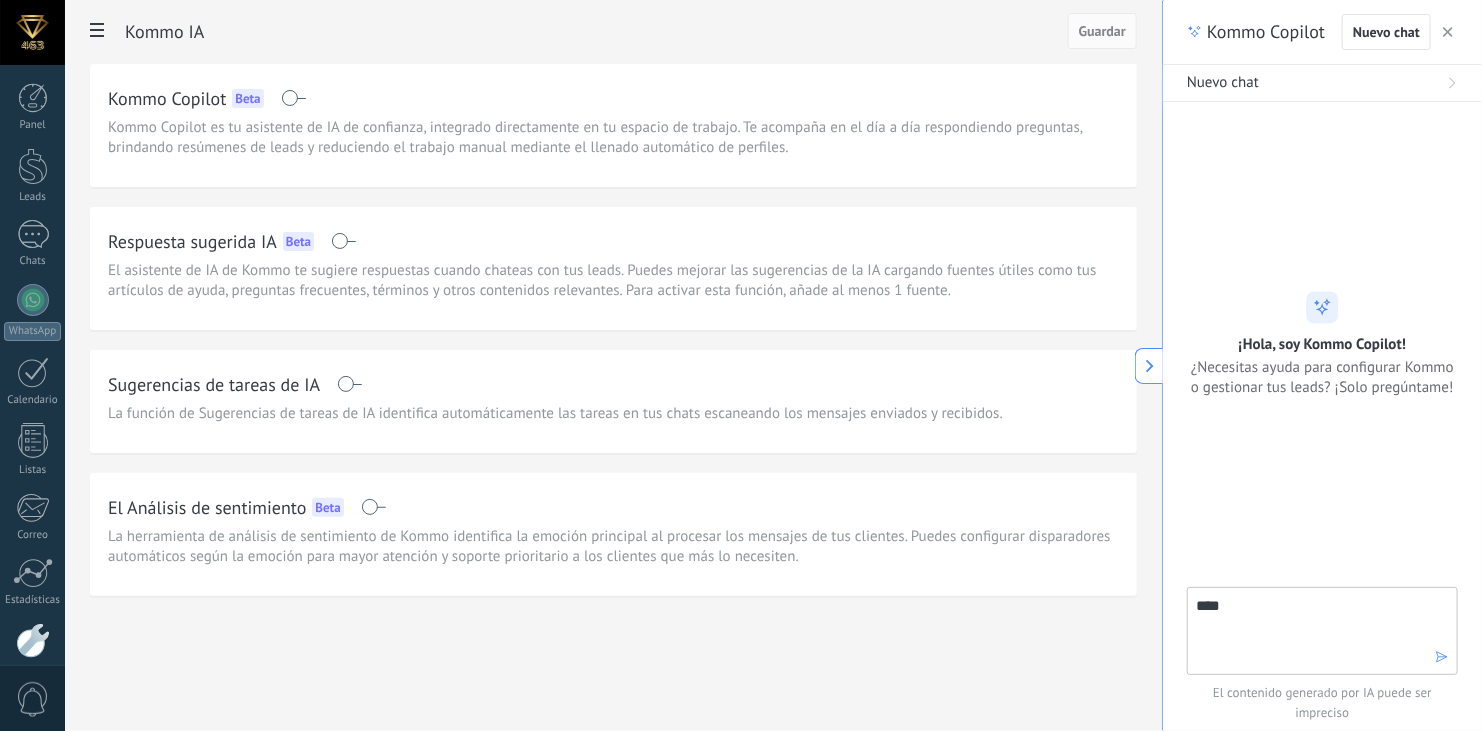 type 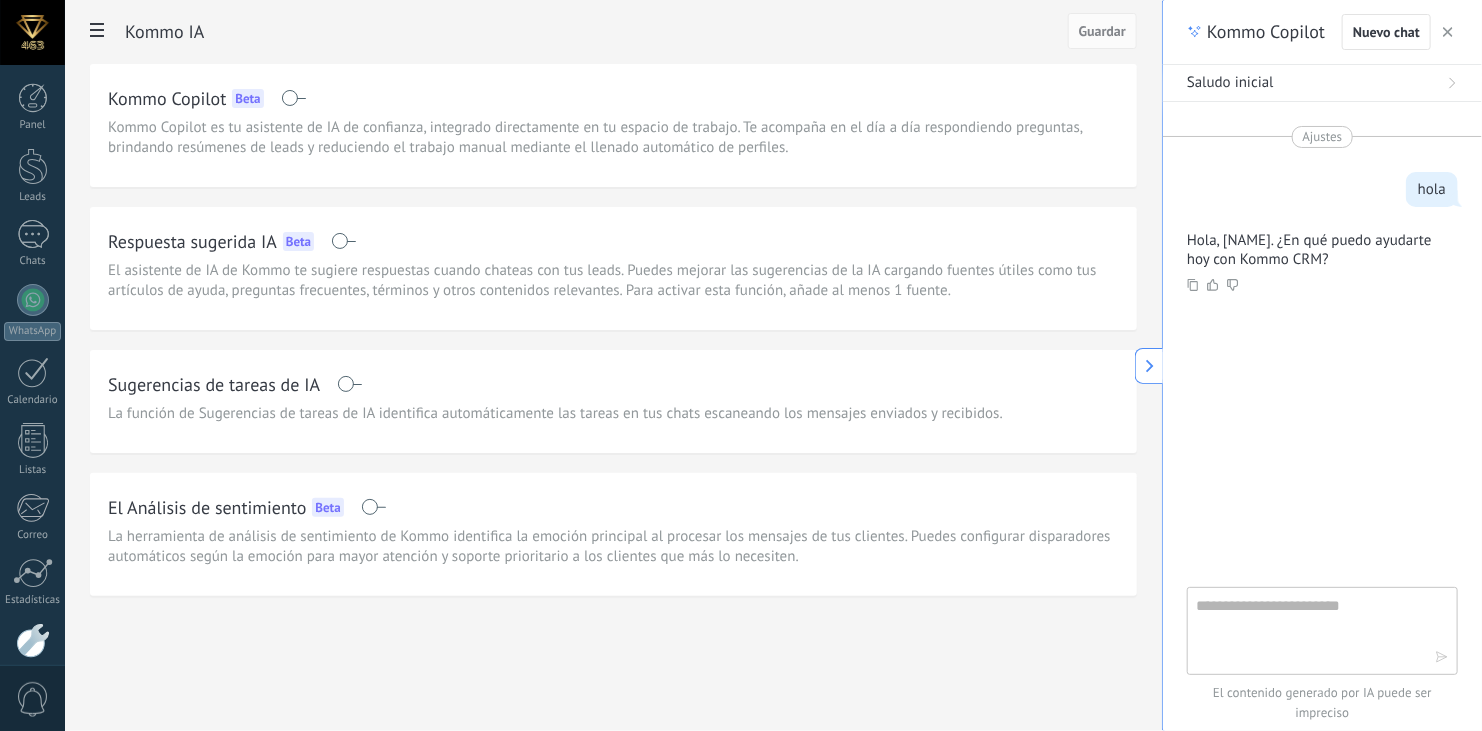 click 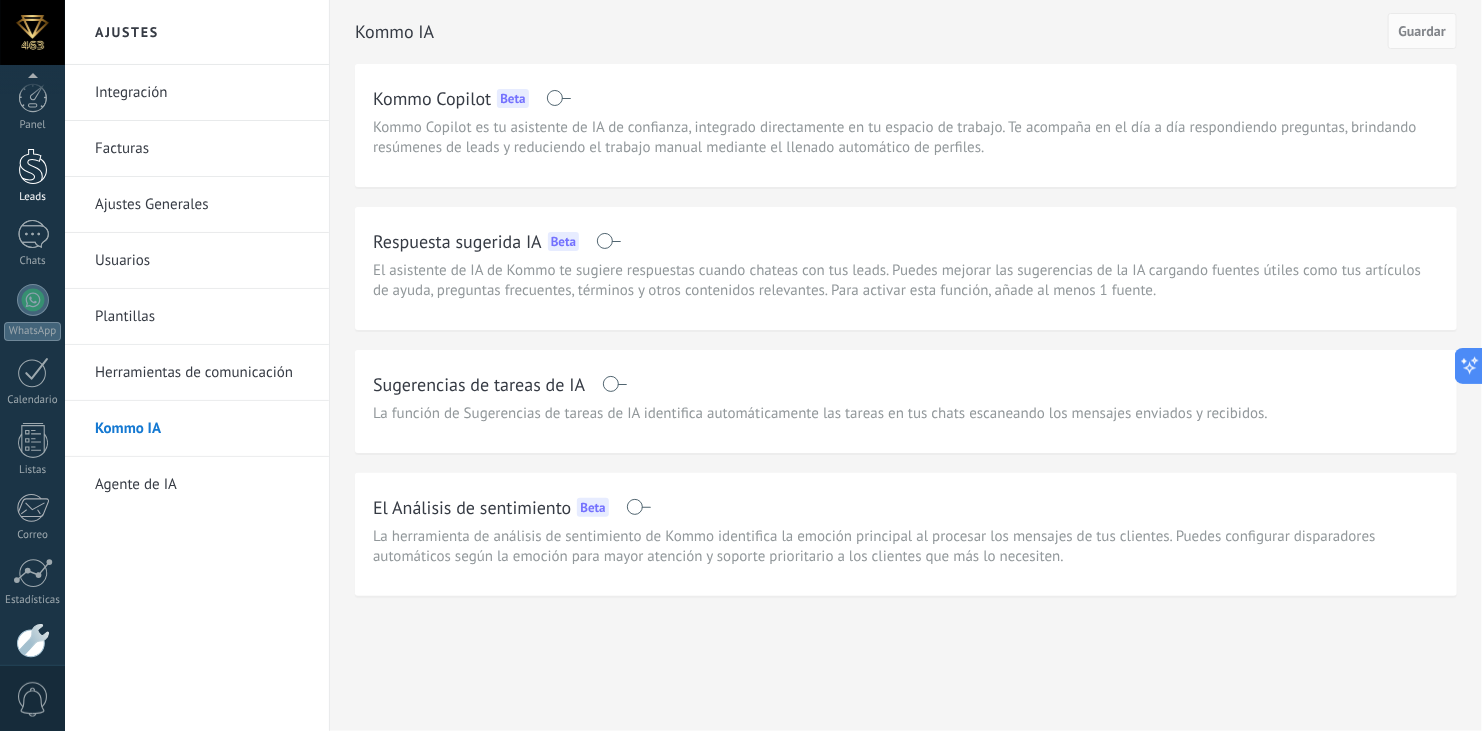scroll, scrollTop: 100, scrollLeft: 0, axis: vertical 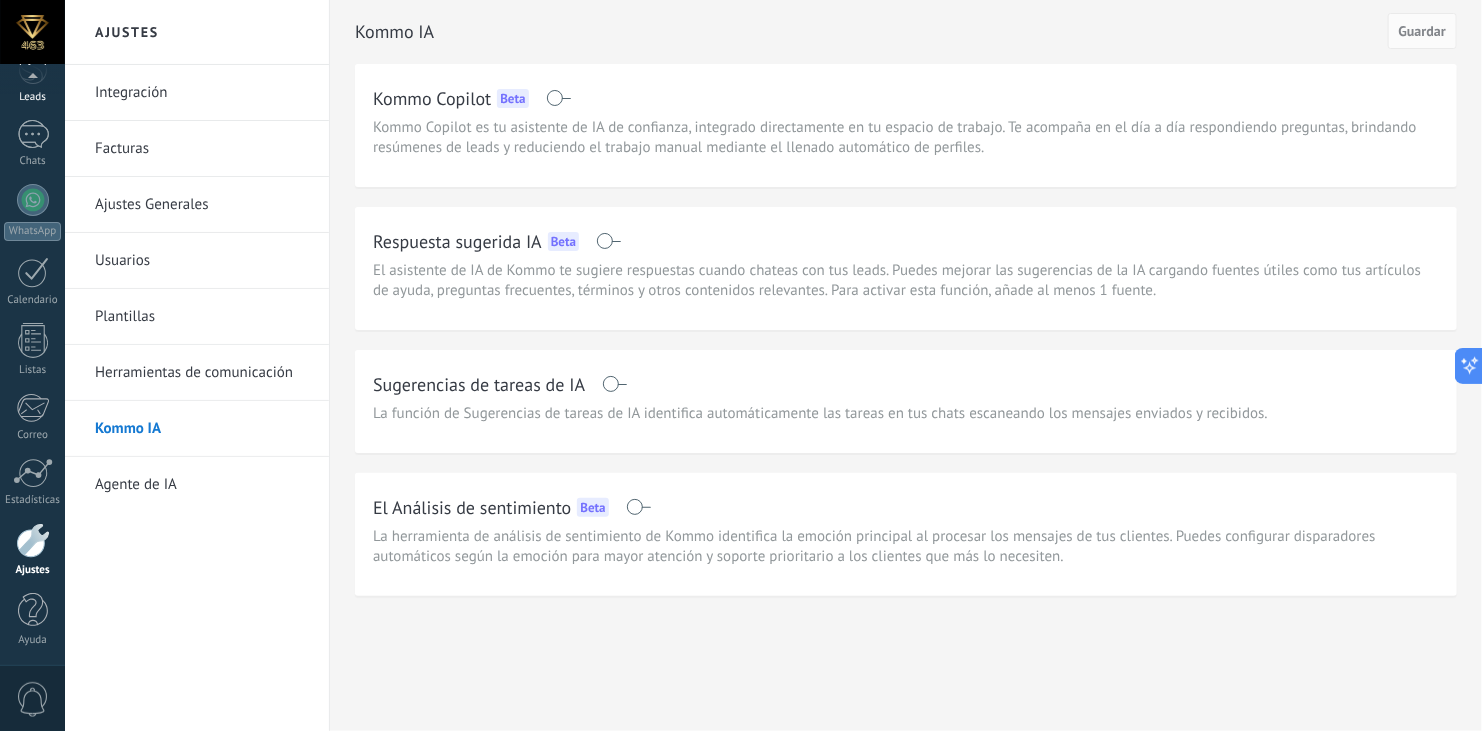 click on "Panel
Leads
Chats
WhatsApp
Clientes" at bounding box center [32, 325] 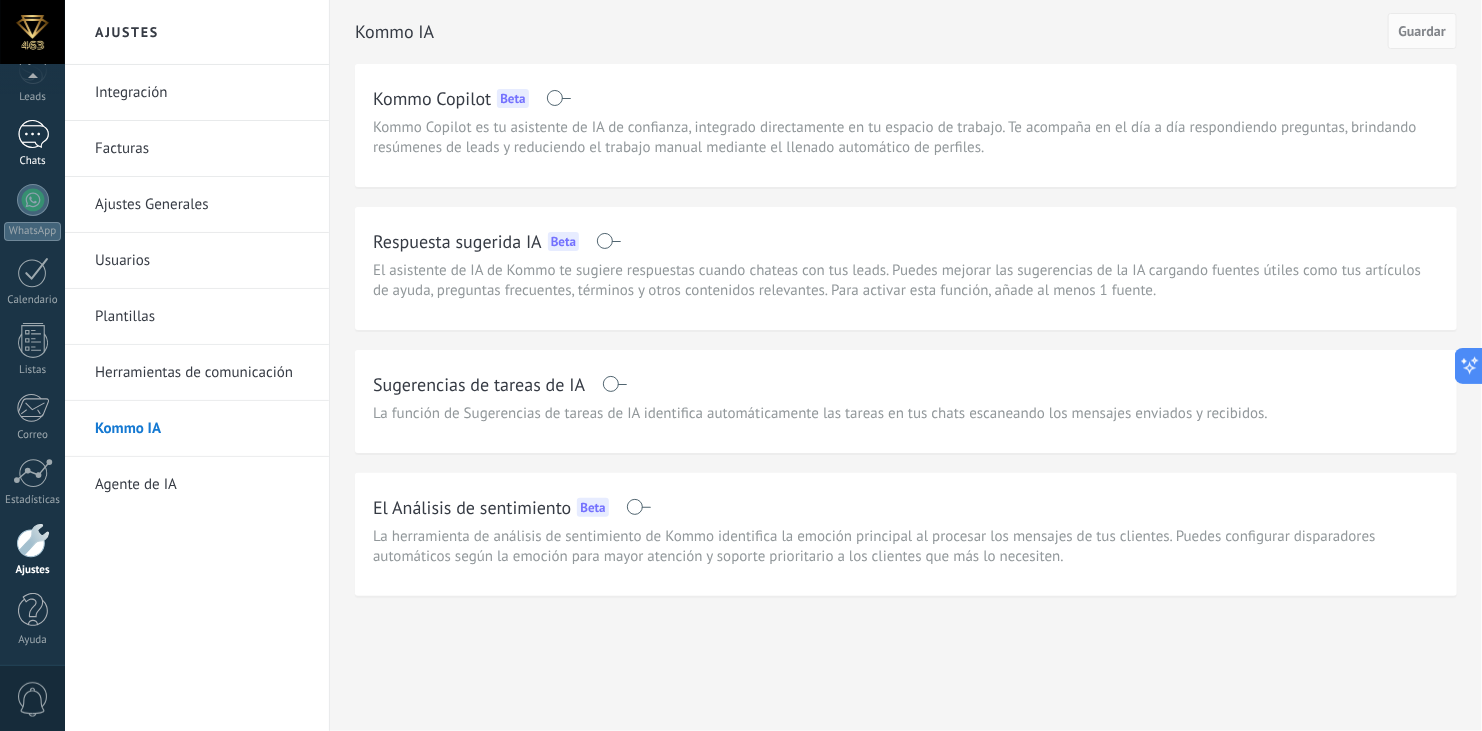 click at bounding box center [33, 134] 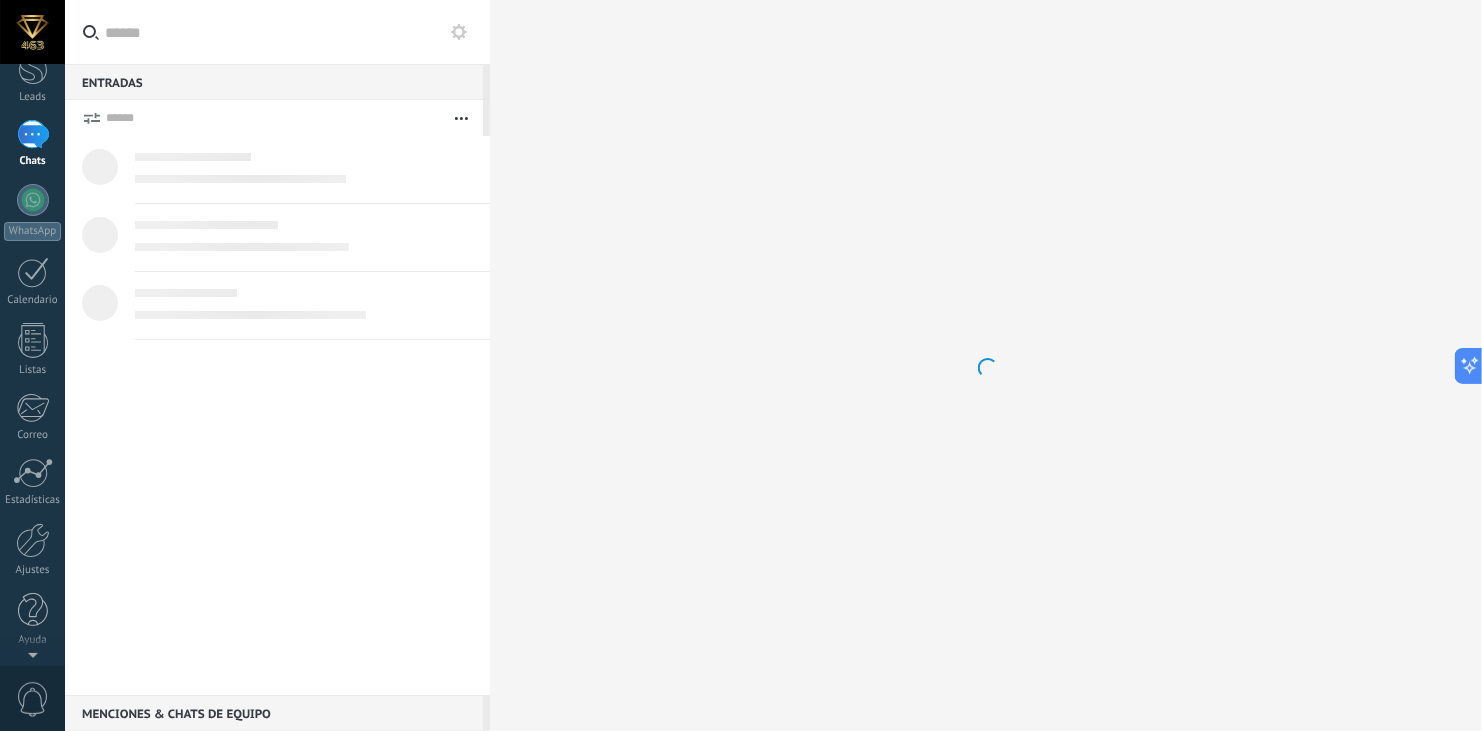 scroll, scrollTop: 0, scrollLeft: 0, axis: both 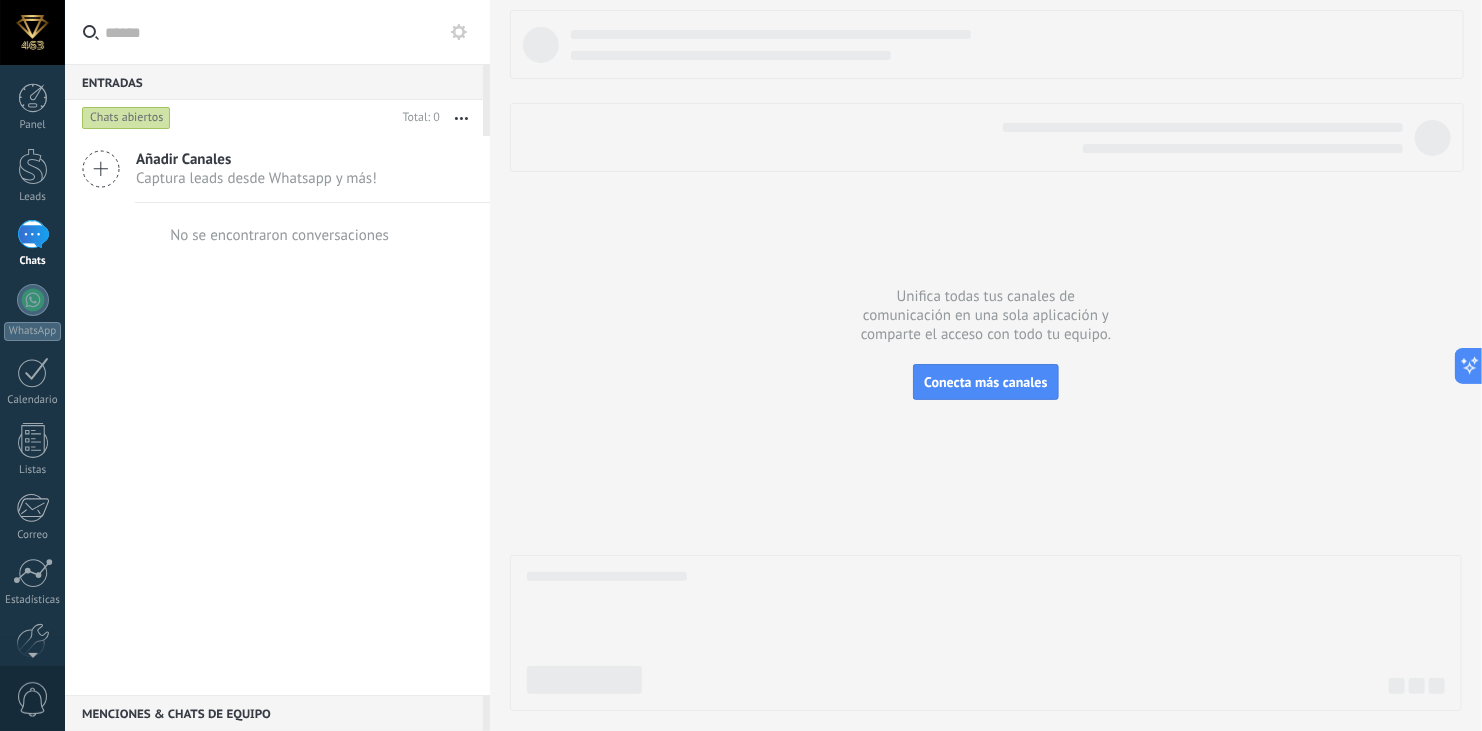click 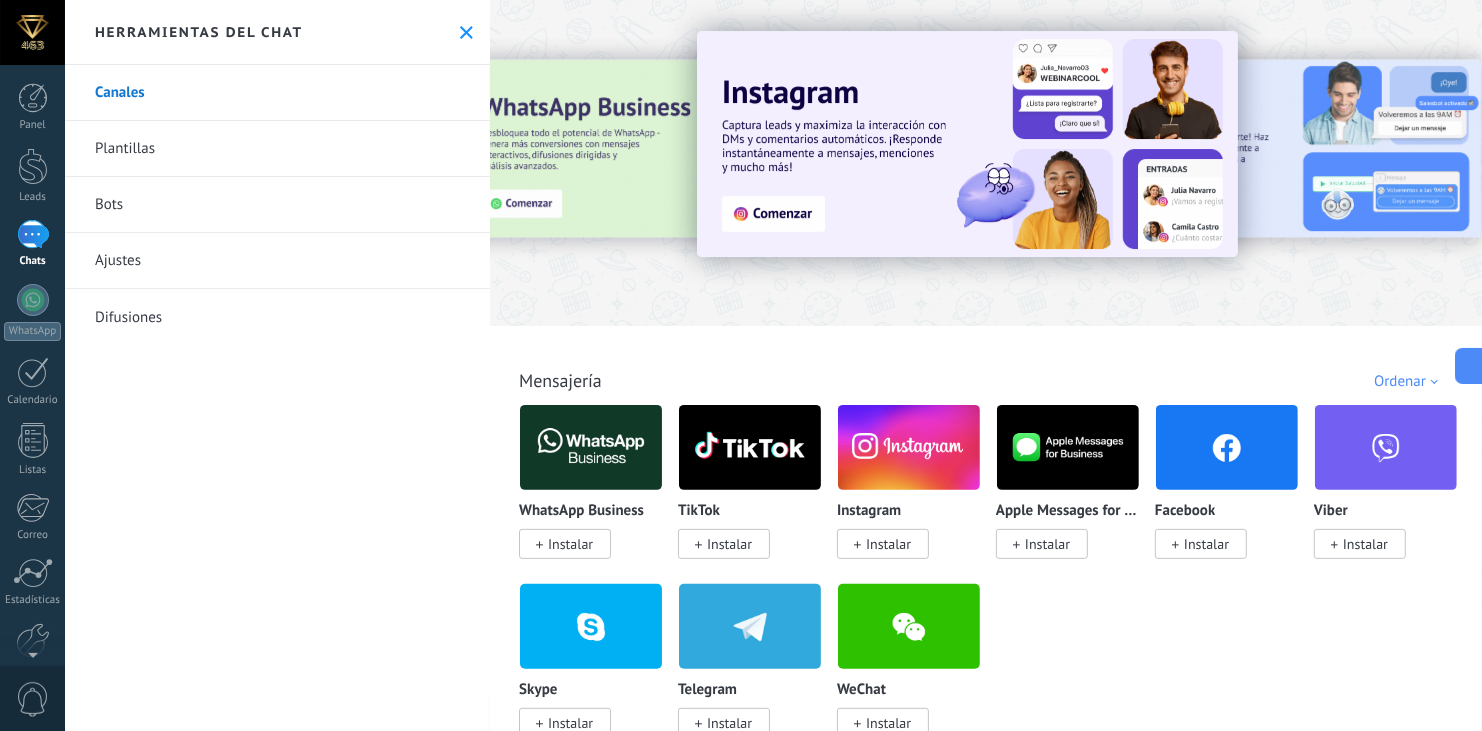 drag, startPoint x: 261, startPoint y: 89, endPoint x: 99, endPoint y: 156, distance: 175.3083 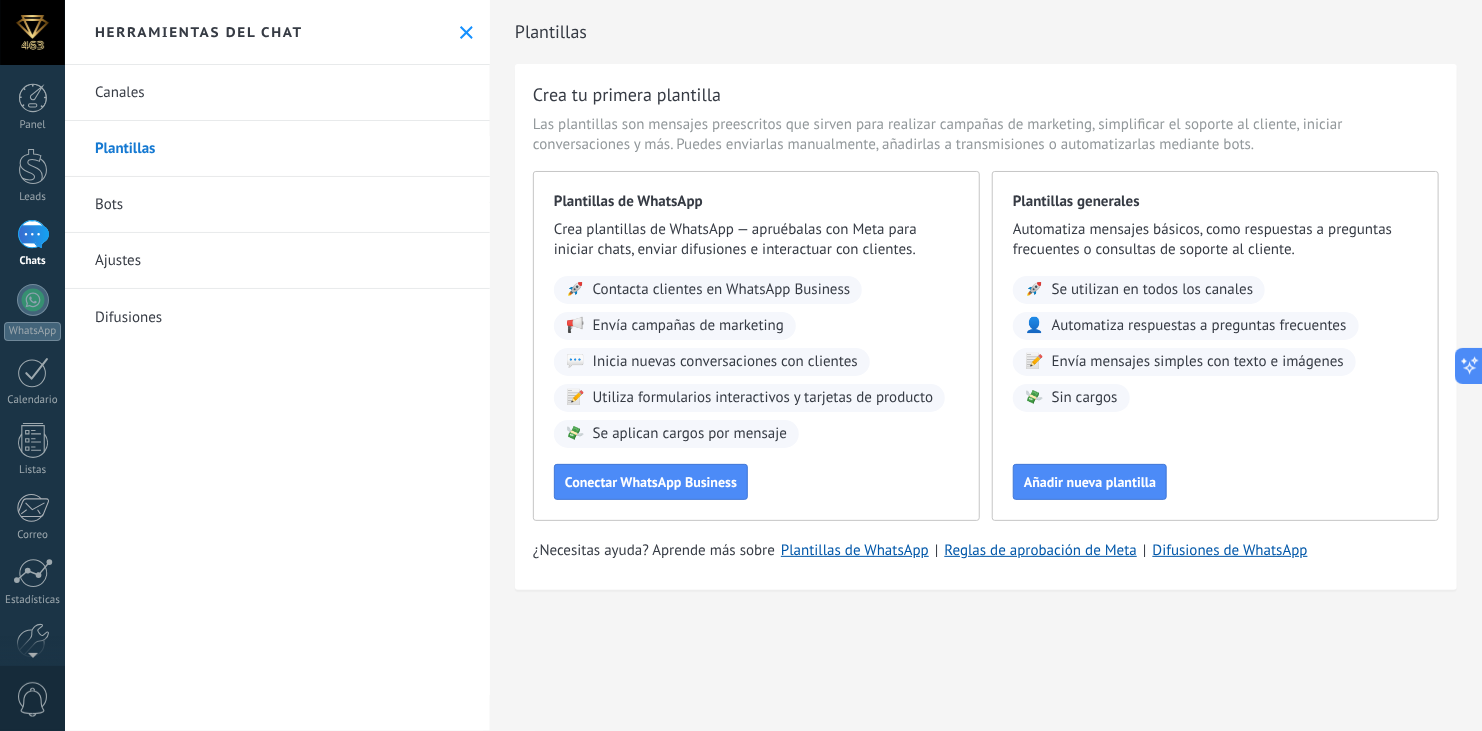 click on "Bots" at bounding box center (277, 205) 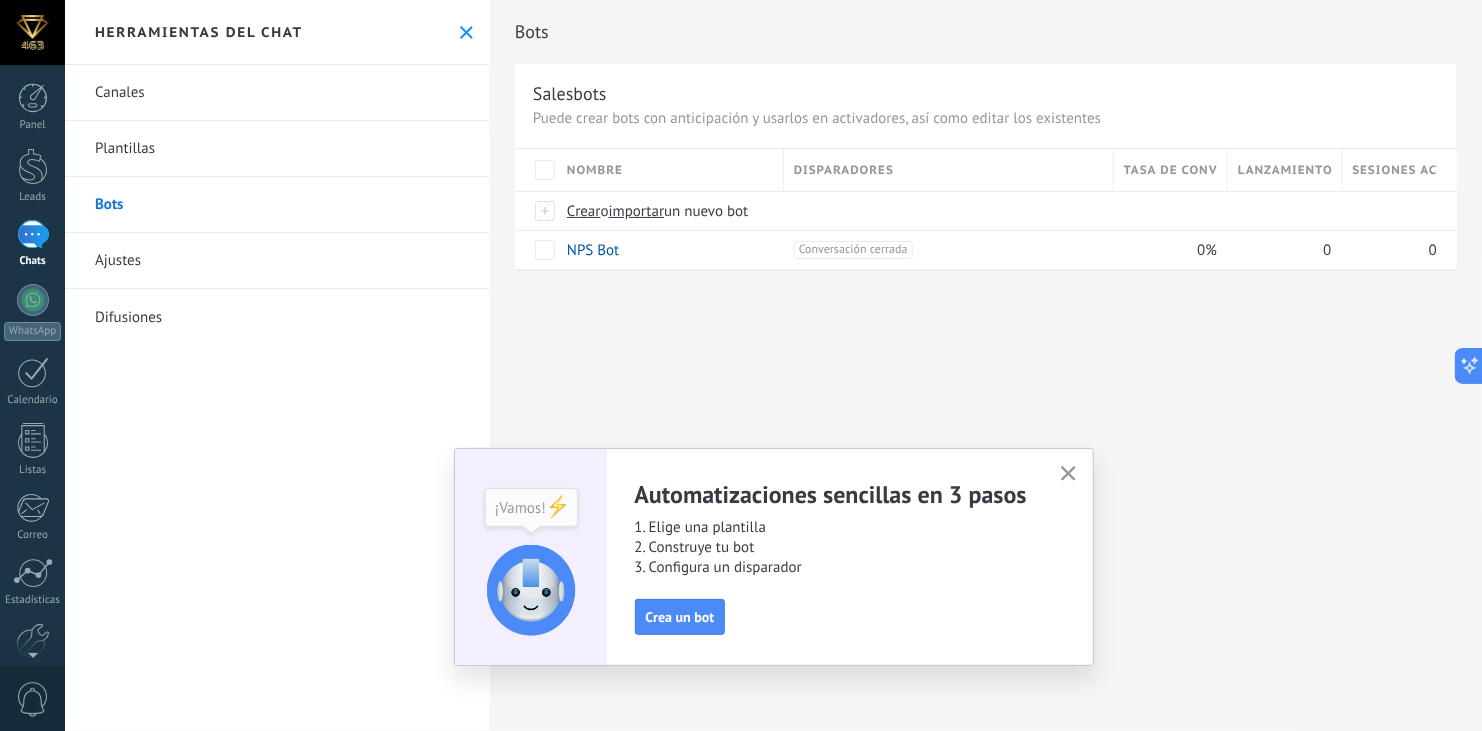 click at bounding box center [1068, 474] 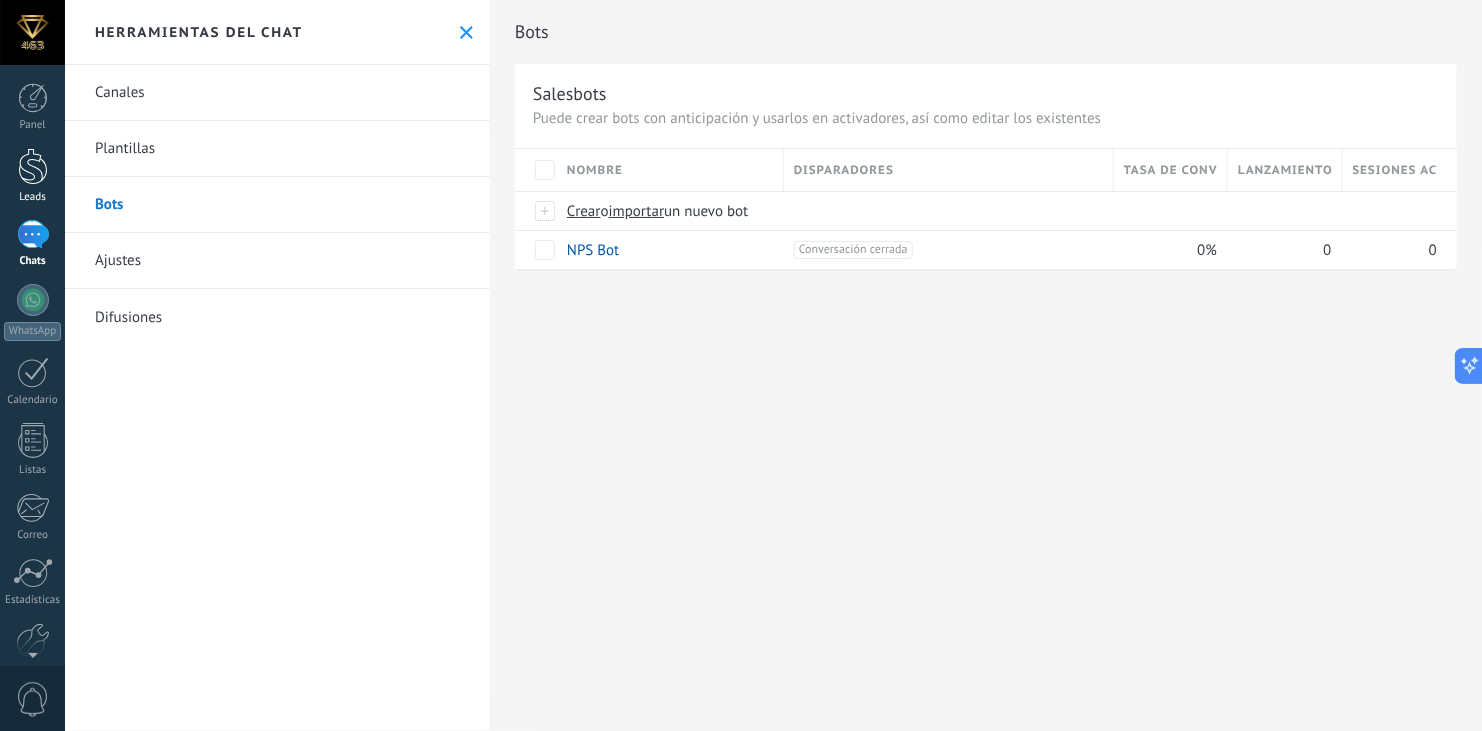 click on "Leads" at bounding box center [32, 176] 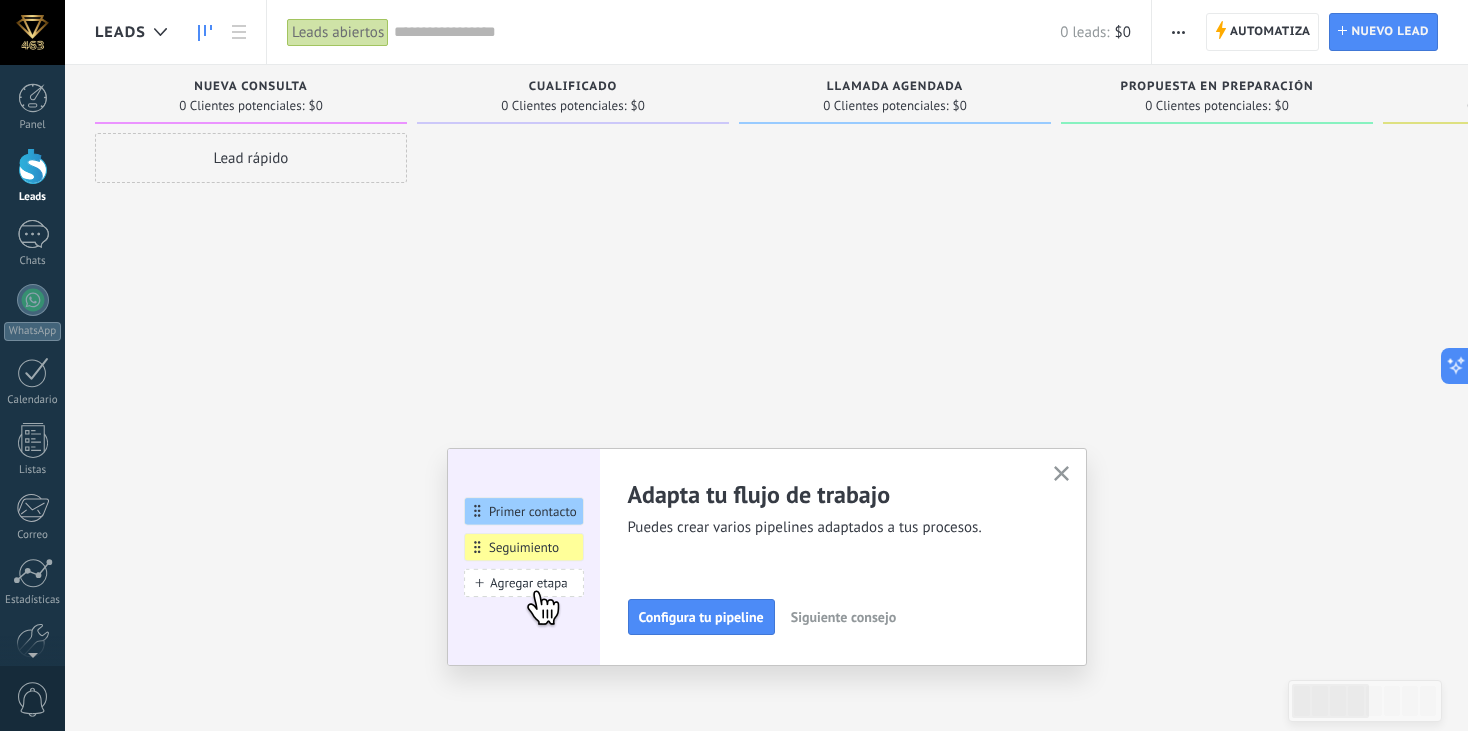 click 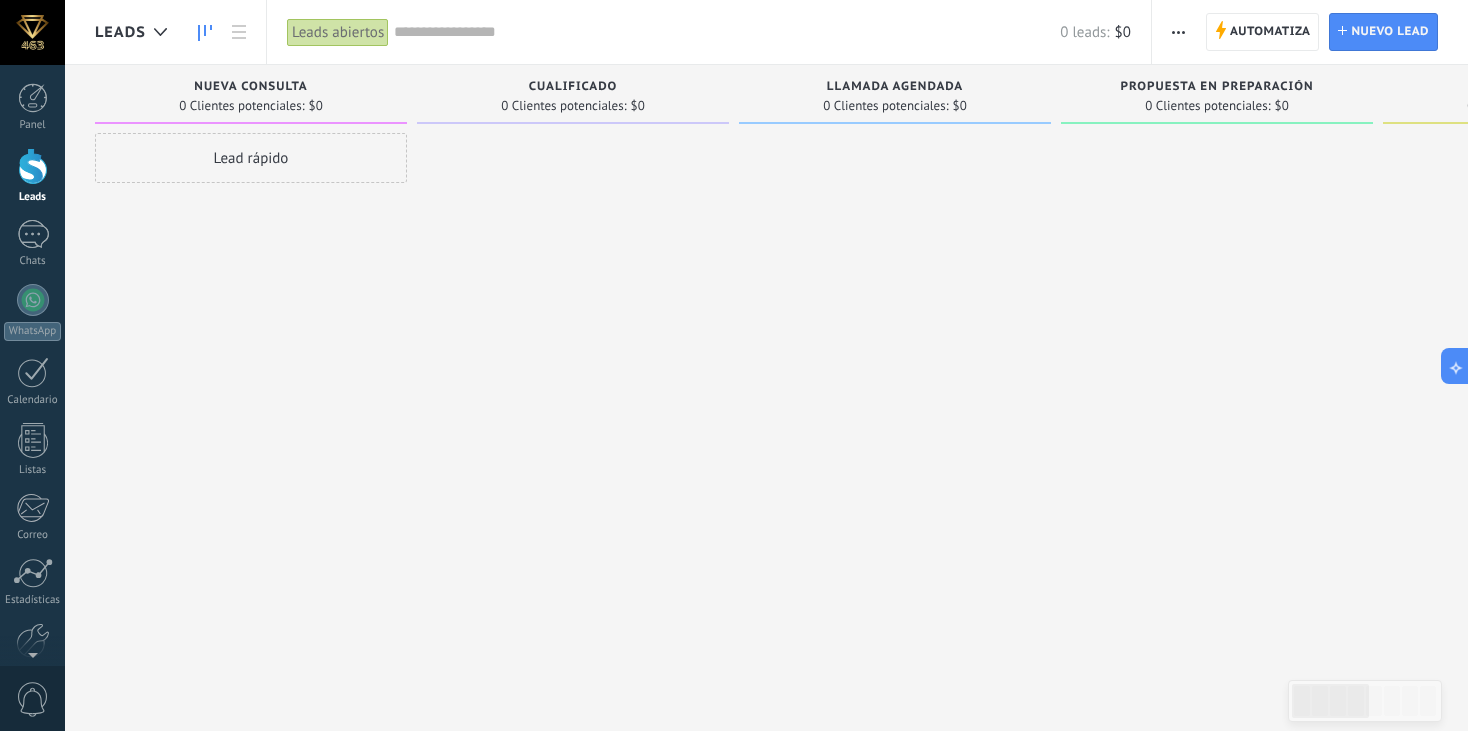 click at bounding box center [1178, 32] 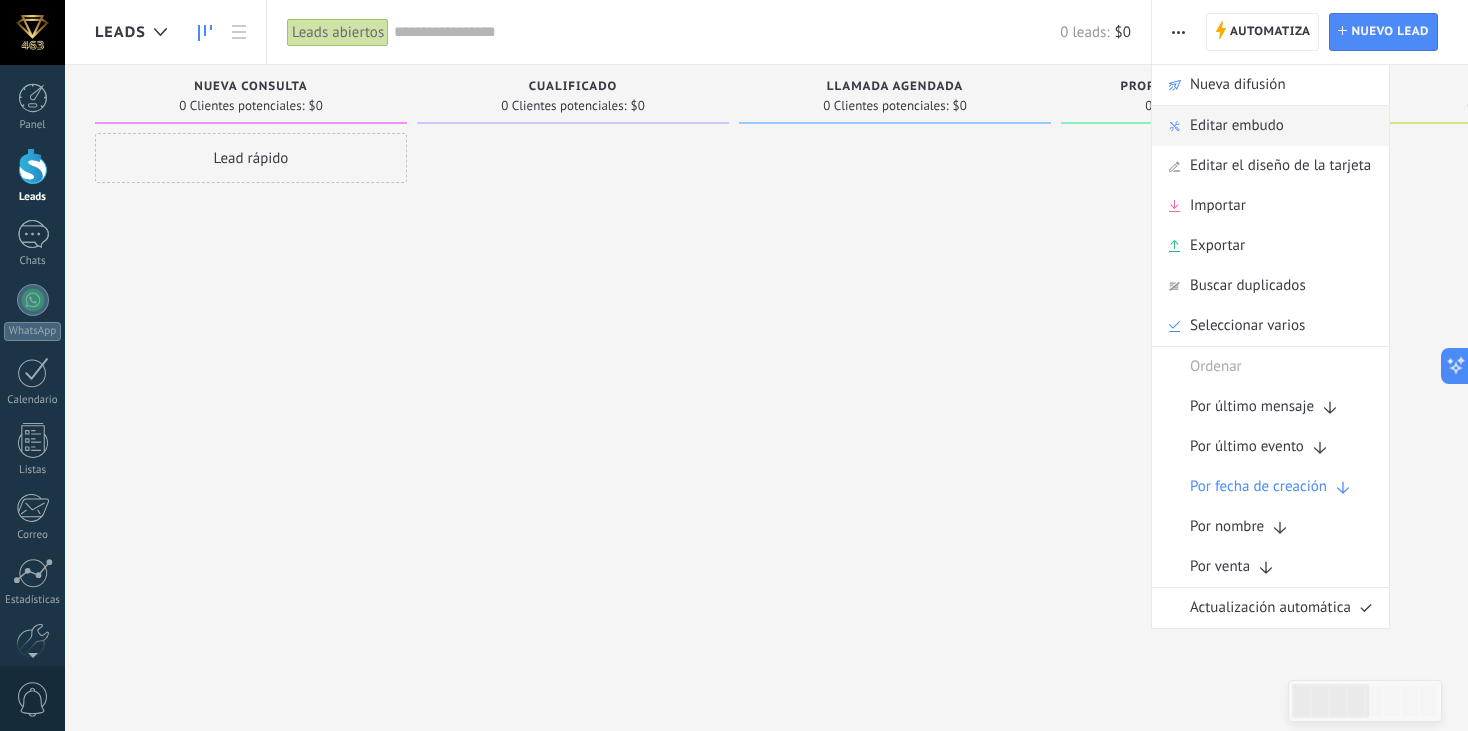 click on "Editar embudo" at bounding box center [1237, 126] 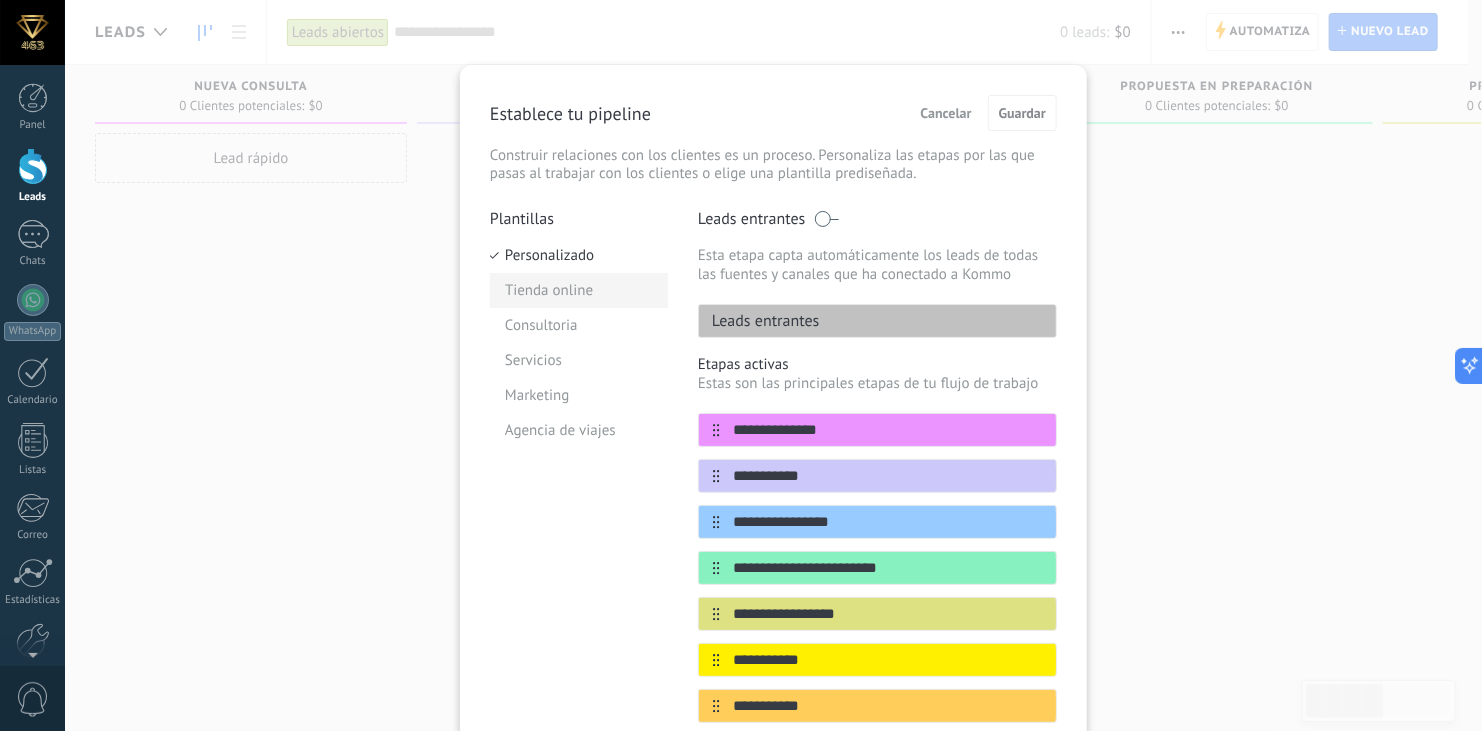 click on "Tienda online" at bounding box center (579, 290) 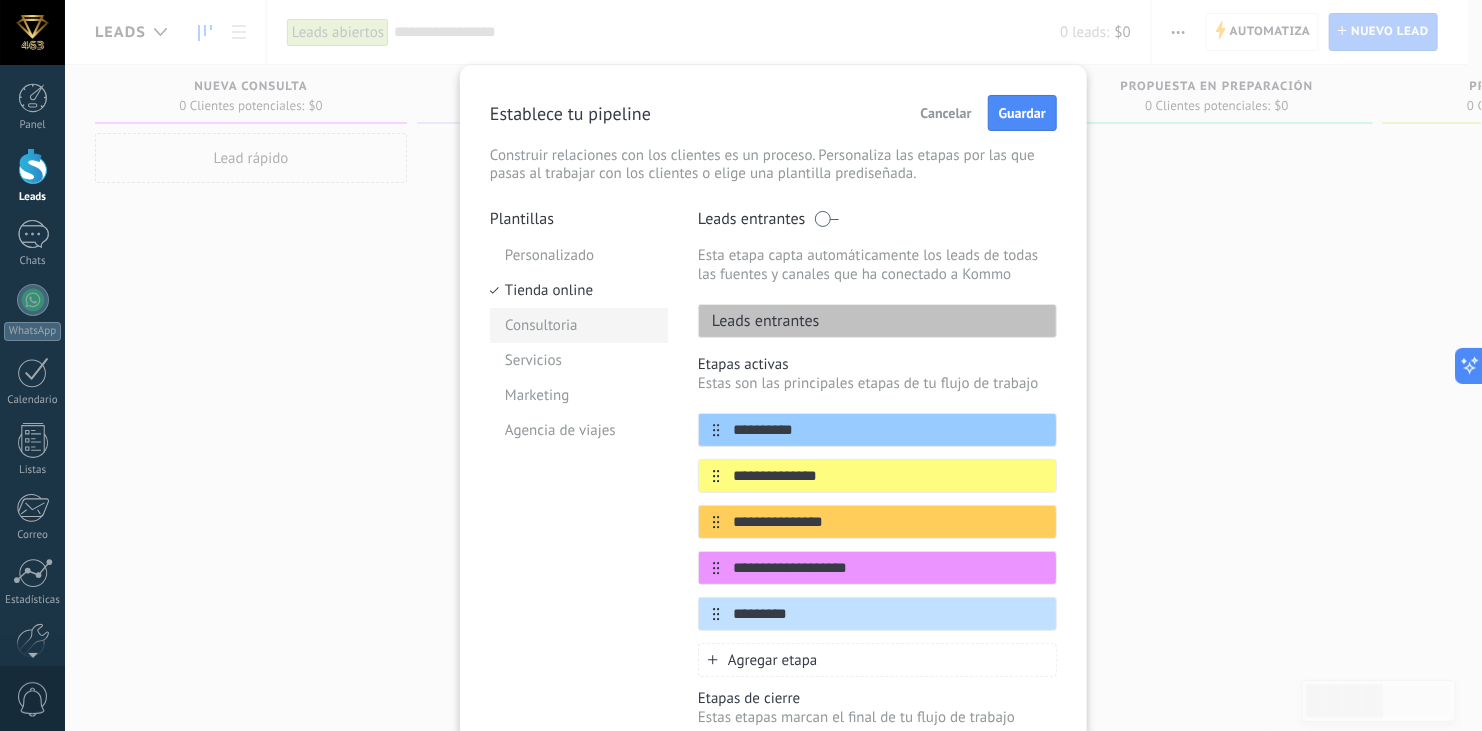 click on "Consultoria" at bounding box center (579, 325) 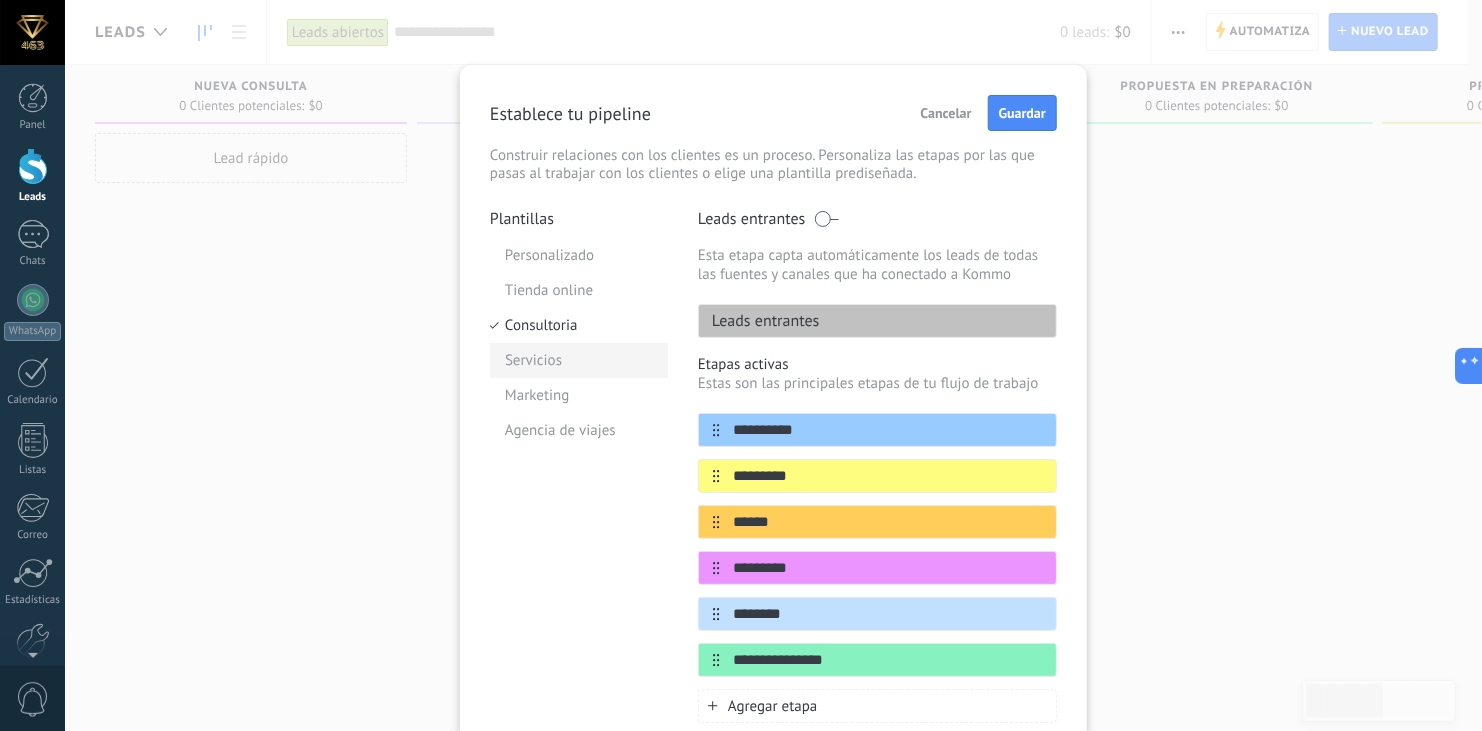 click on "Servicios" at bounding box center (579, 360) 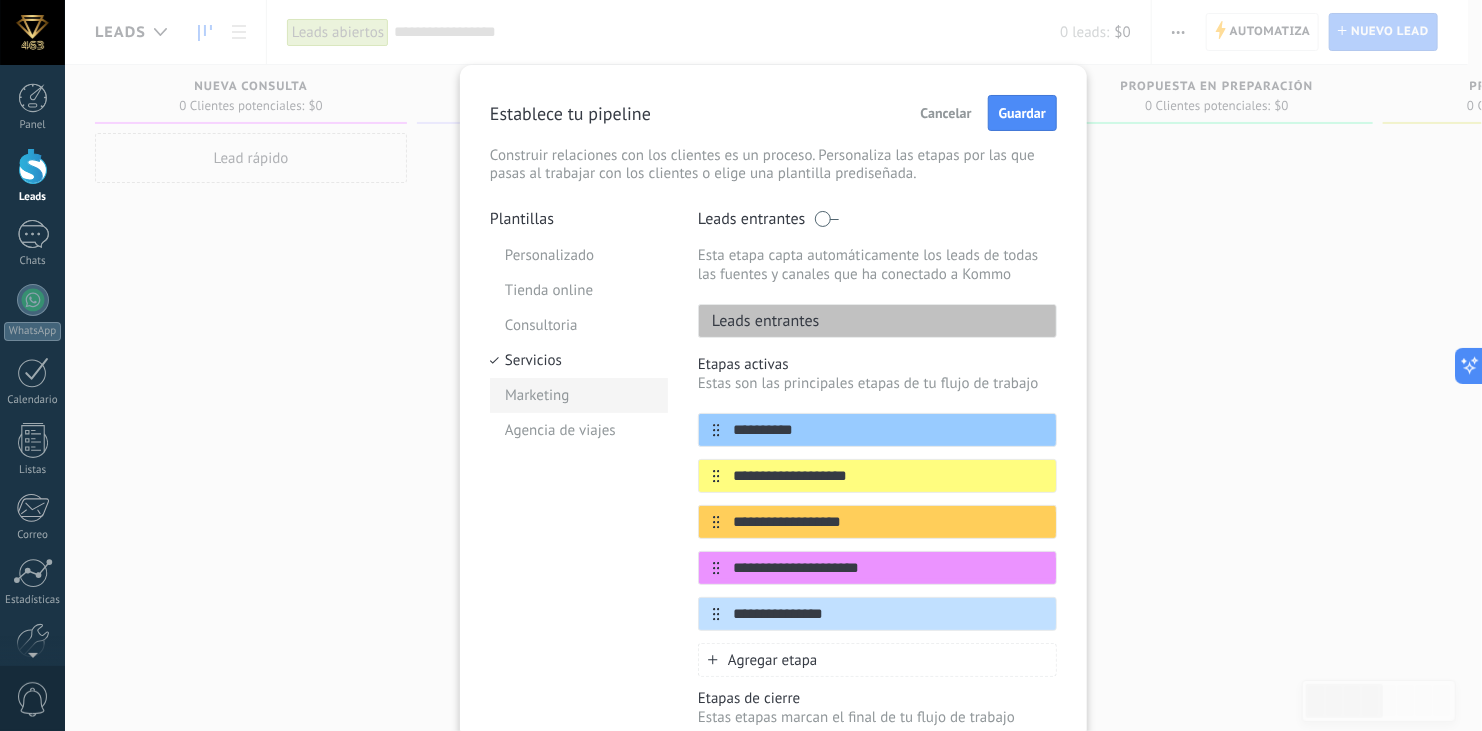 click on "Marketing" at bounding box center (579, 395) 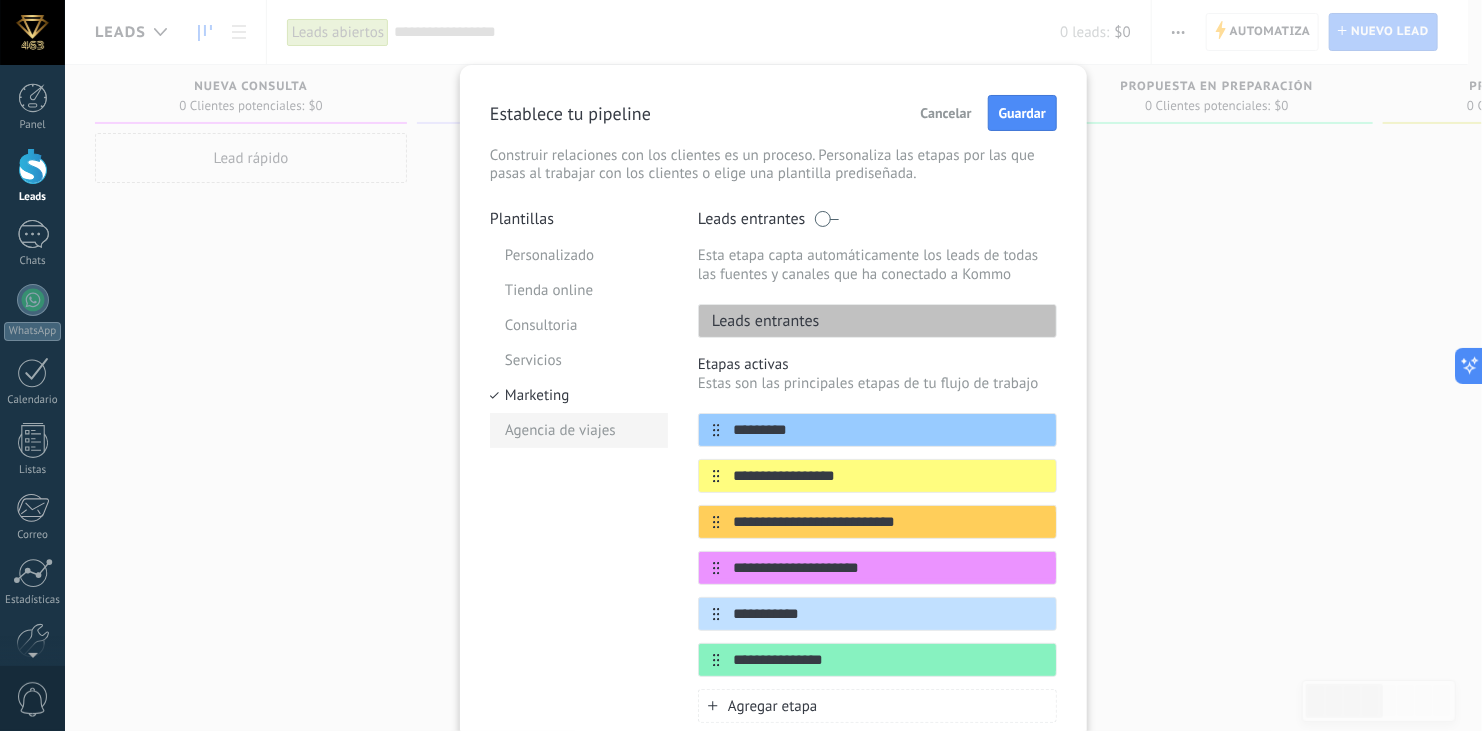click on "Agencia de viajes" at bounding box center (579, 430) 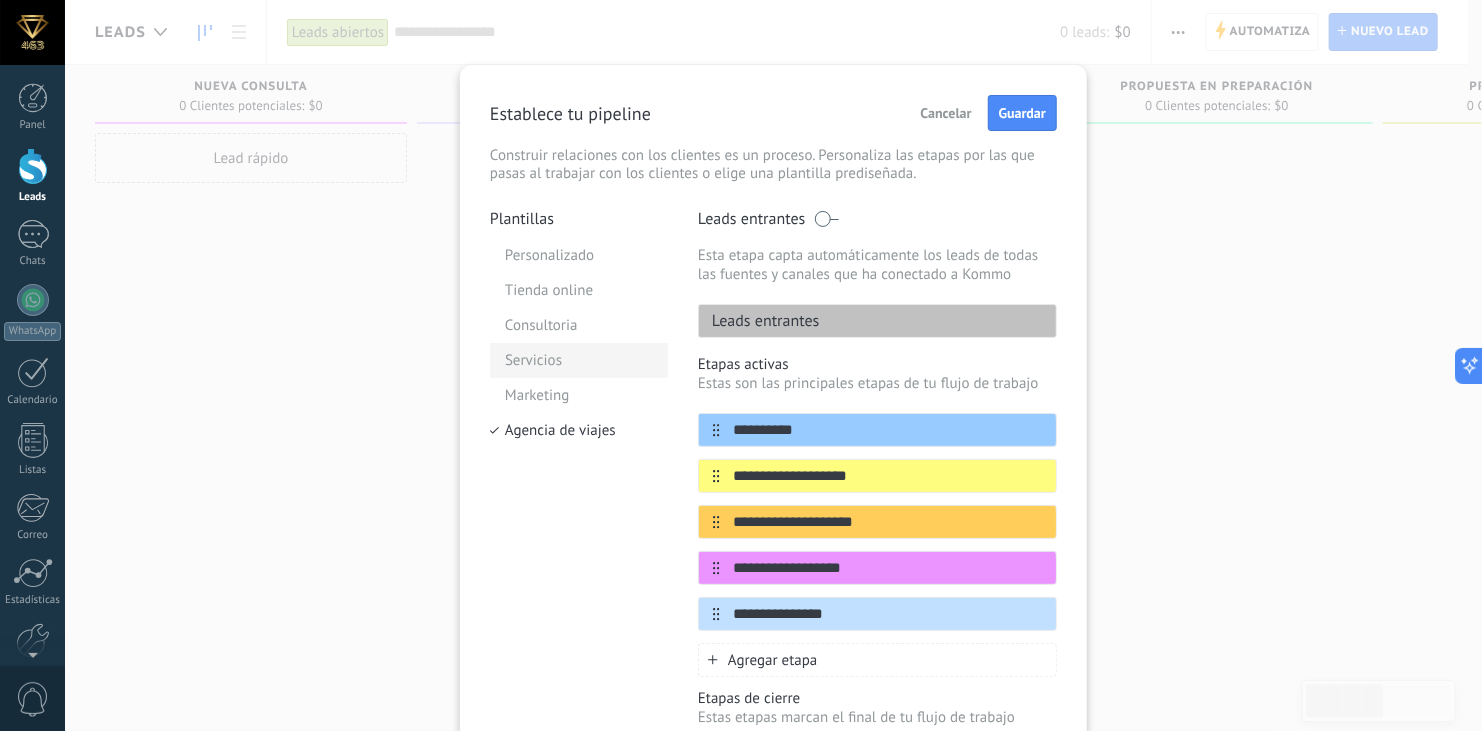 click on "Servicios" at bounding box center [579, 360] 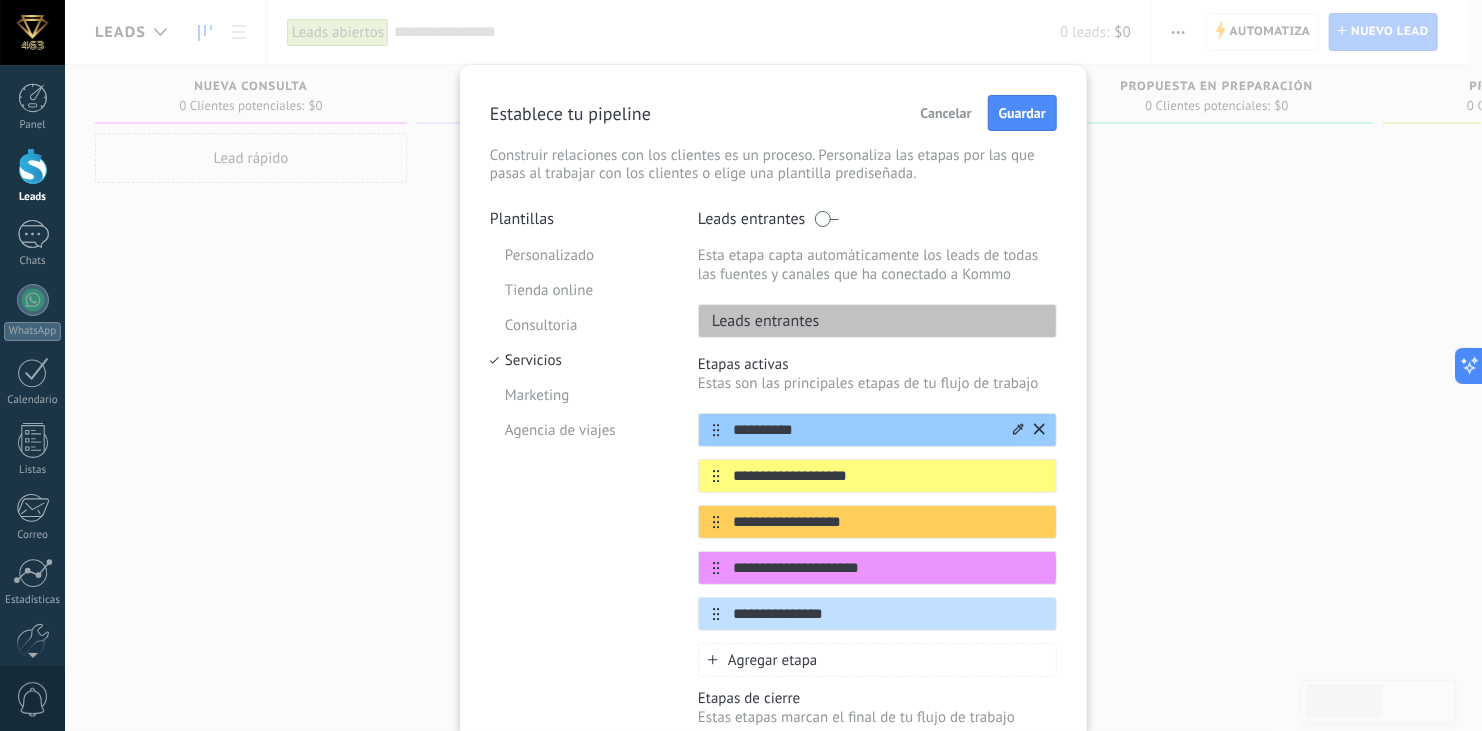 click on "**********" at bounding box center [865, 430] 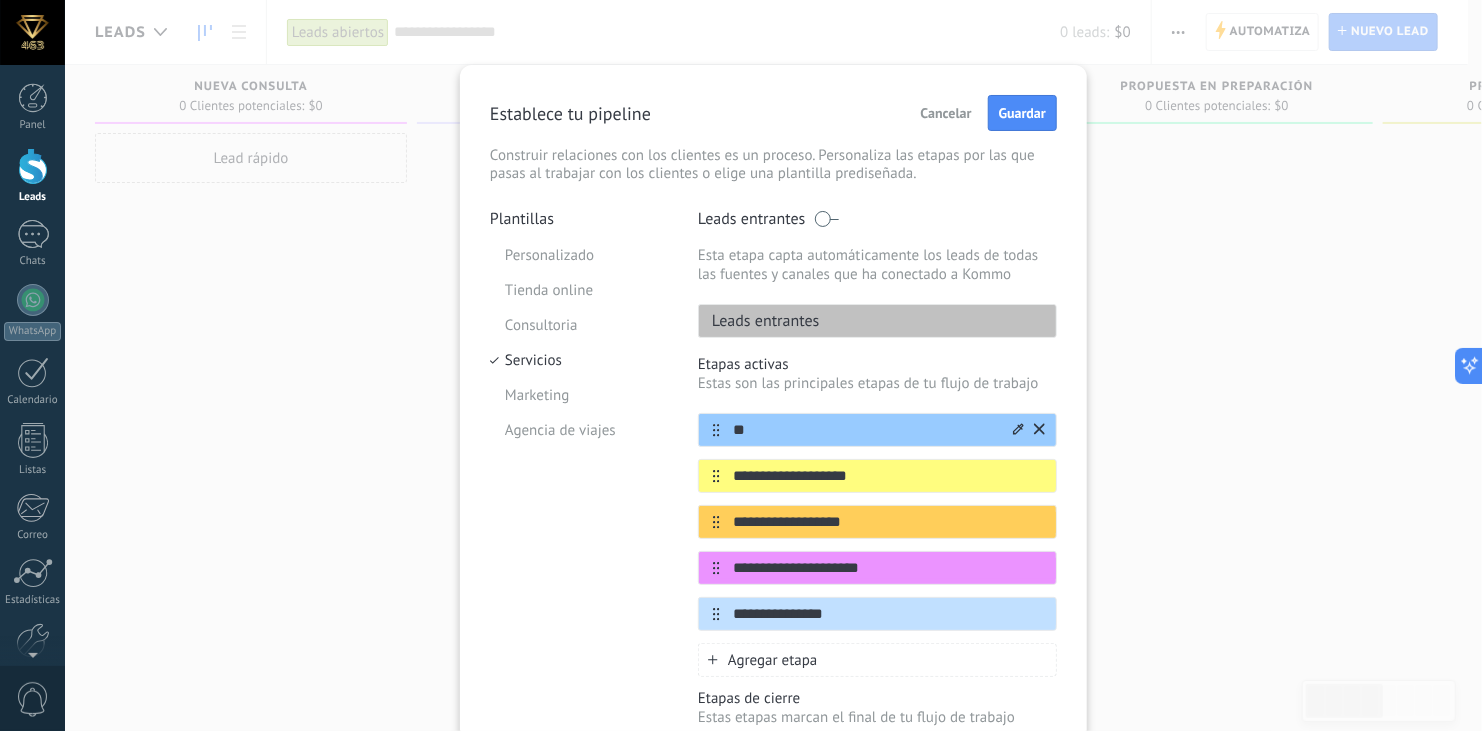 type on "*" 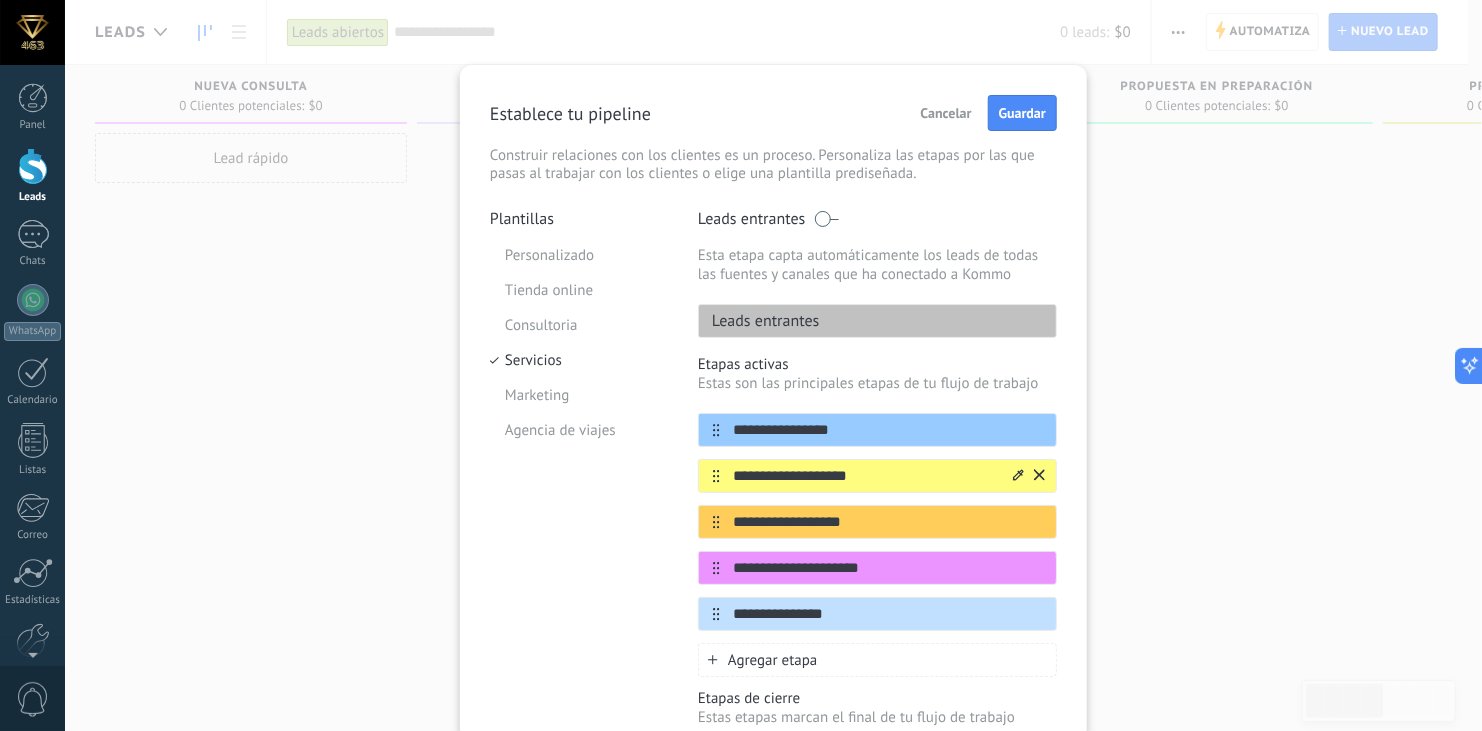 type on "**********" 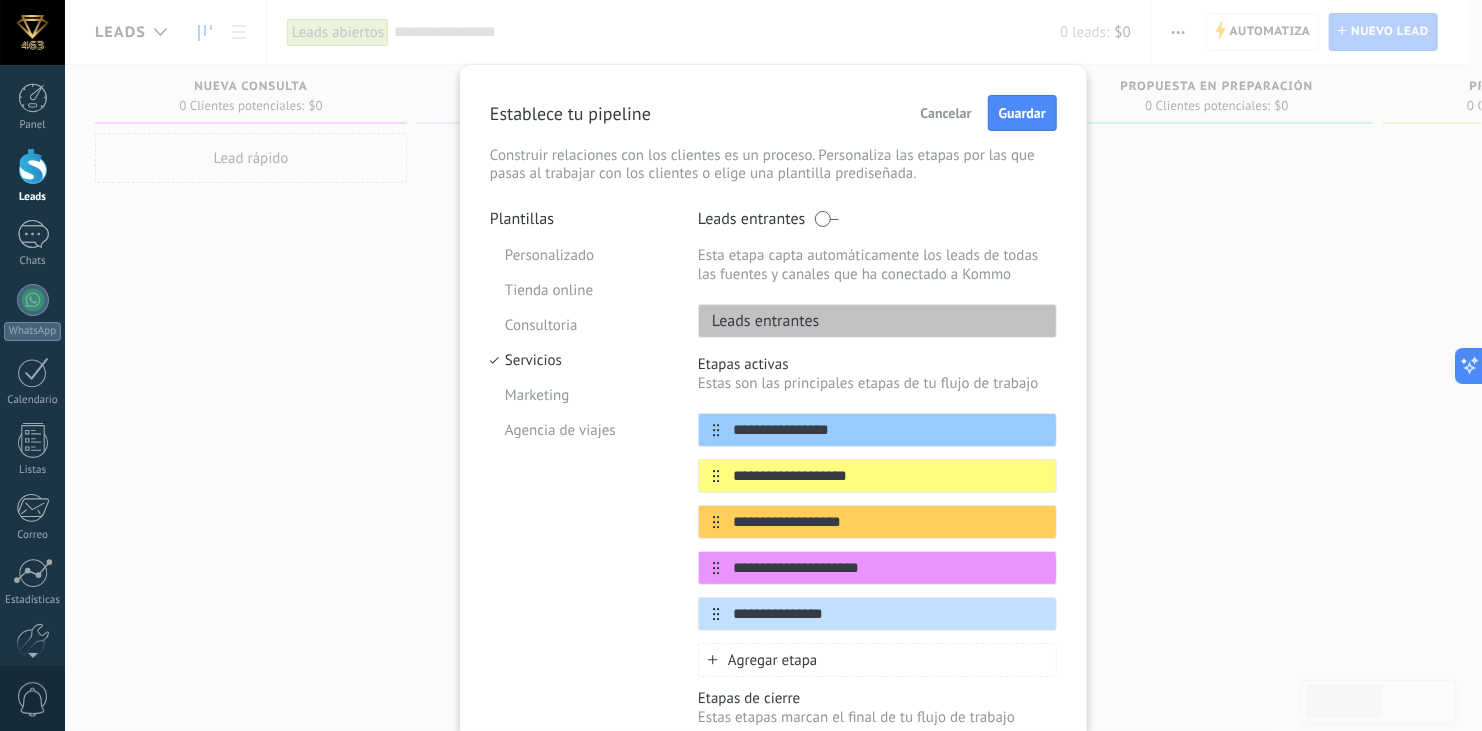 drag, startPoint x: 884, startPoint y: 478, endPoint x: 651, endPoint y: 460, distance: 233.69424 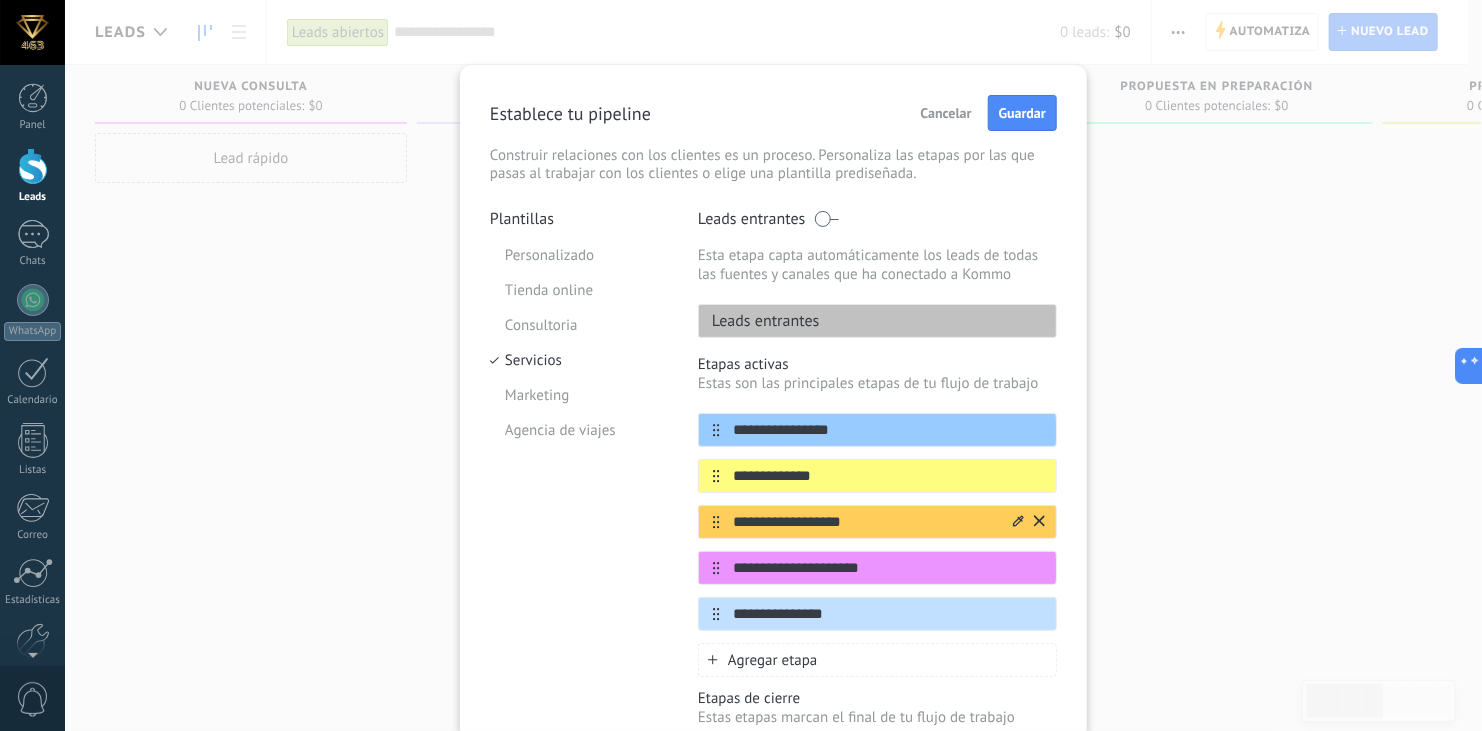 type on "**********" 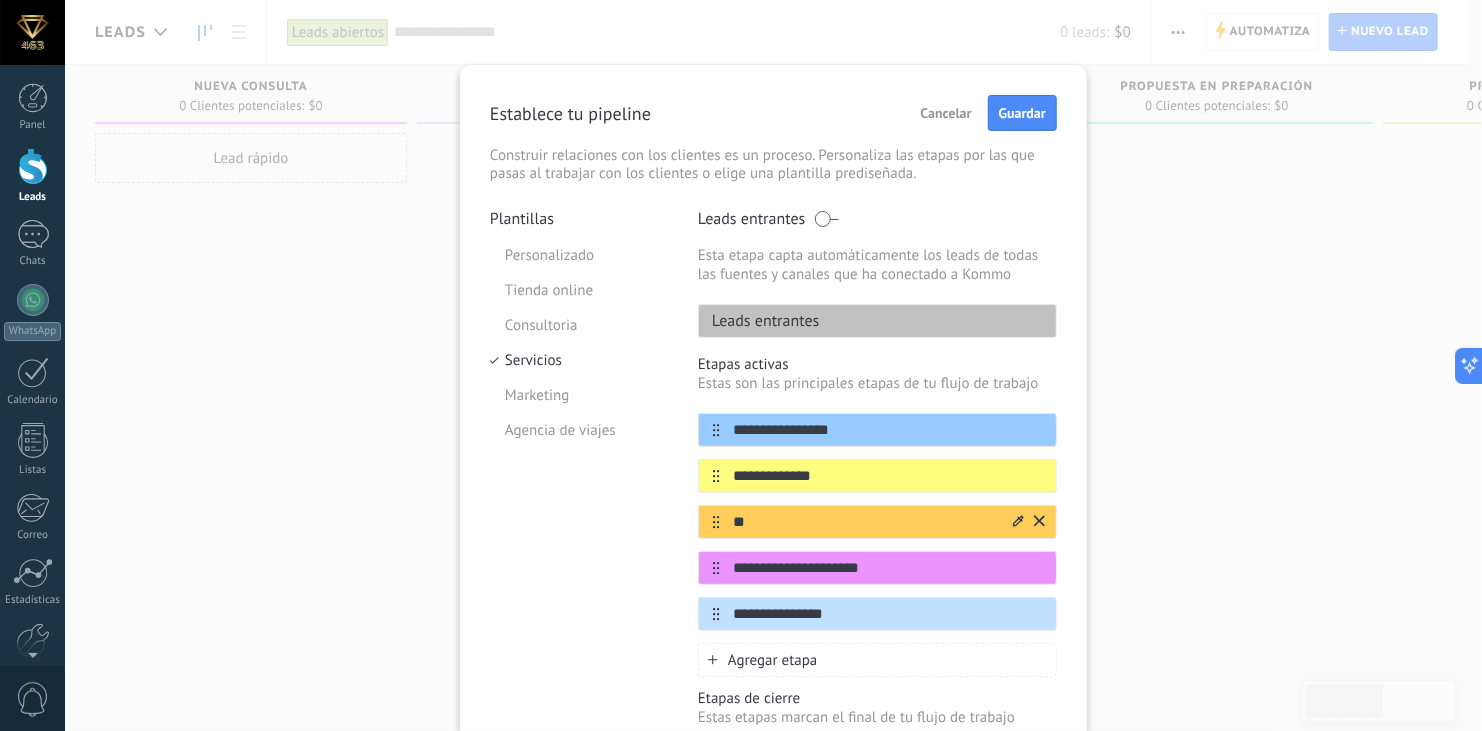 type on "*" 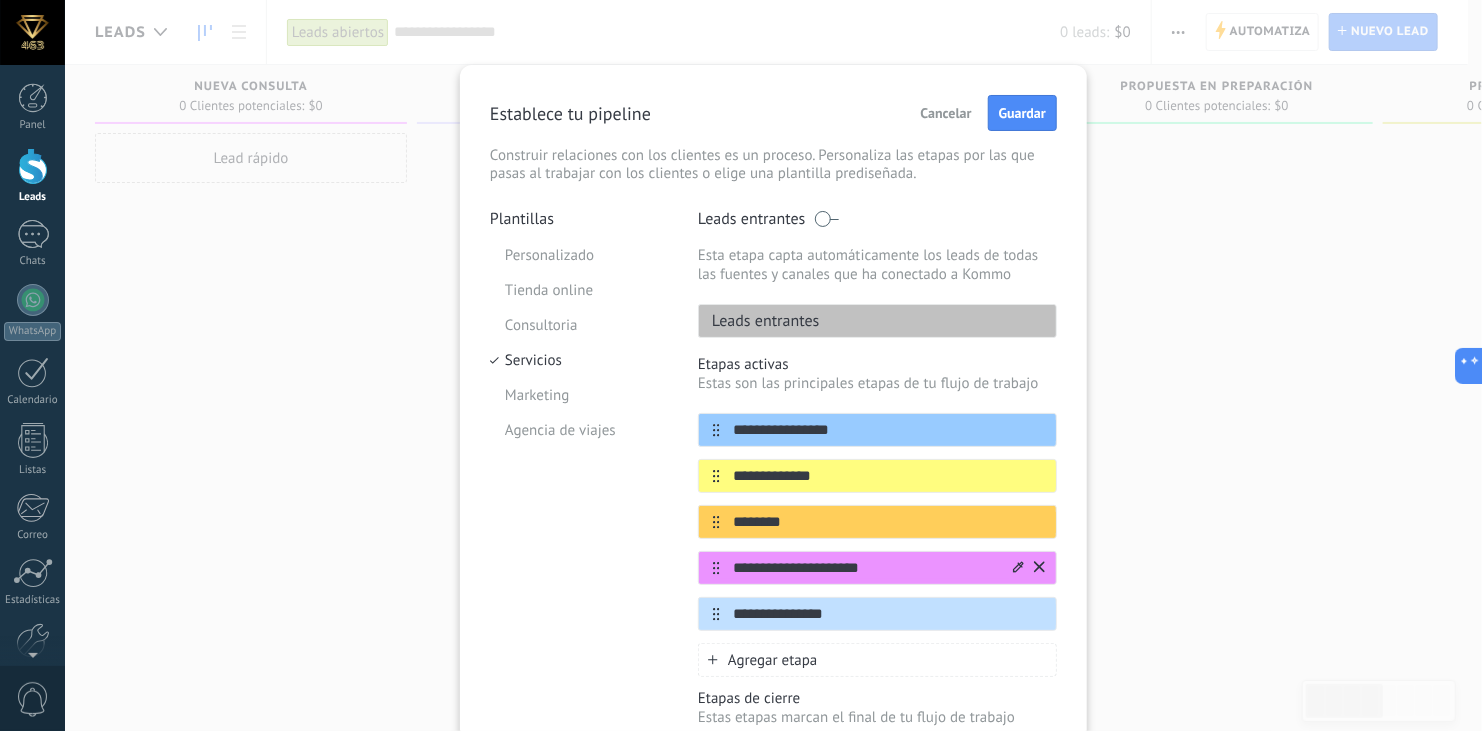 type on "********" 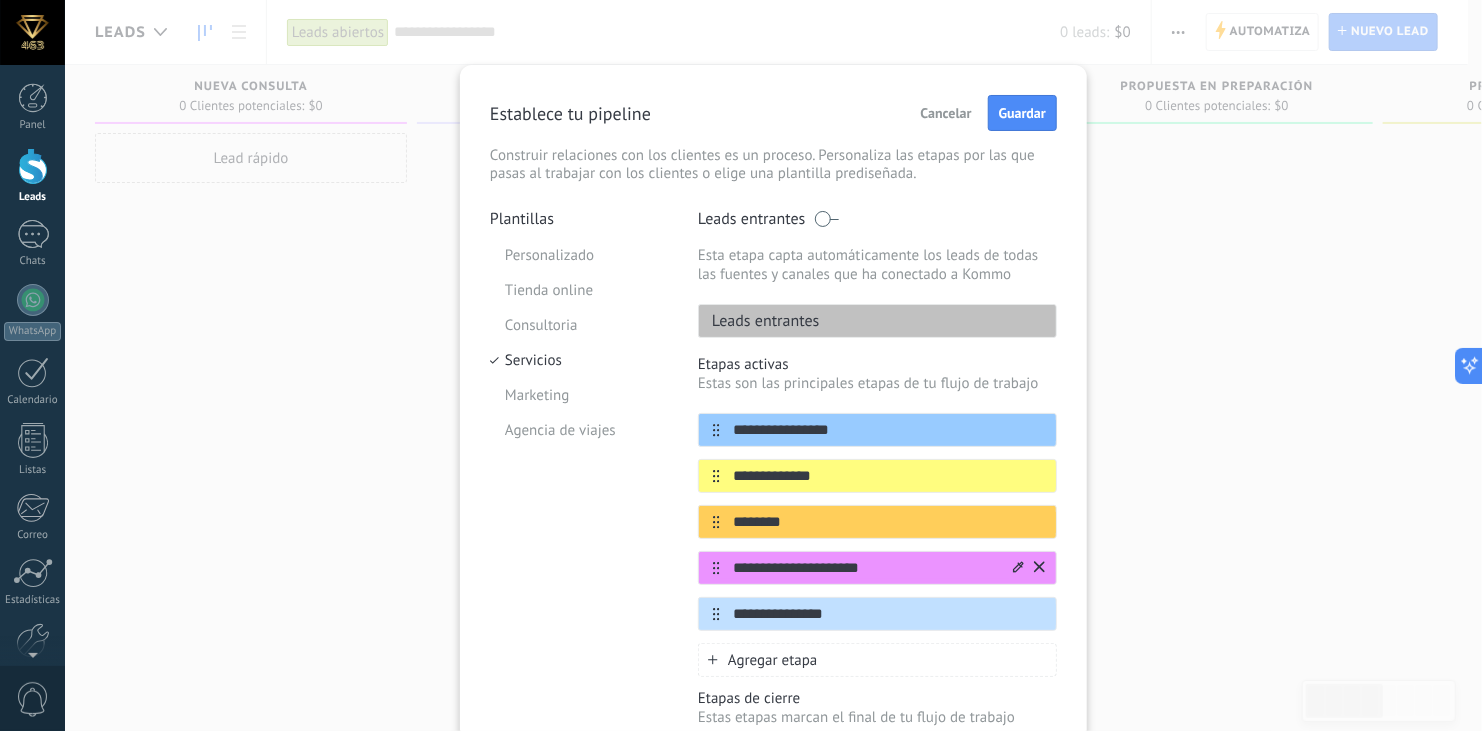 drag, startPoint x: 885, startPoint y: 569, endPoint x: 698, endPoint y: 562, distance: 187.13097 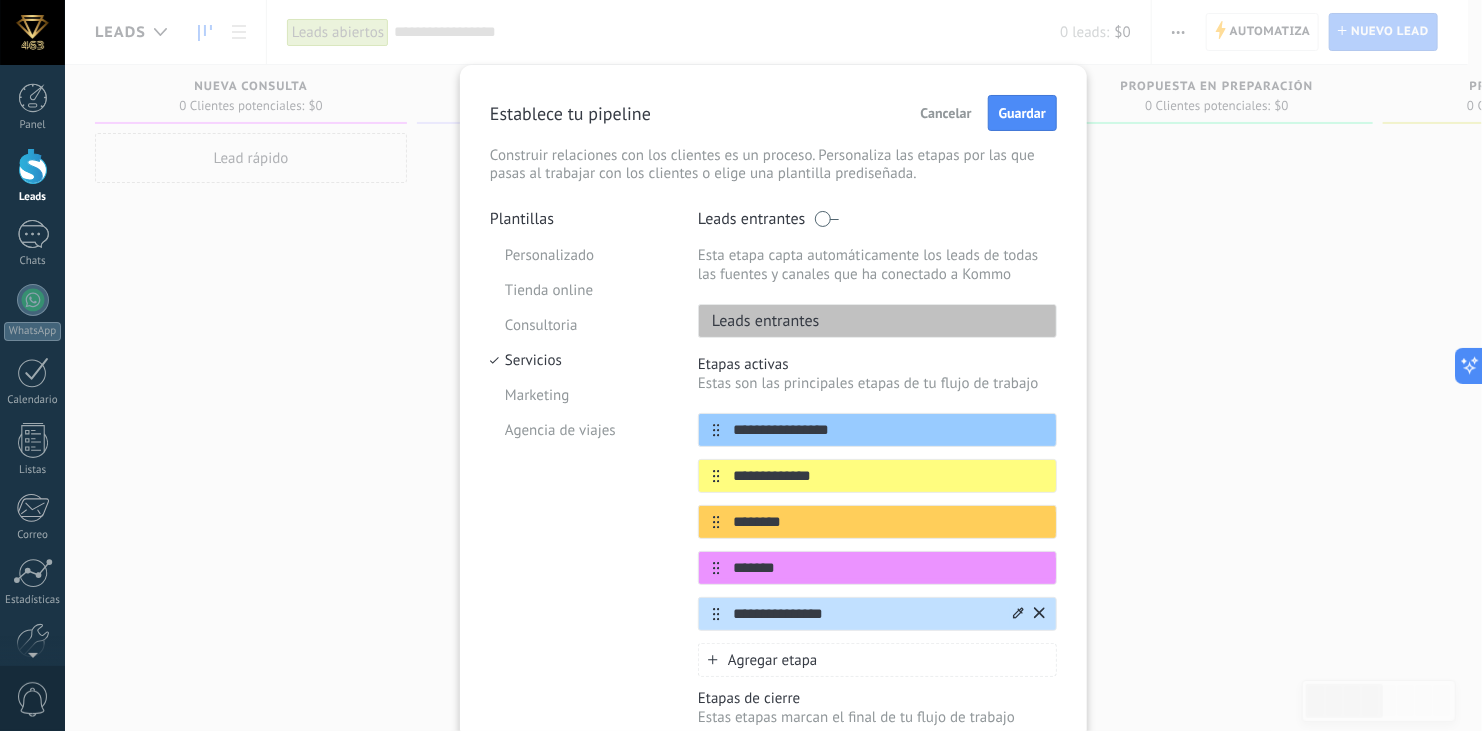 type on "*******" 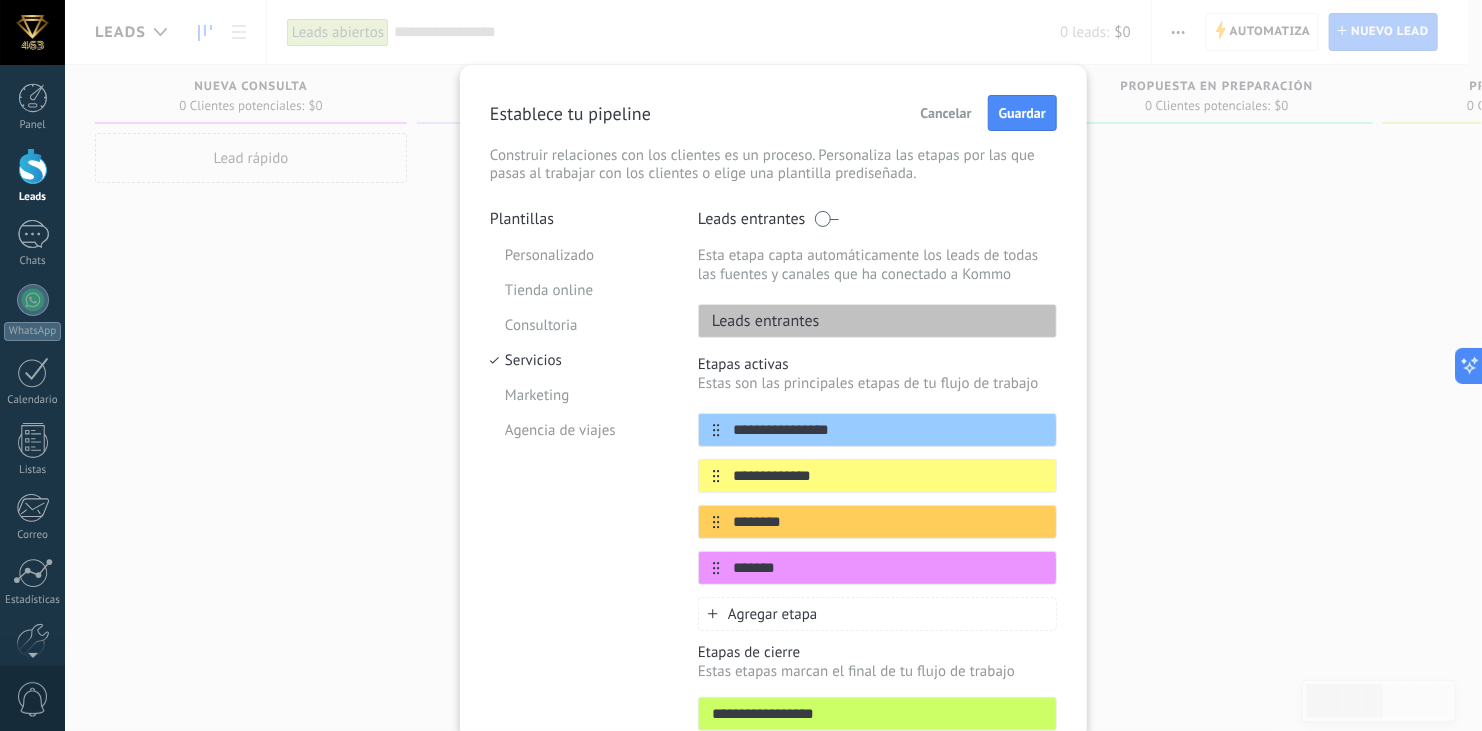 click on "Plantillas Personalizado Tienda online Consultoria Servicios Marketing Agencia de viajes" at bounding box center (579, 499) 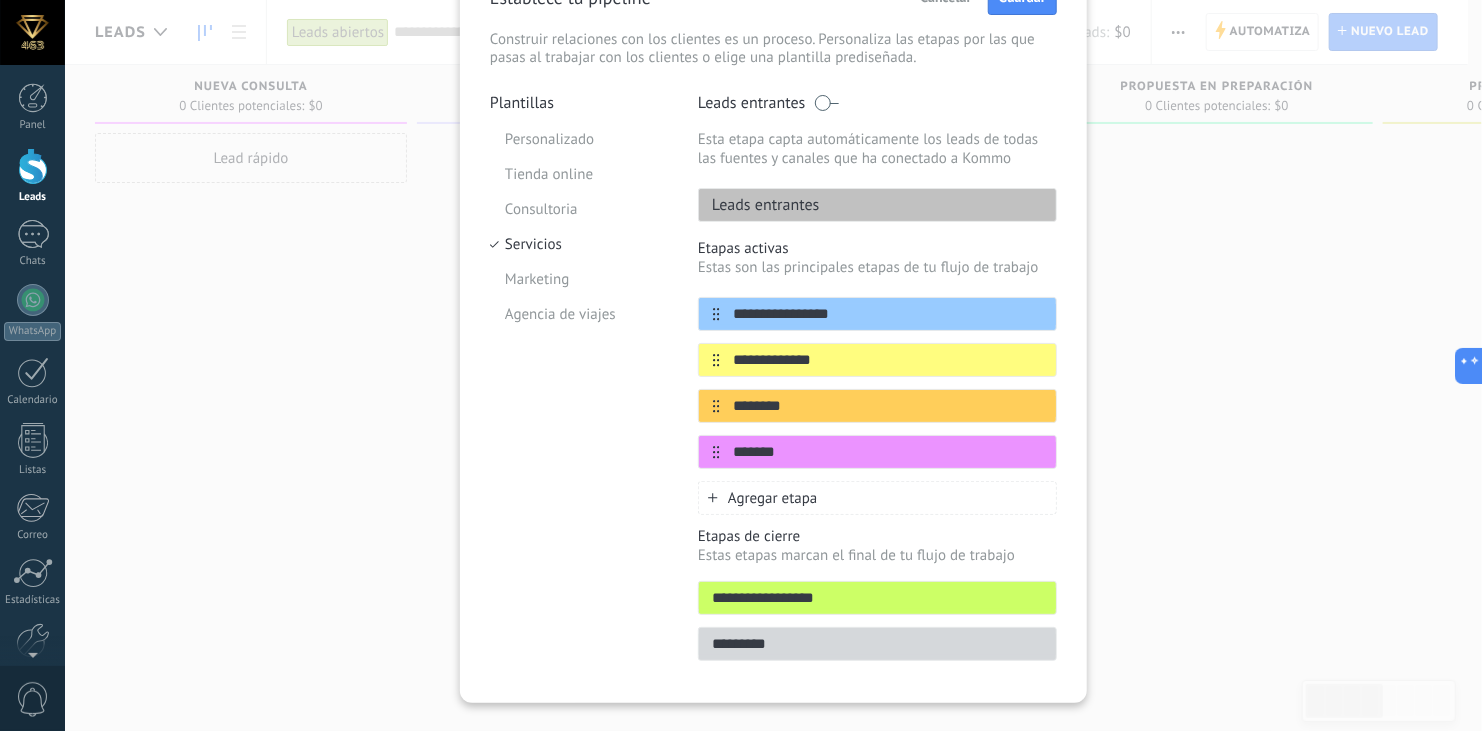 scroll, scrollTop: 120, scrollLeft: 0, axis: vertical 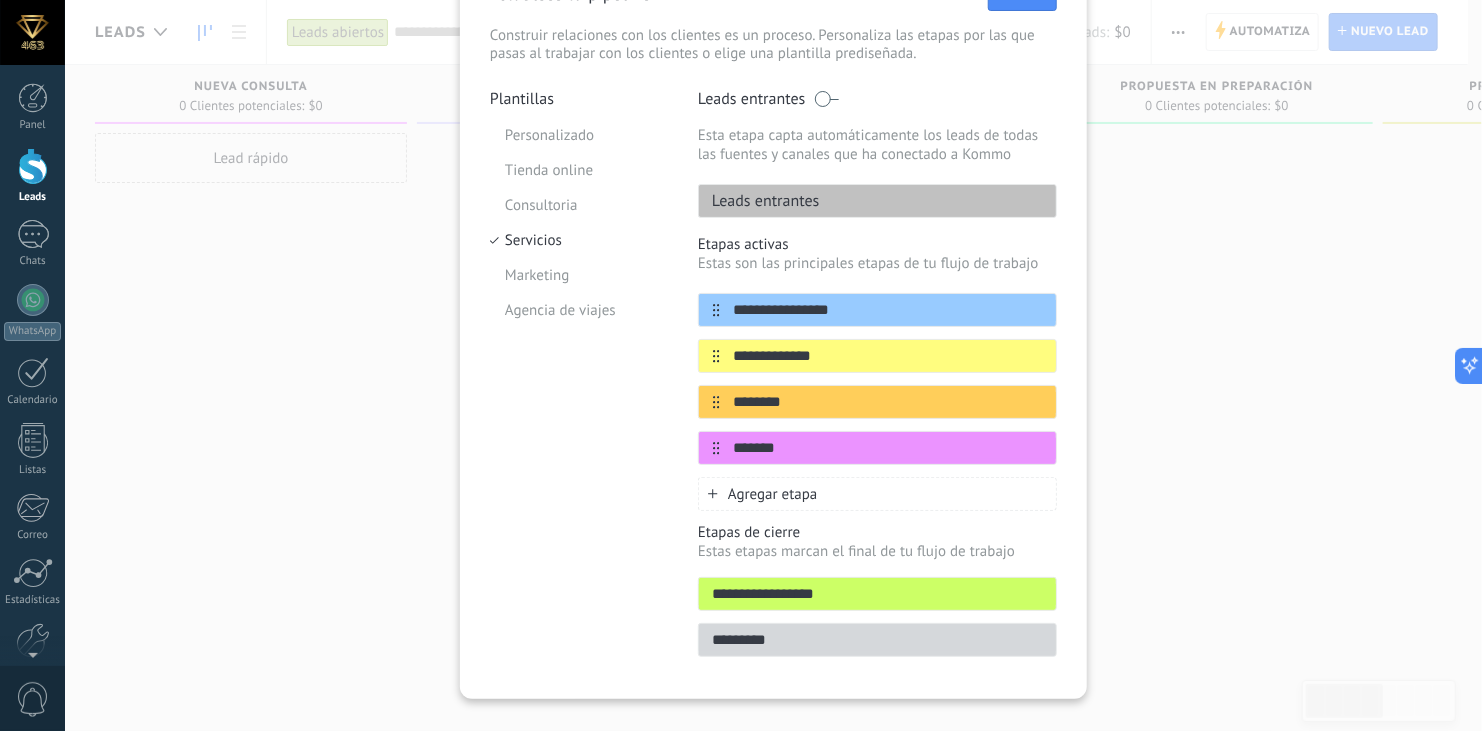drag, startPoint x: 821, startPoint y: 597, endPoint x: 652, endPoint y: 588, distance: 169.23947 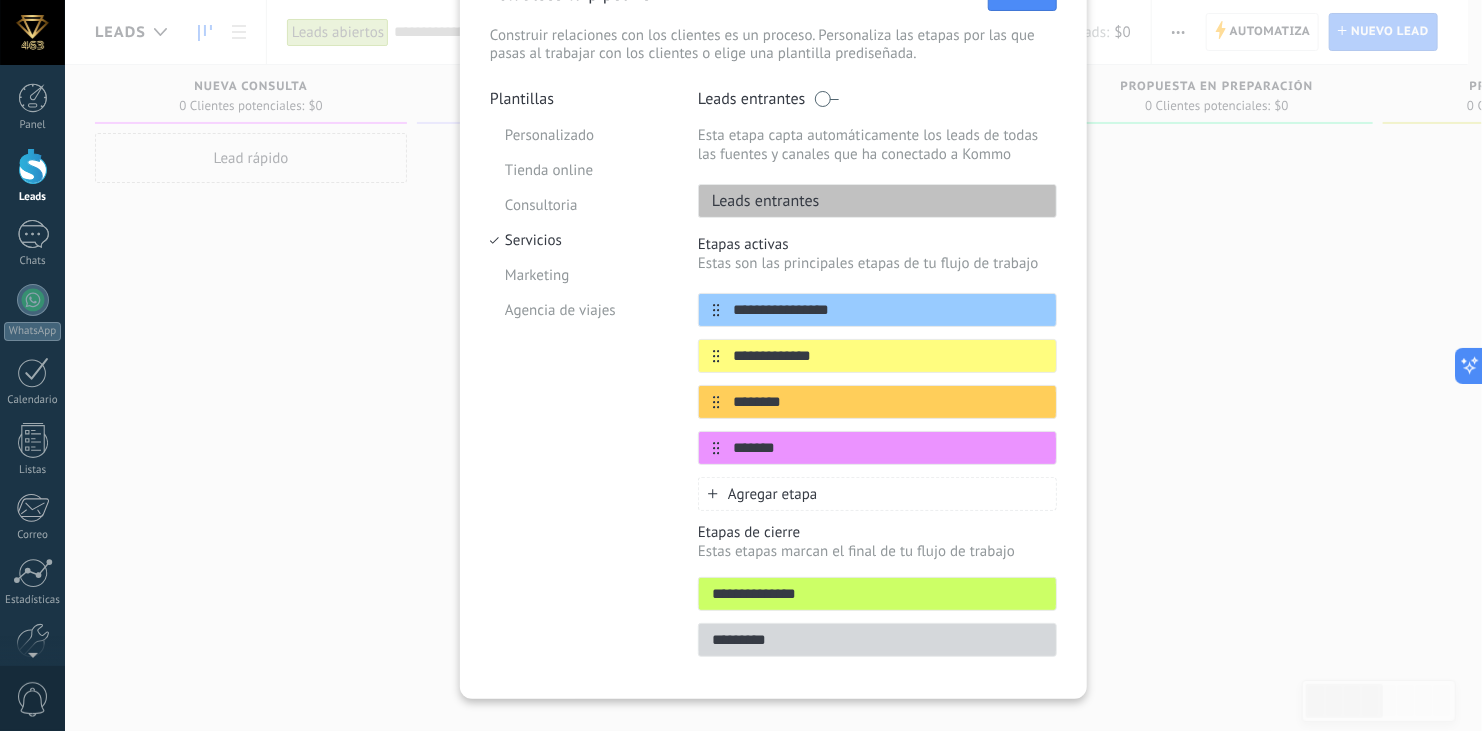 type on "**********" 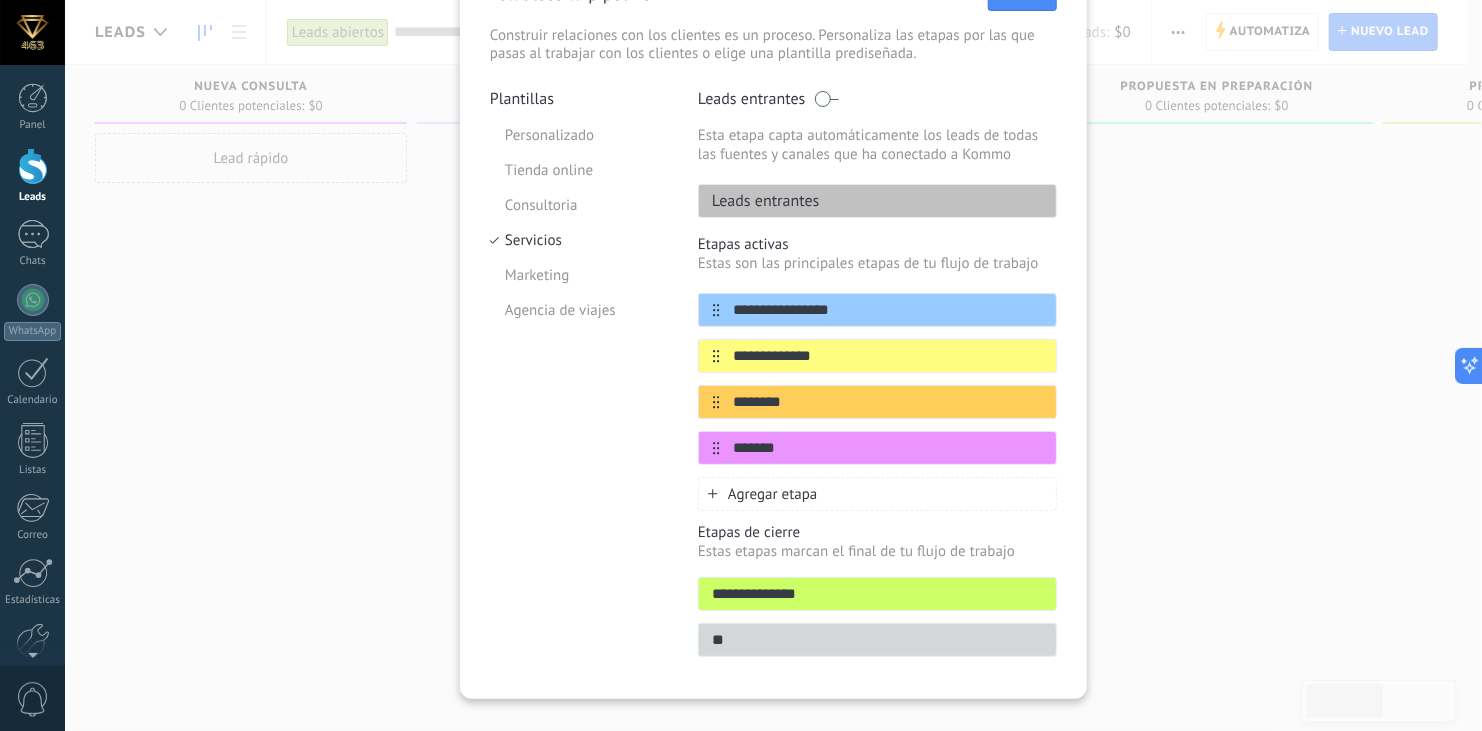 type on "*" 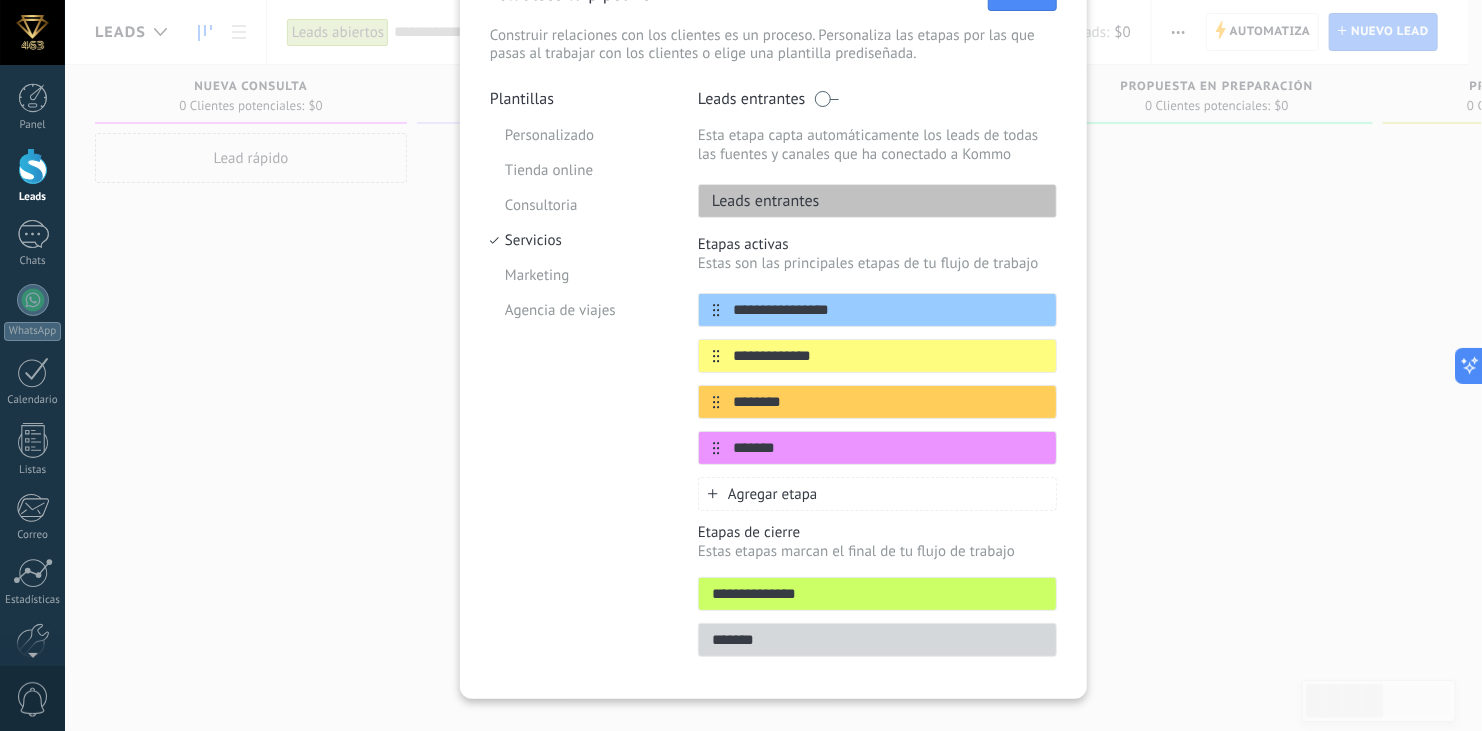 type on "*******" 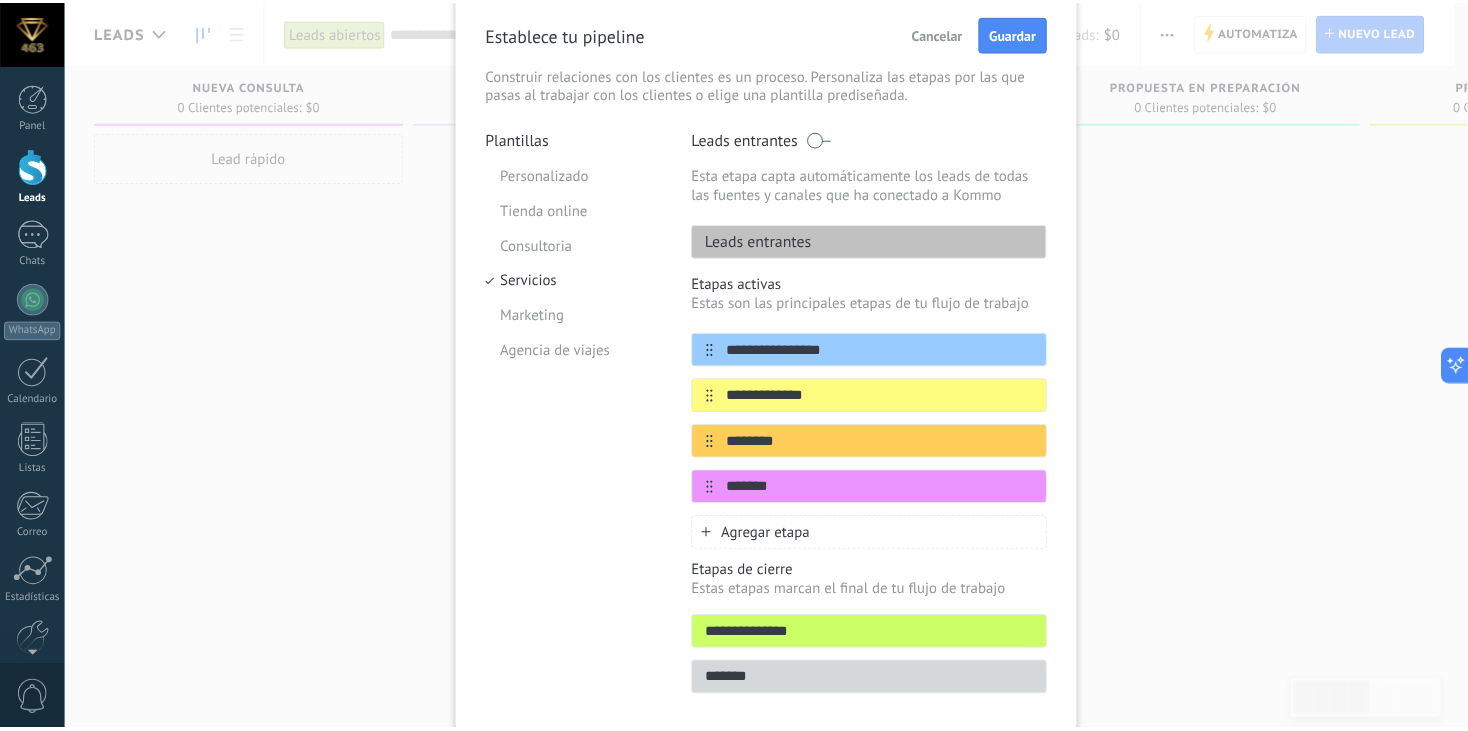 scroll, scrollTop: 40, scrollLeft: 0, axis: vertical 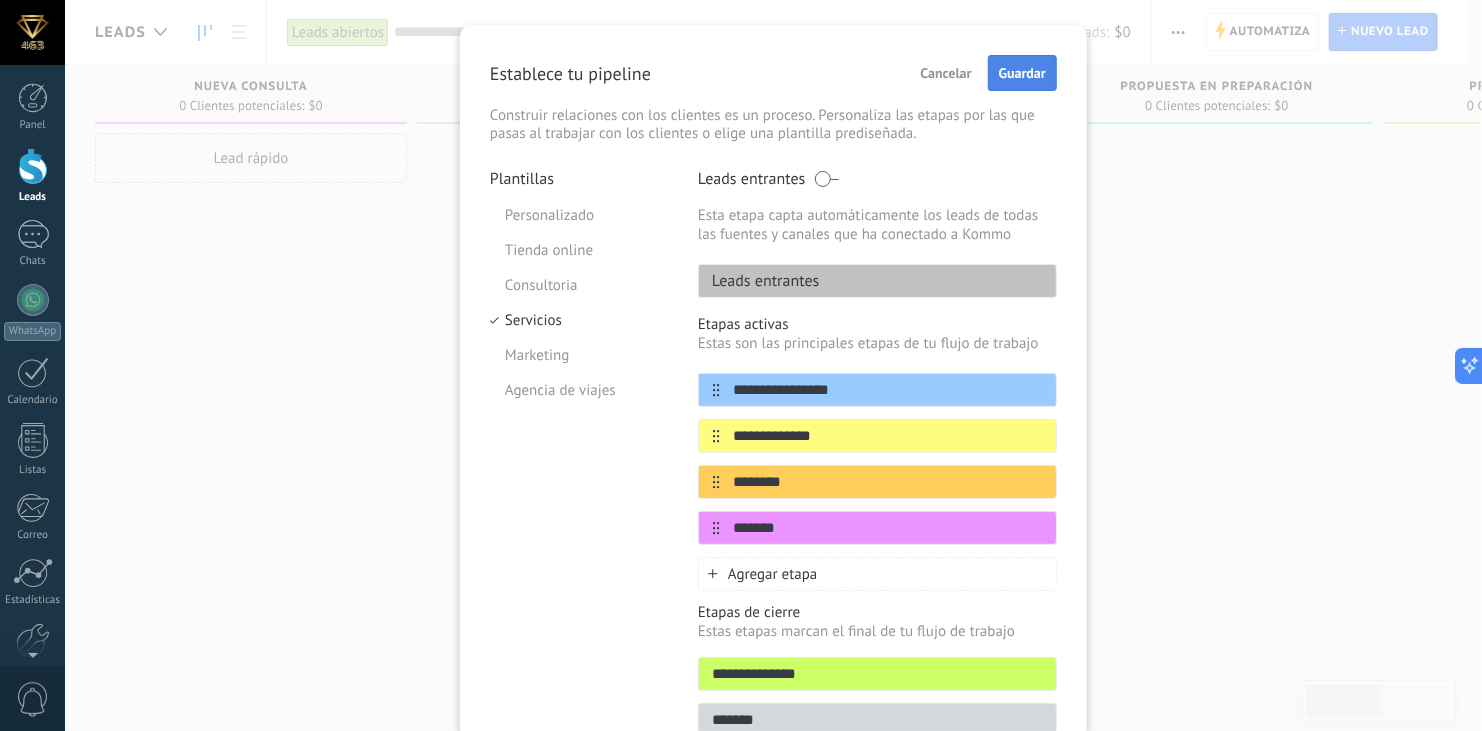 click on "Guardar" at bounding box center [1022, 73] 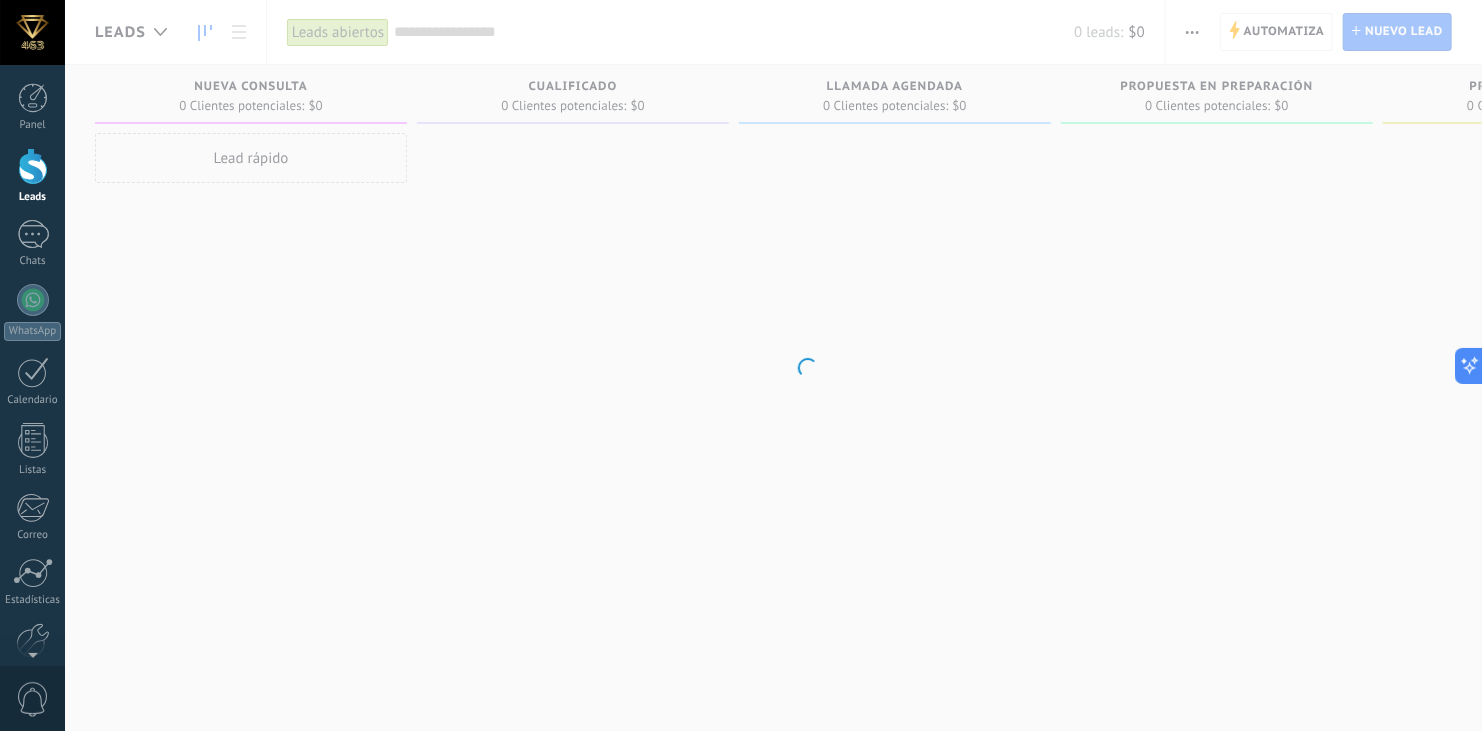 scroll, scrollTop: 0, scrollLeft: 0, axis: both 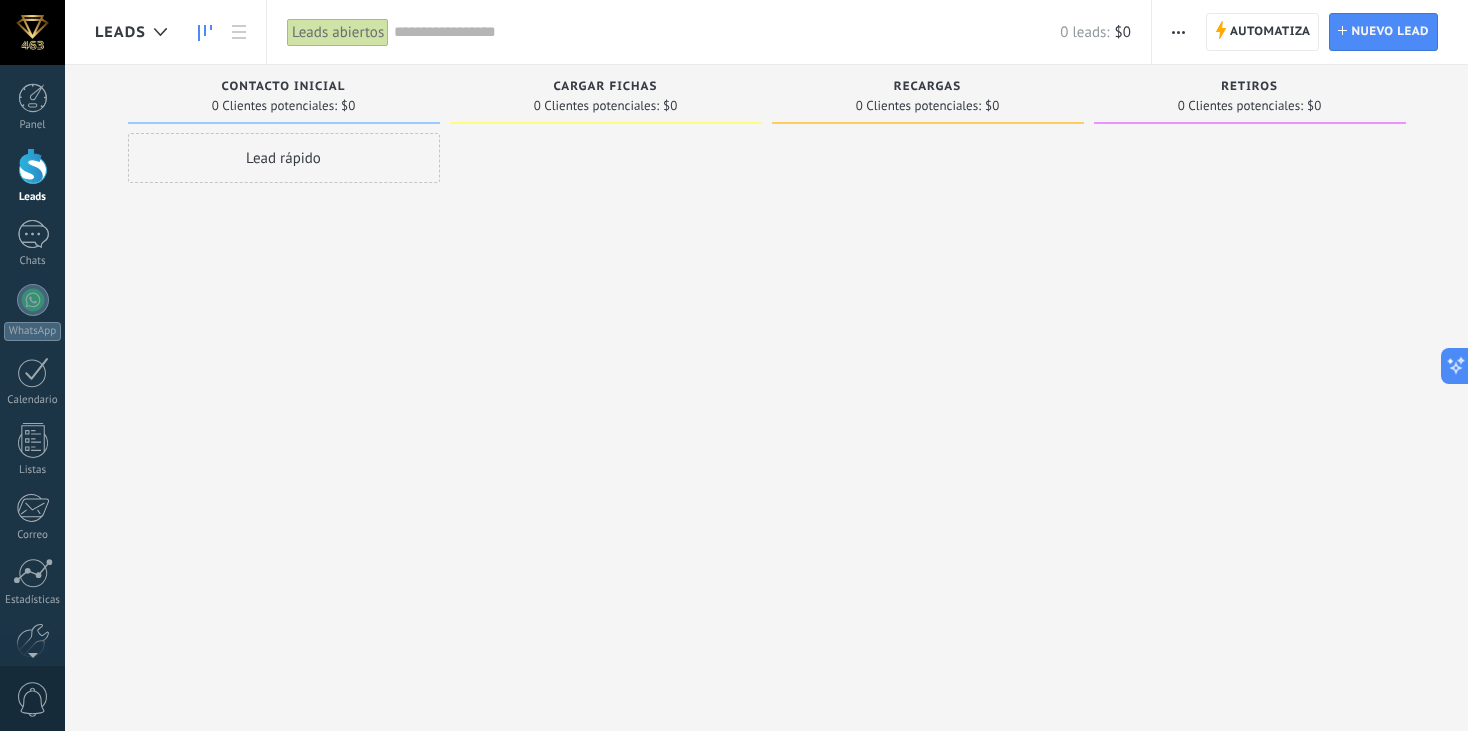 click at bounding box center (1178, 32) 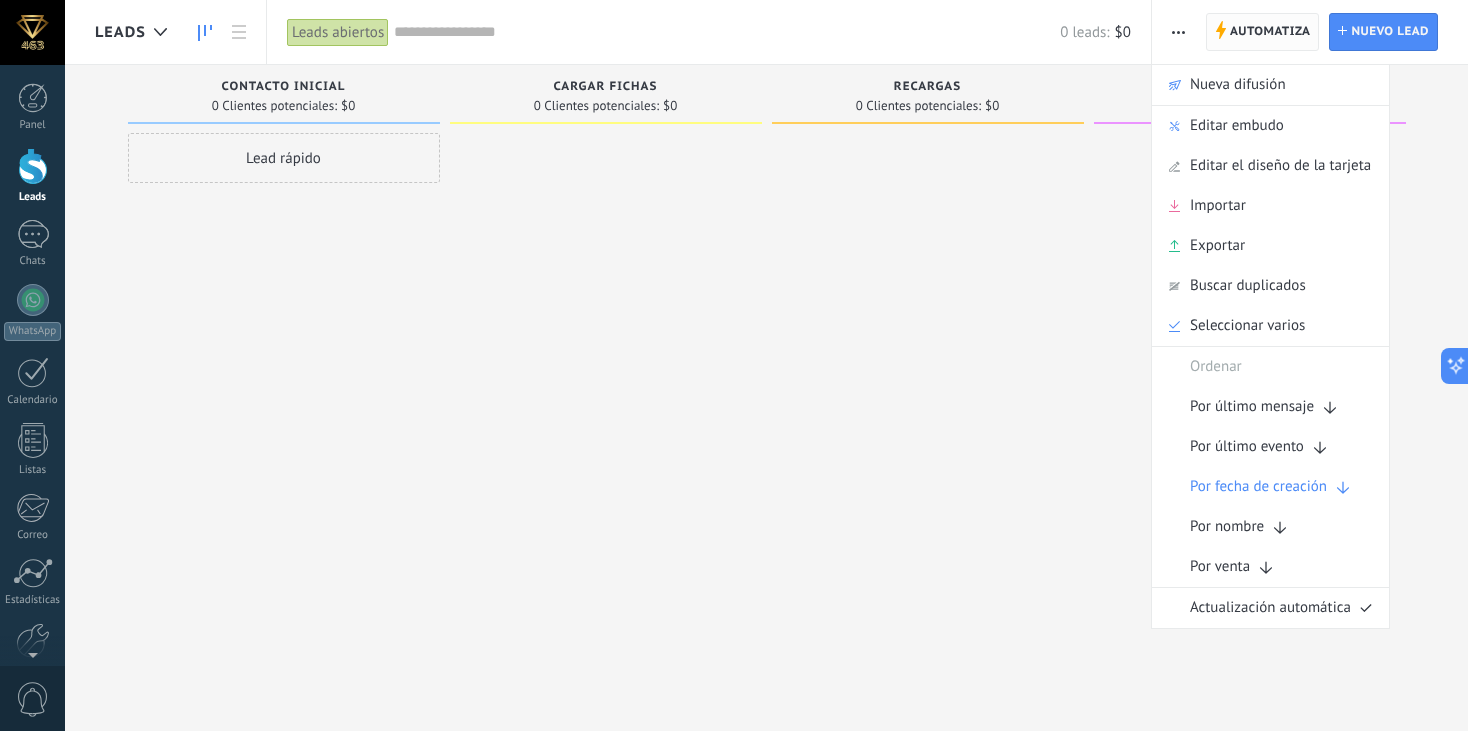 click on "Automatiza" at bounding box center (1270, 32) 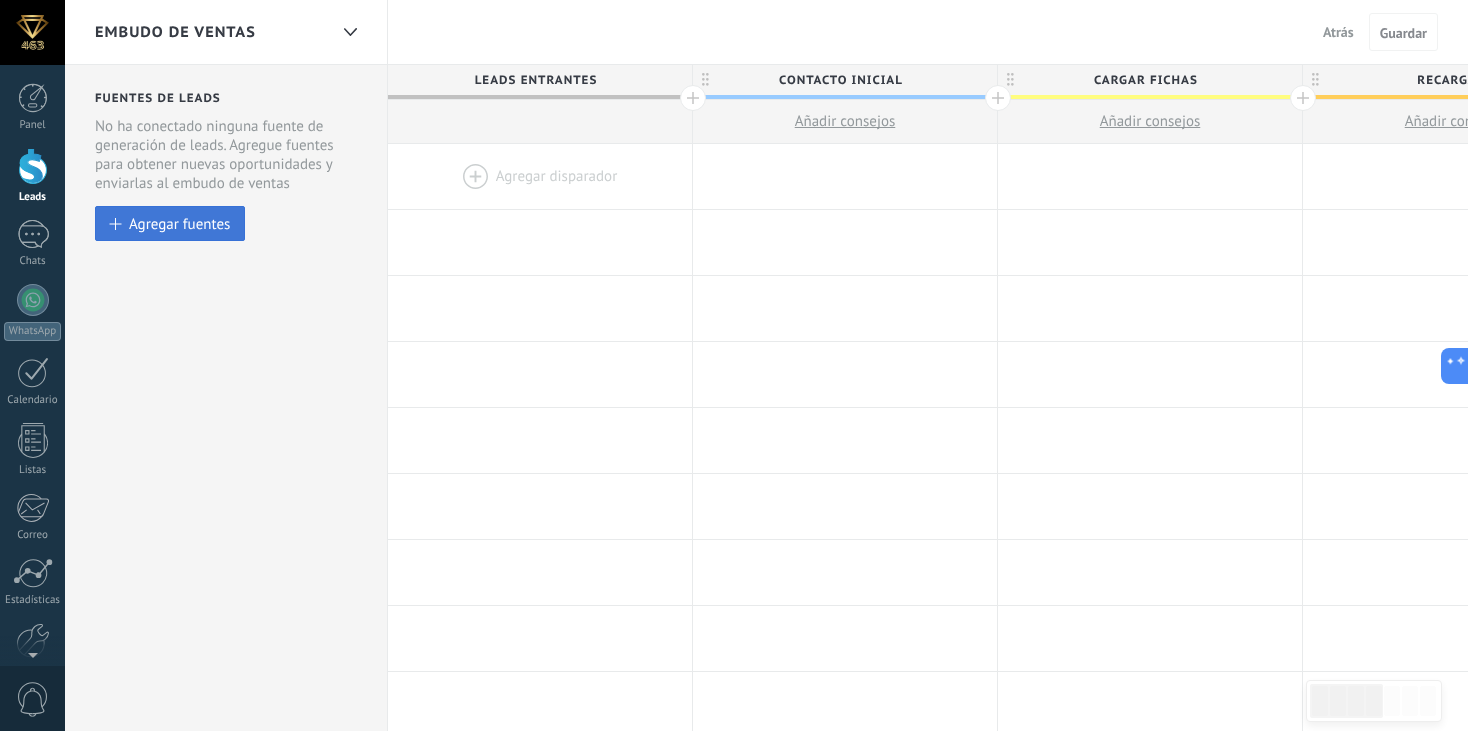 click on "Agregar fuentes" at bounding box center (179, 223) 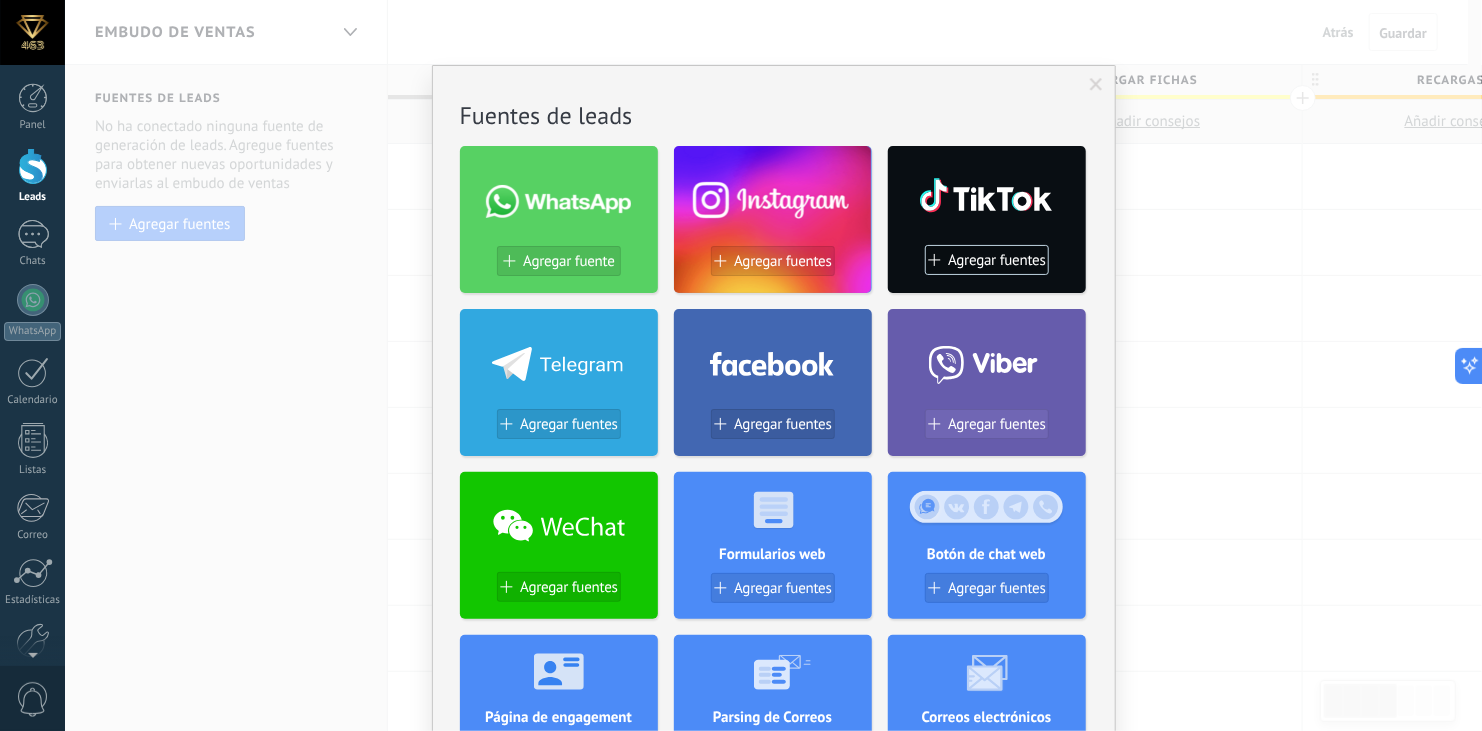 type 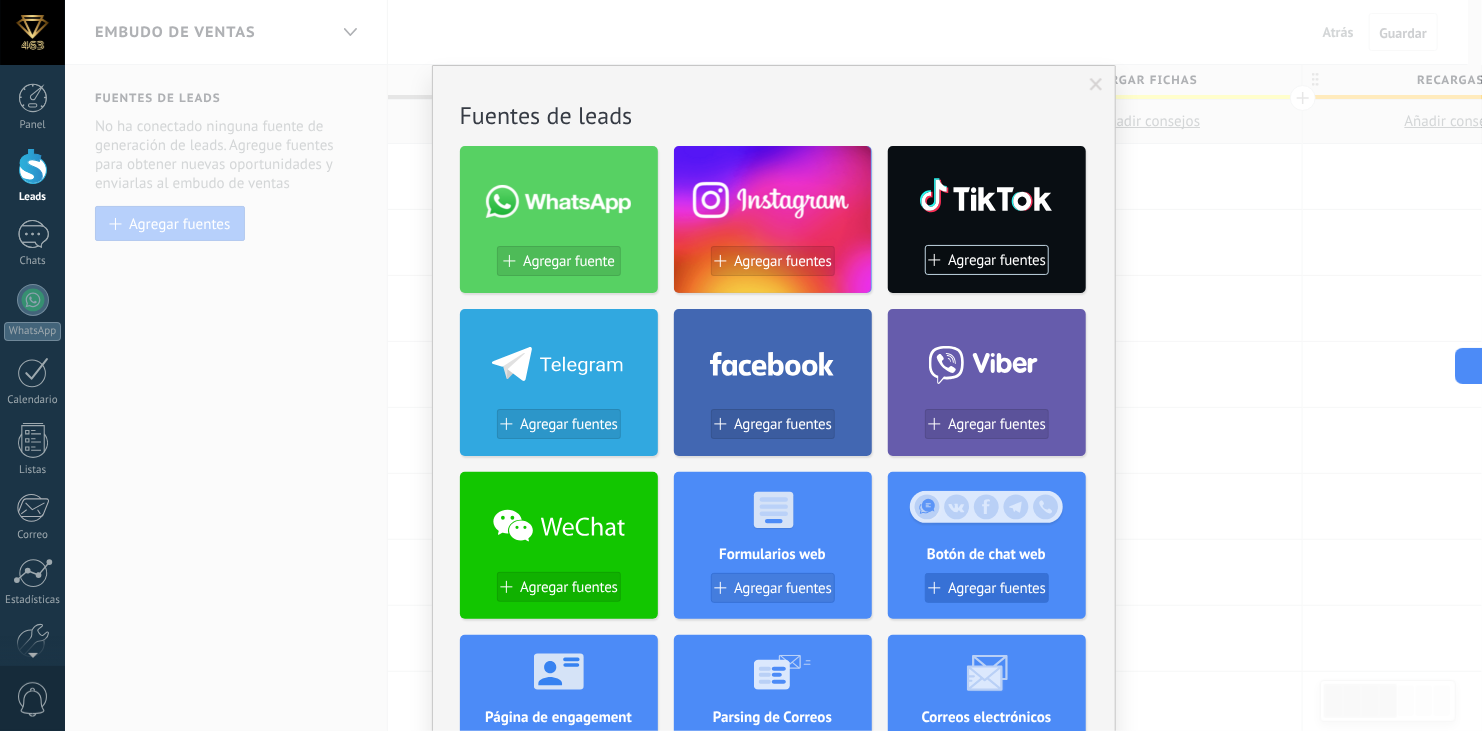 click on "Agregar fuentes" at bounding box center (997, 588) 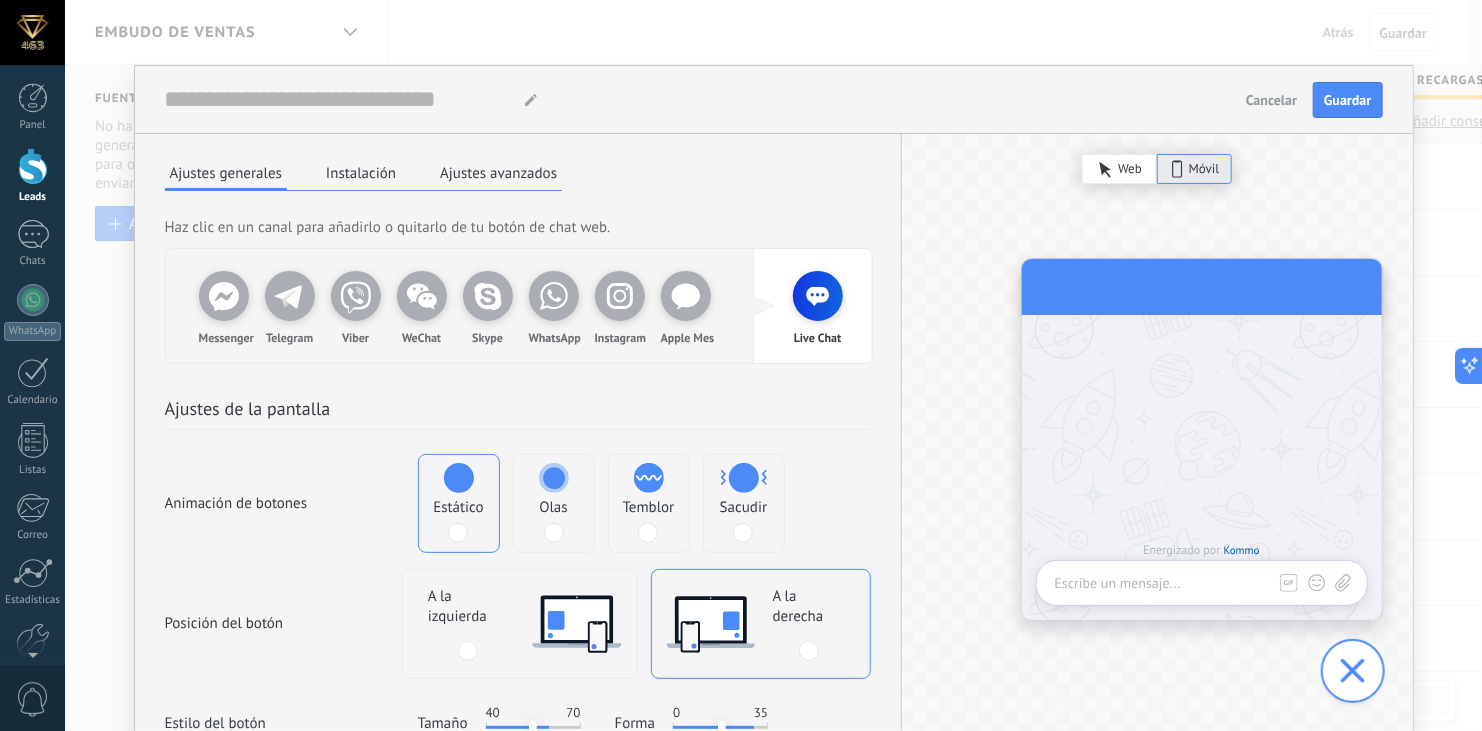 click on "Ajustes de la pantalla" at bounding box center [518, 413] 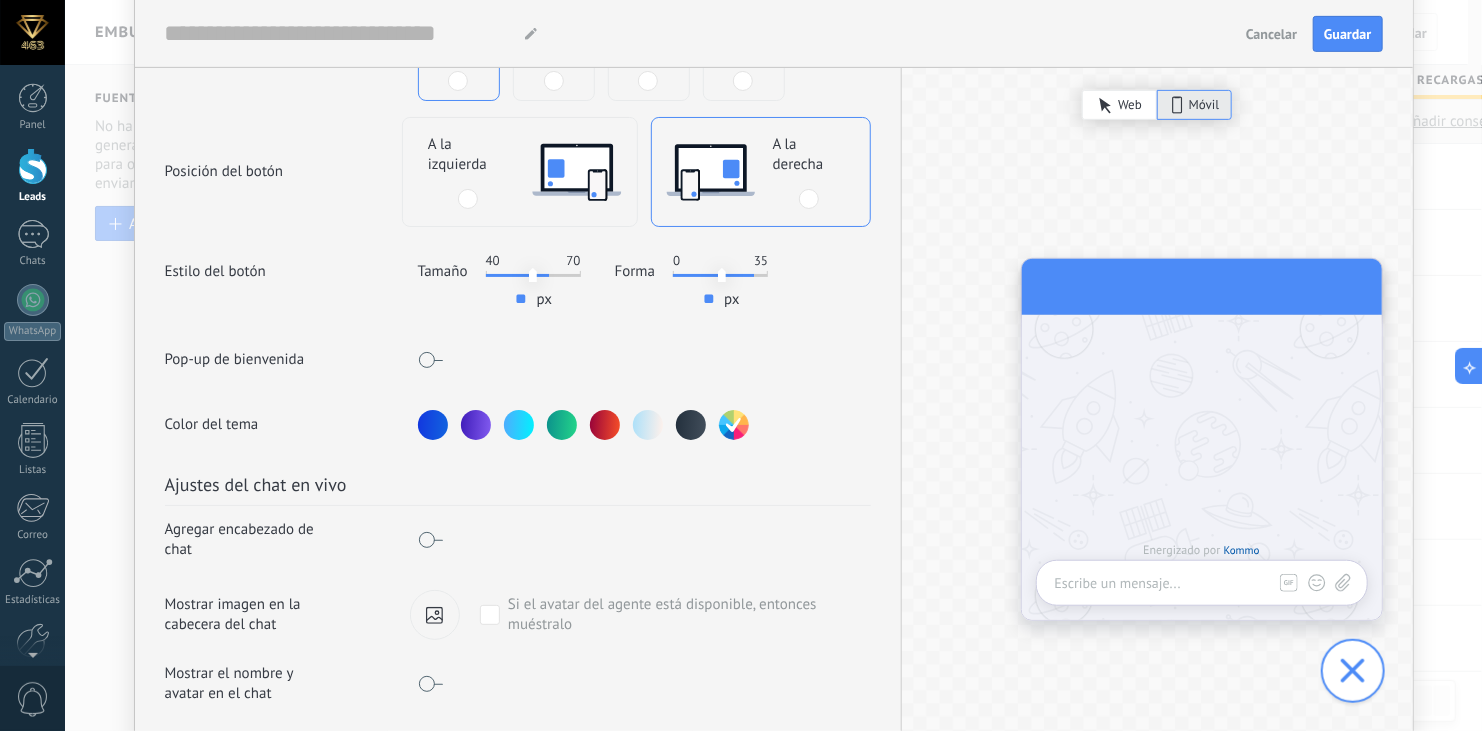 scroll, scrollTop: 480, scrollLeft: 0, axis: vertical 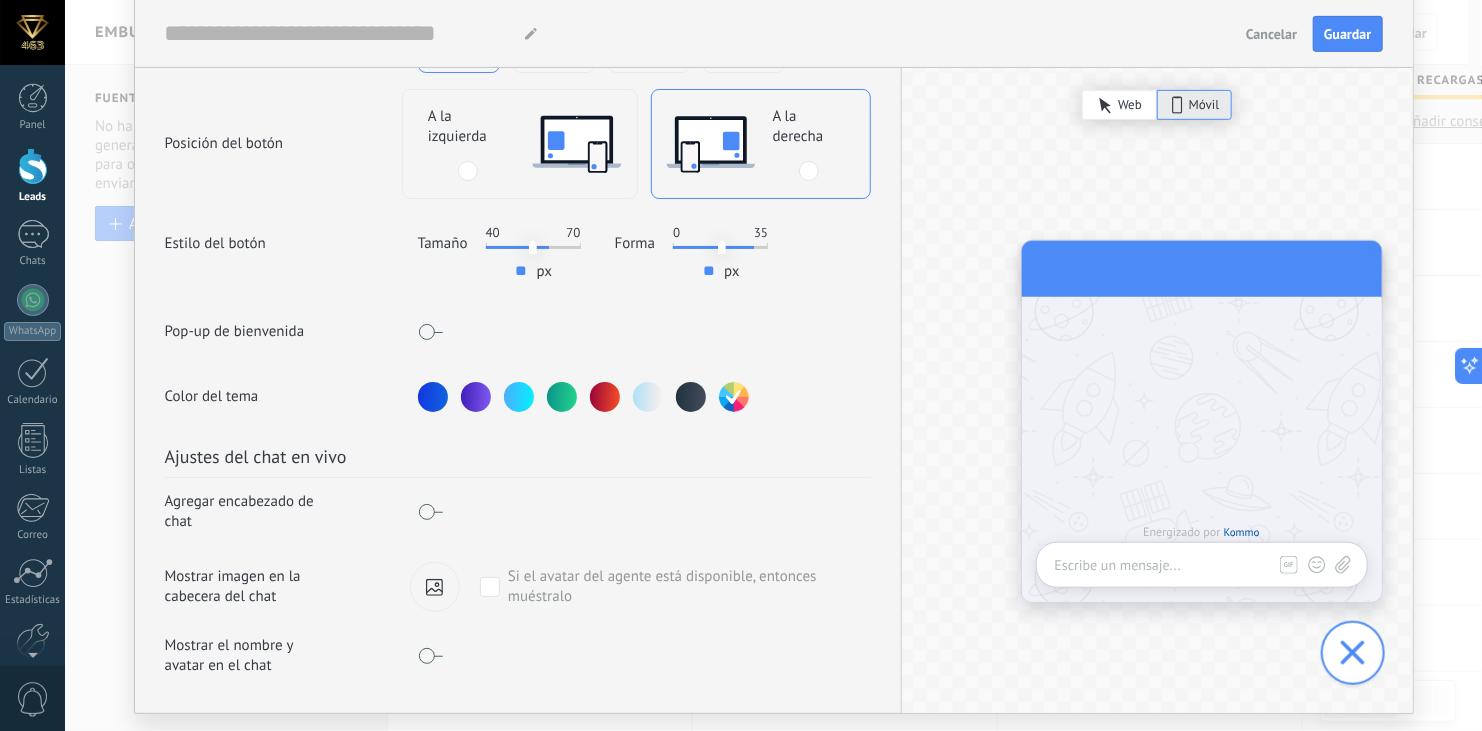 click at bounding box center (691, 397) 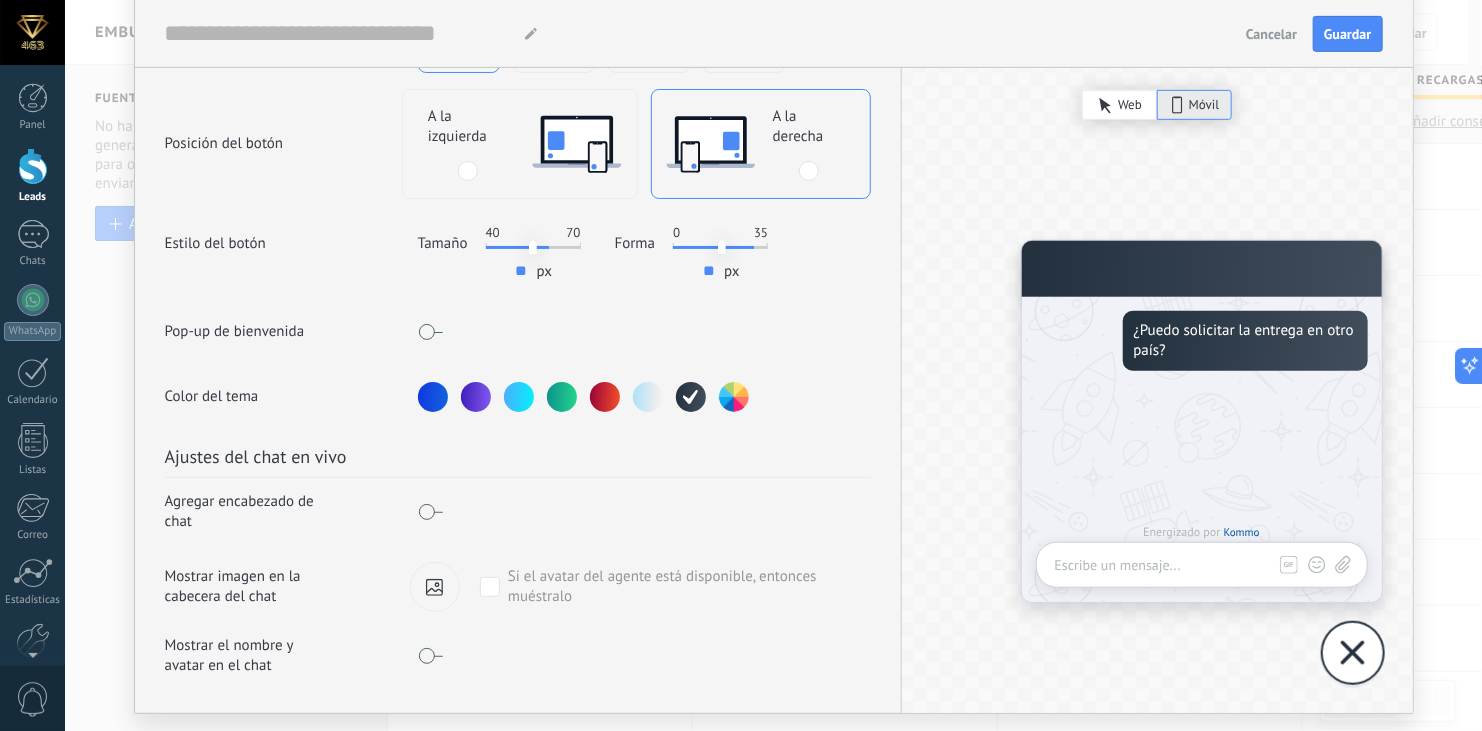 click on "Agregar encabezado de chat" at bounding box center [518, 512] 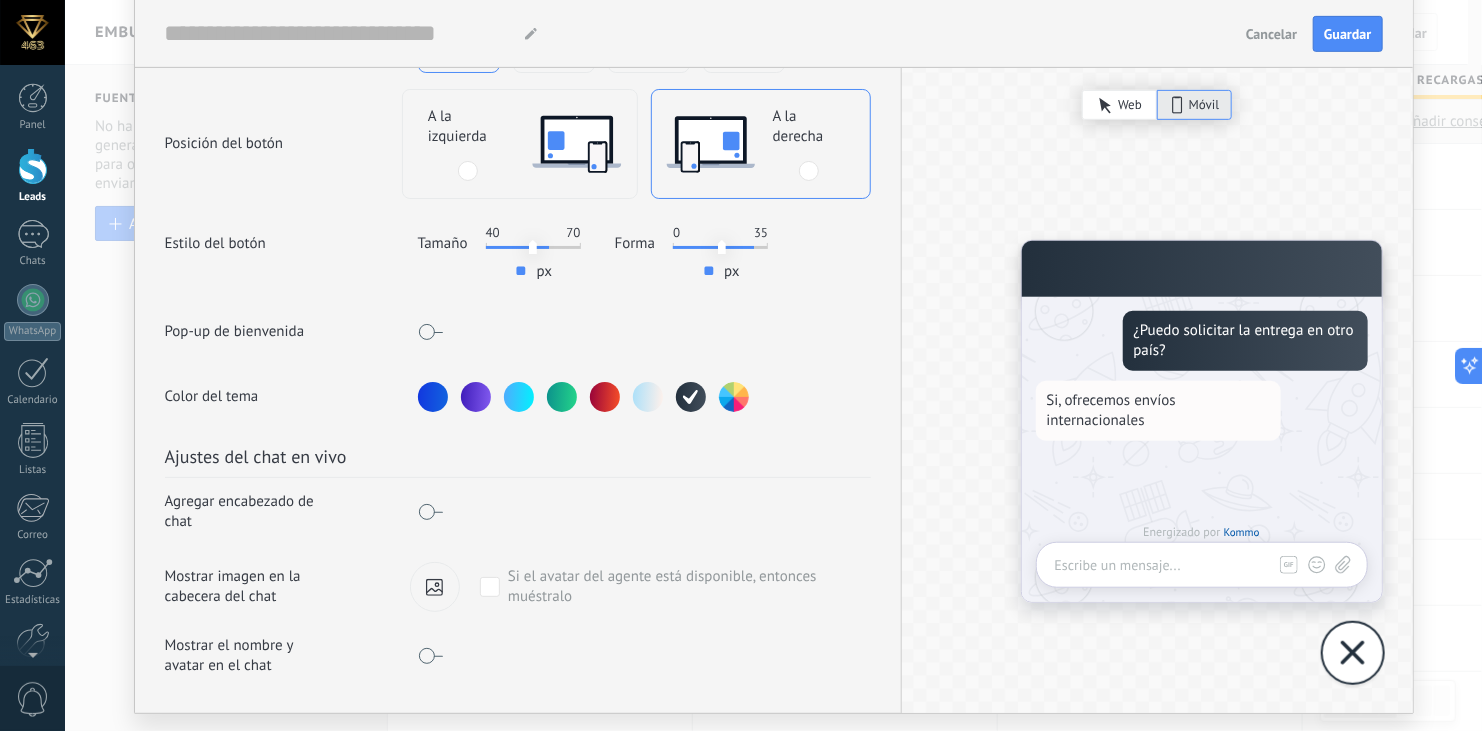 click at bounding box center (430, 512) 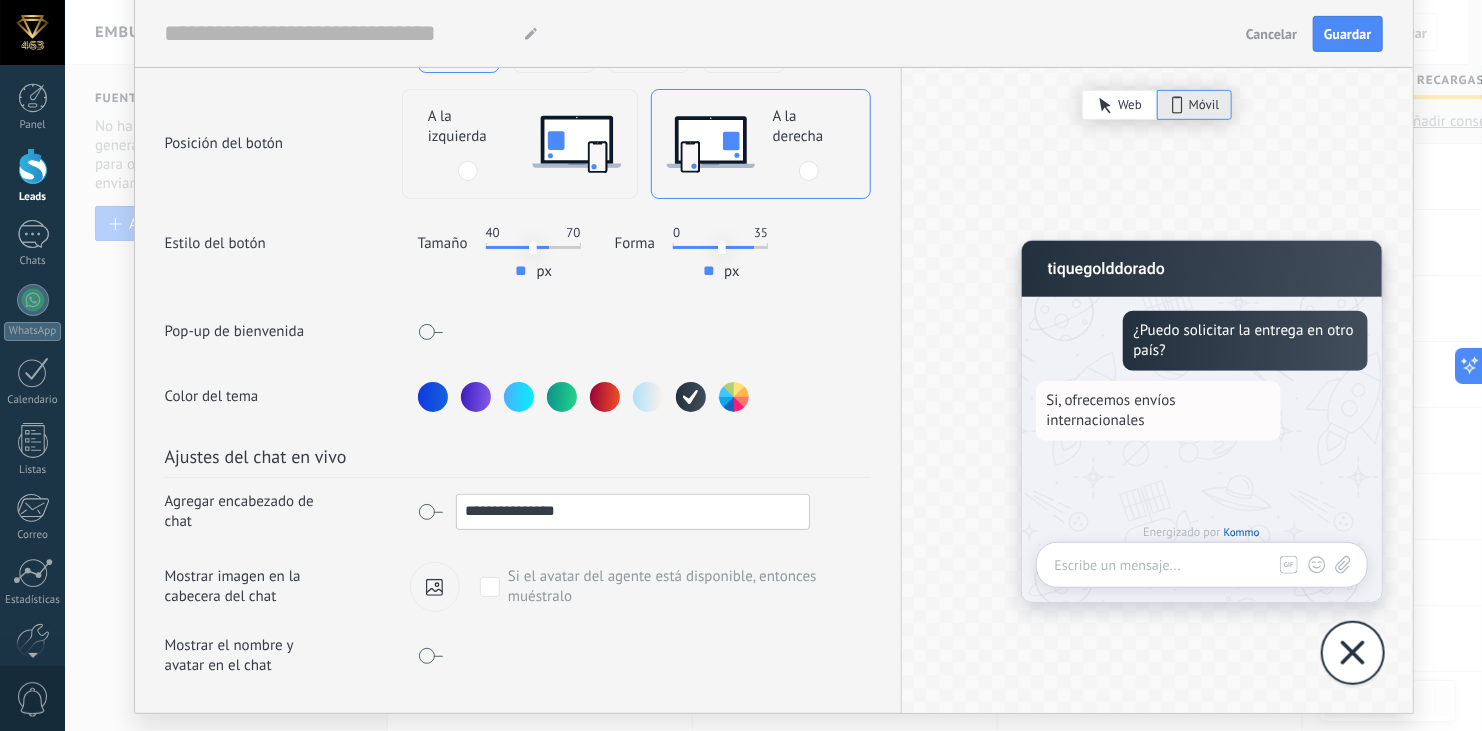 click at bounding box center [490, 587] 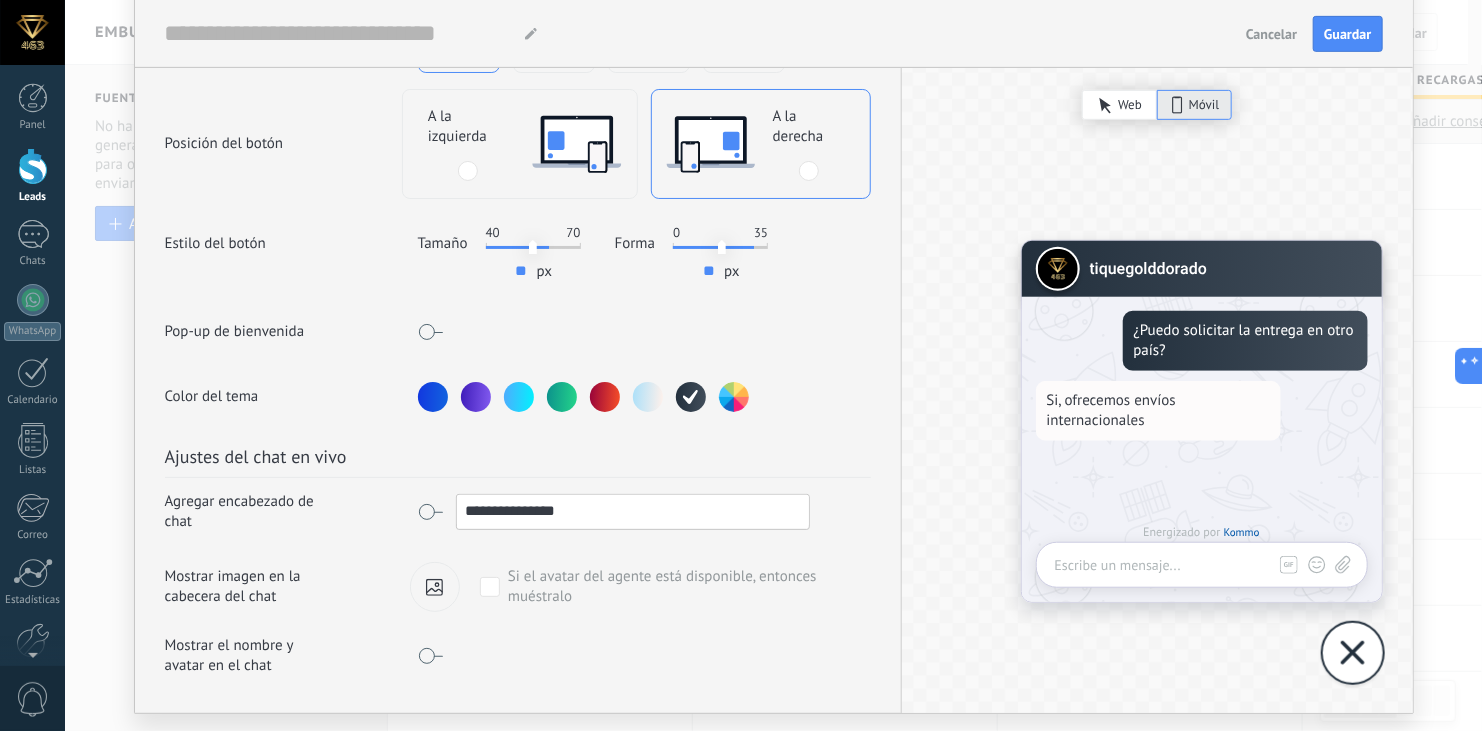 drag, startPoint x: 595, startPoint y: 508, endPoint x: 429, endPoint y: 509, distance: 166.003 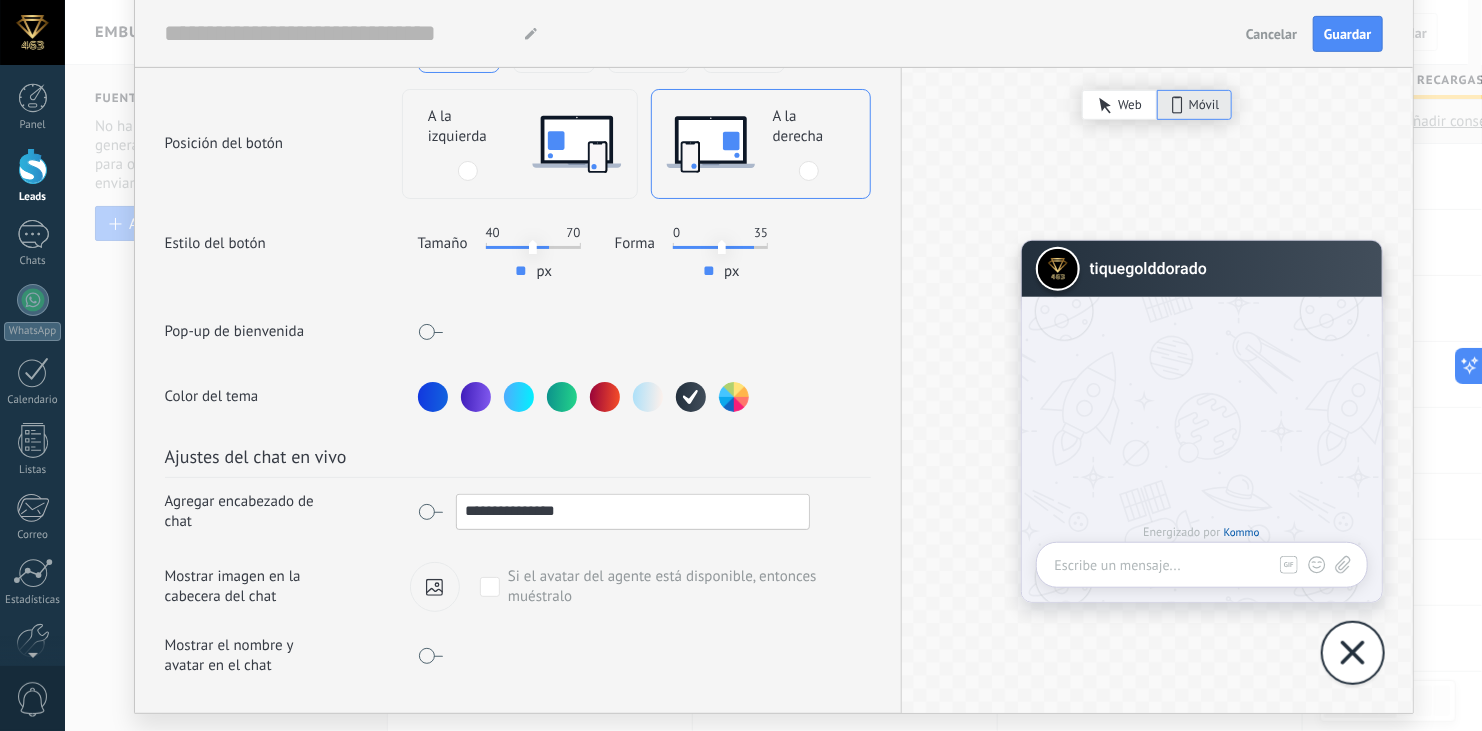 type on "*" 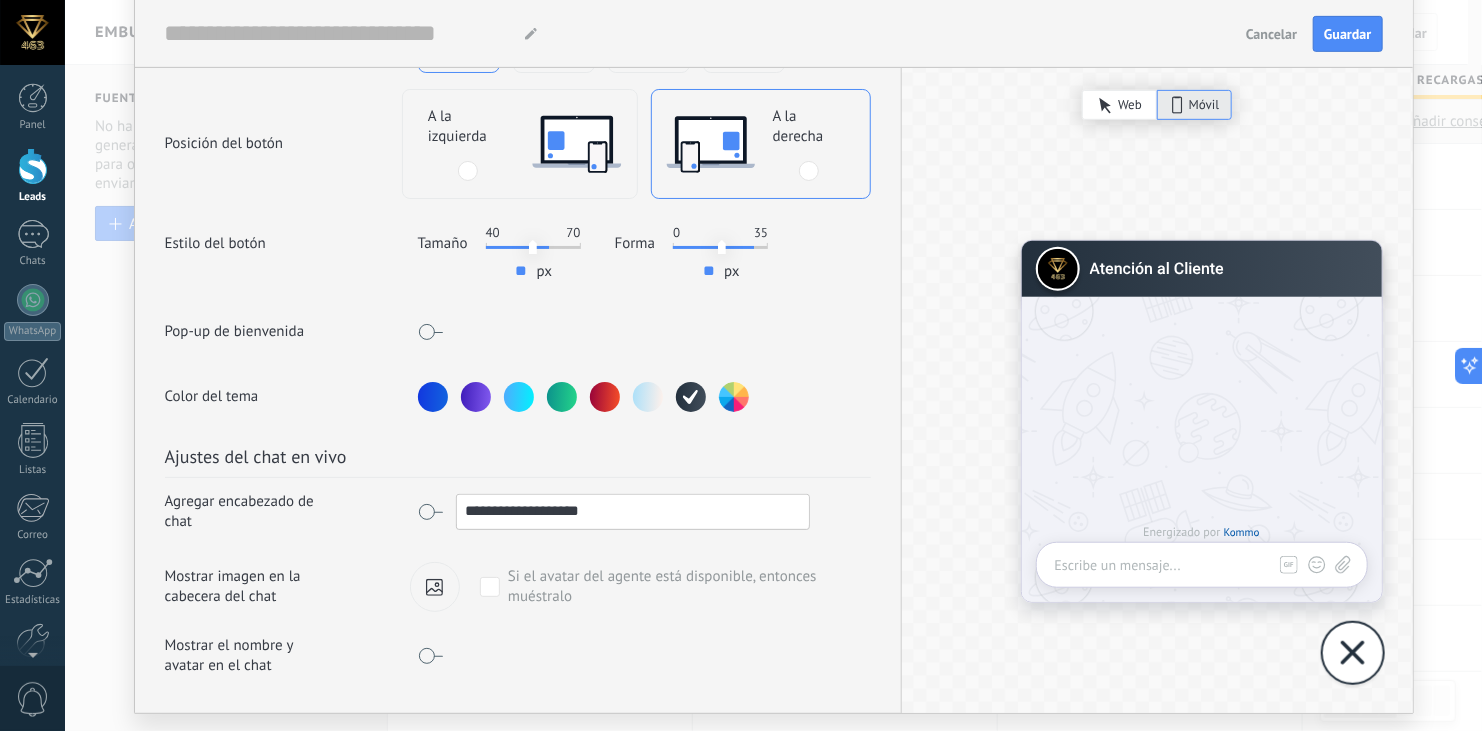 type on "**********" 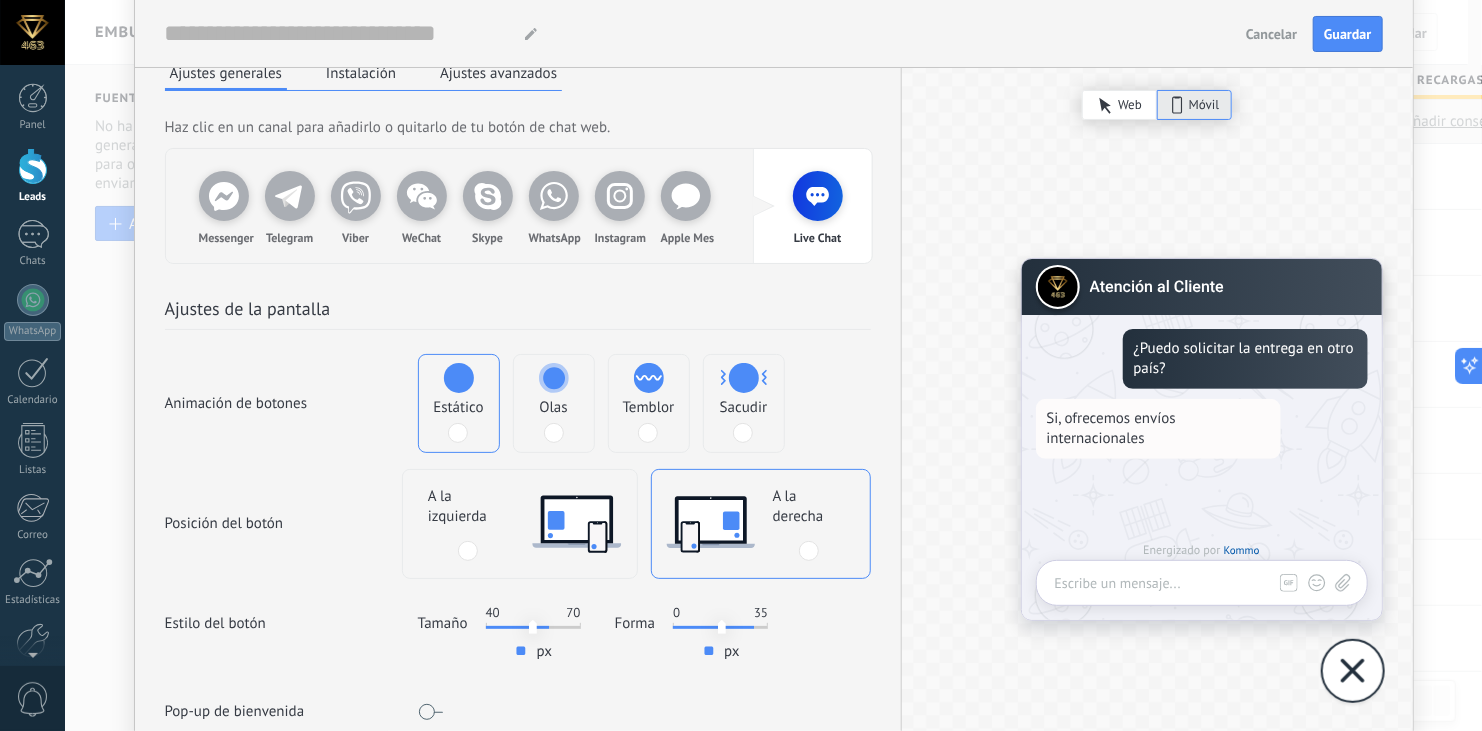 scroll, scrollTop: 101, scrollLeft: 0, axis: vertical 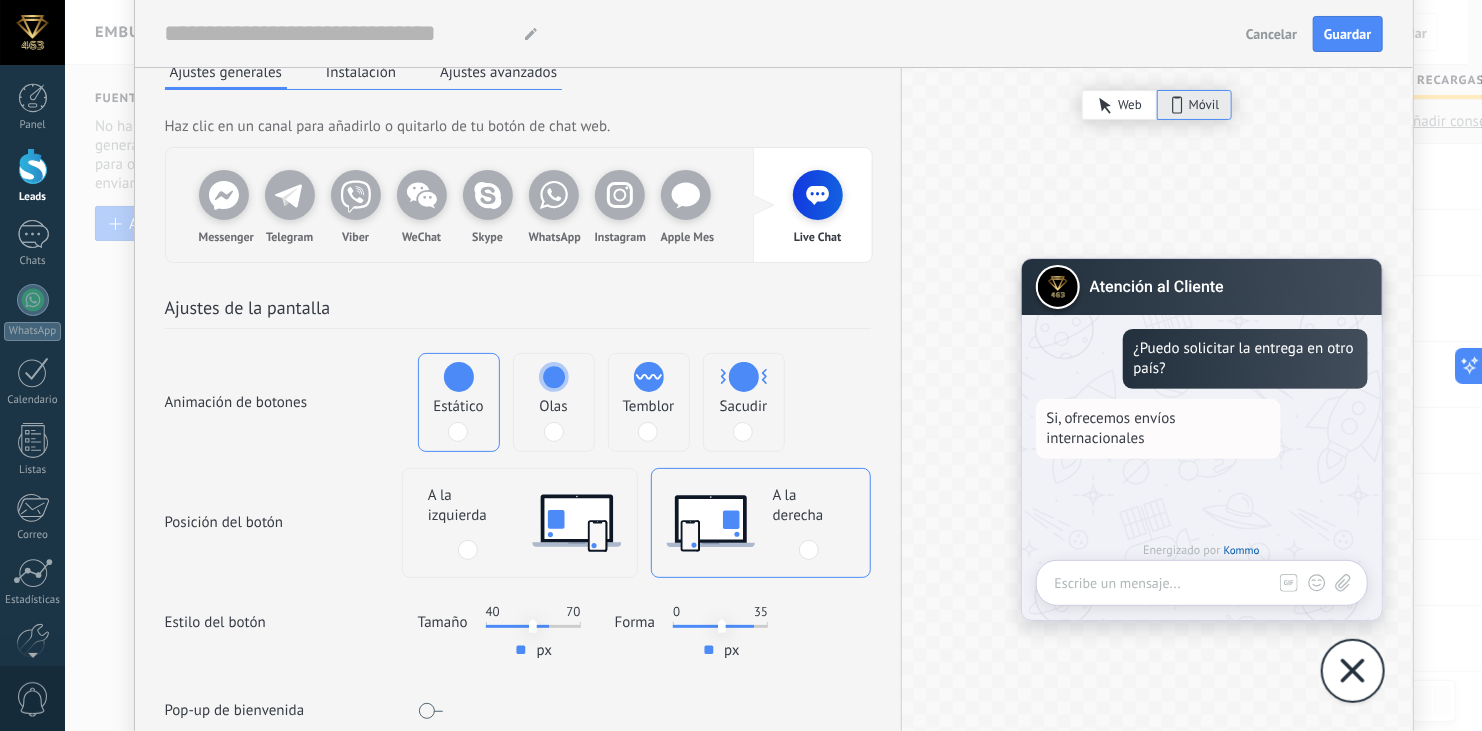 type on "**" 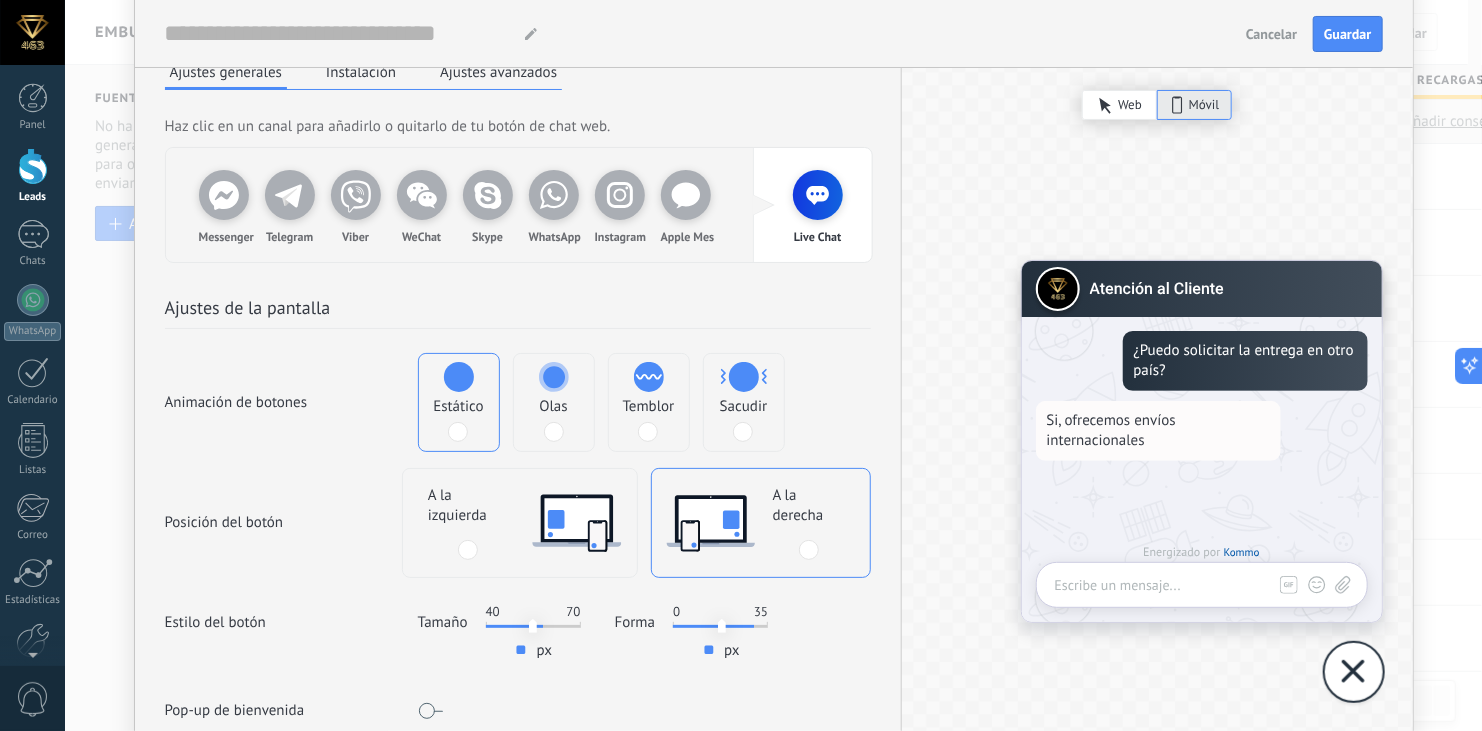 type on "**" 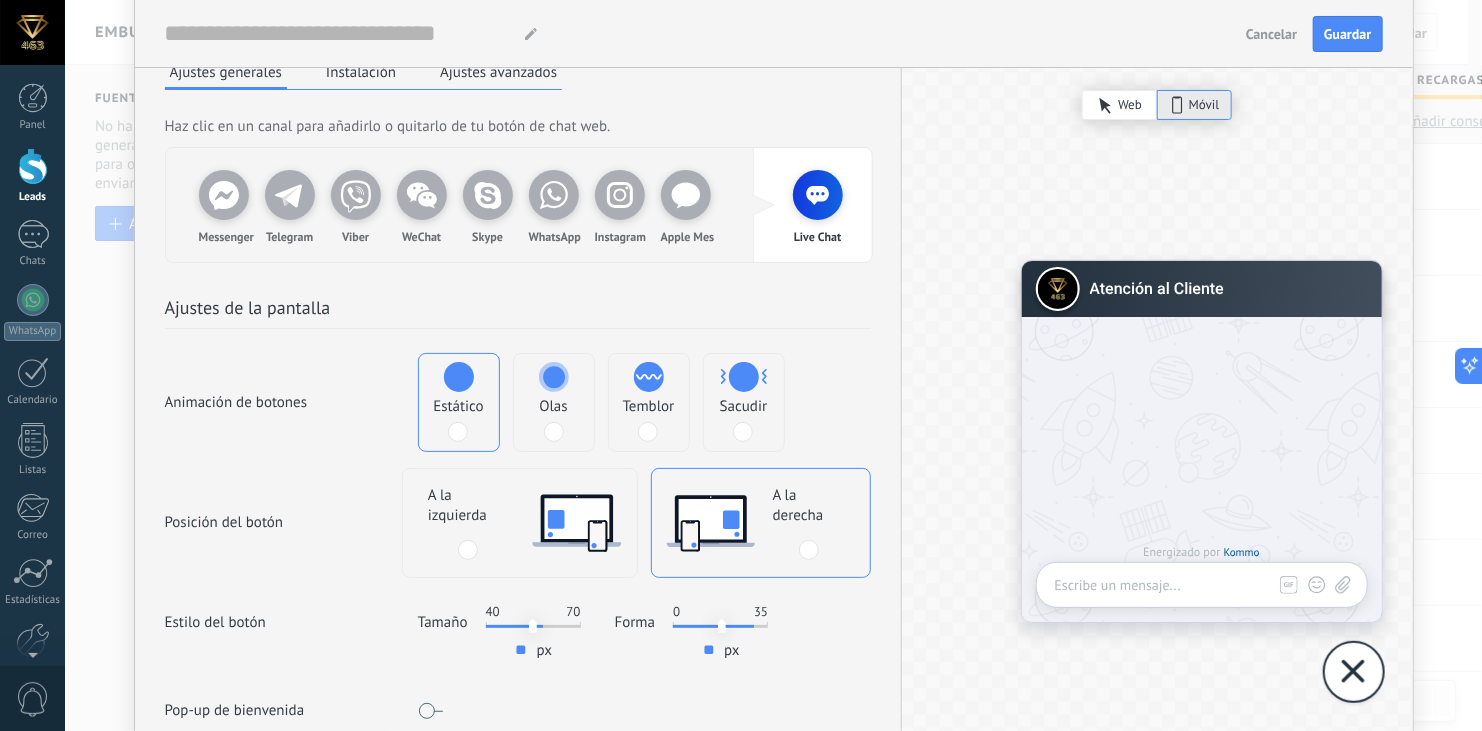 type on "**" 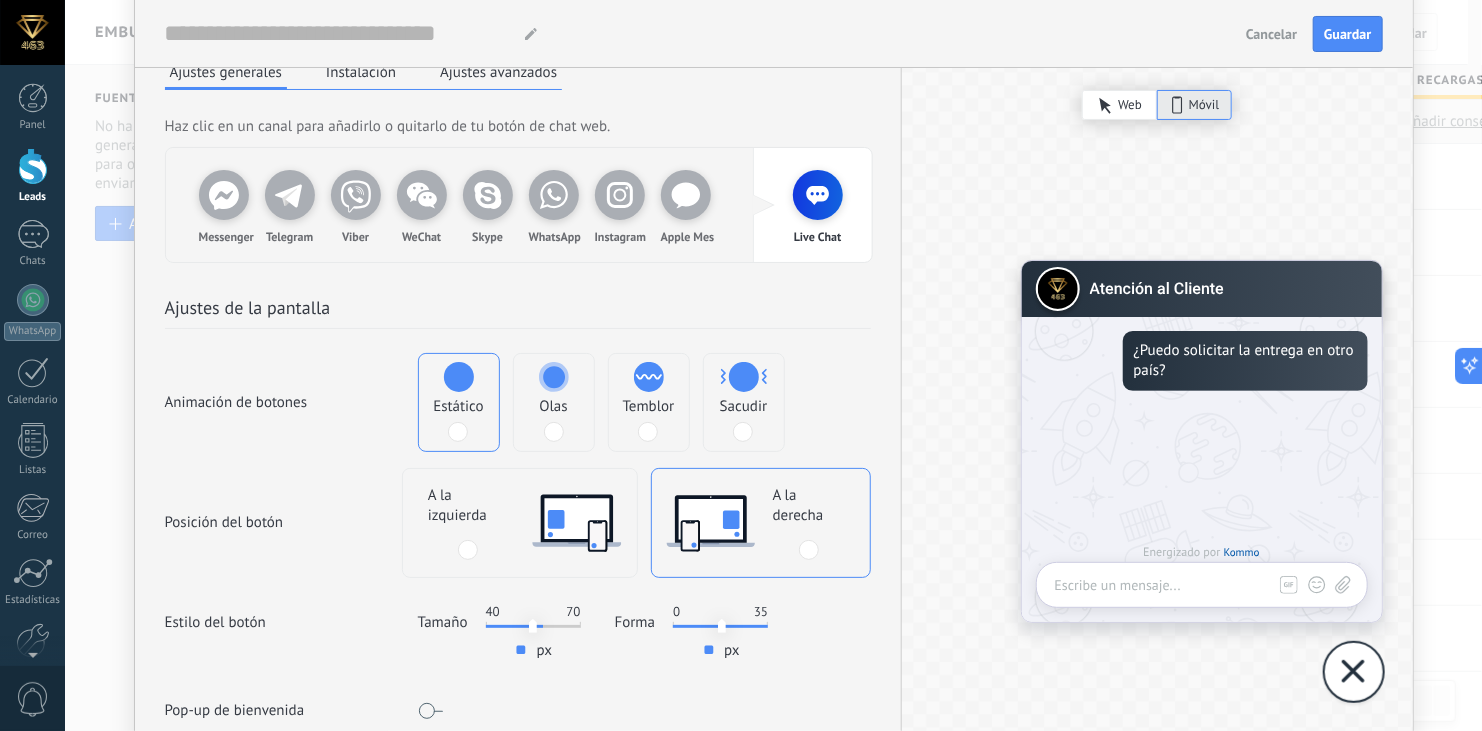 type on "**" 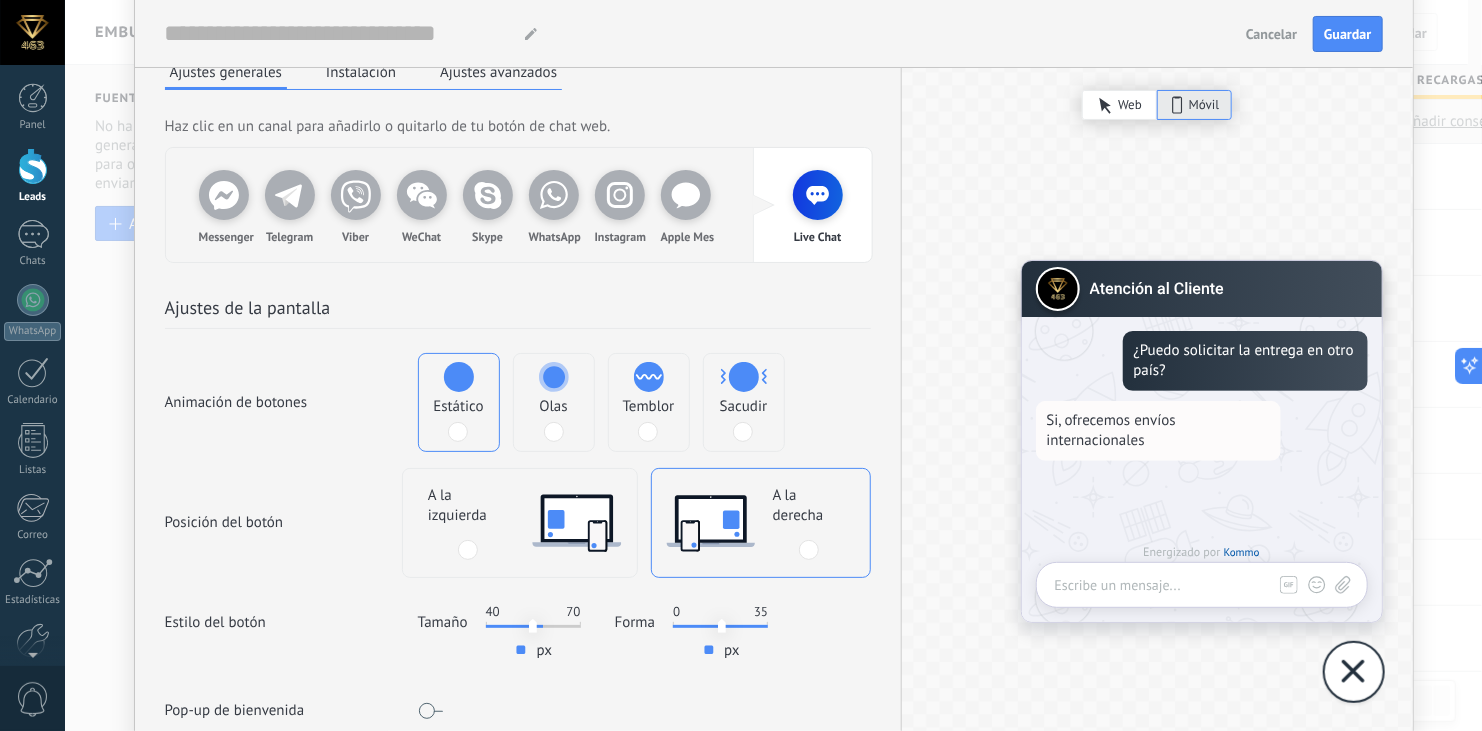 click at bounding box center (554, 432) 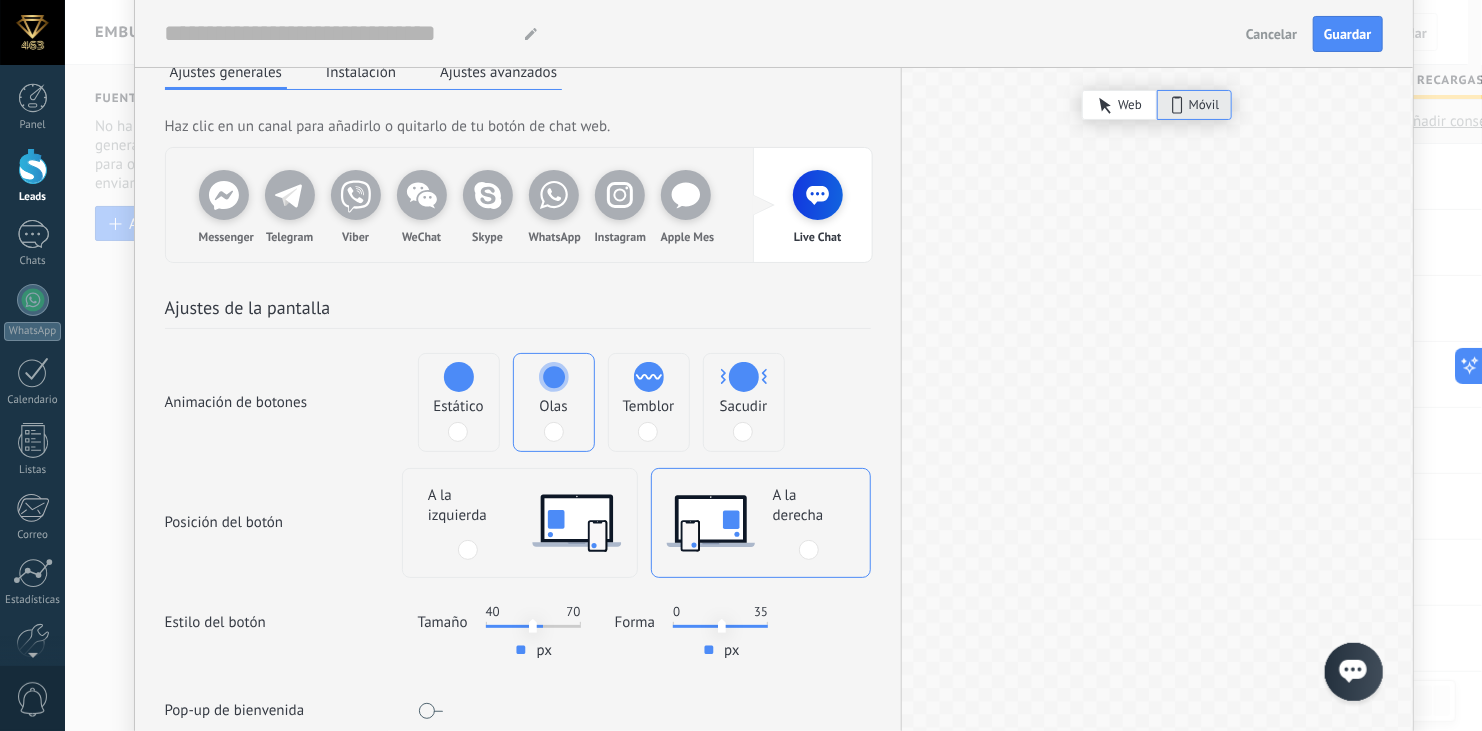 click on "Ajustes de la pantalla" at bounding box center [518, 312] 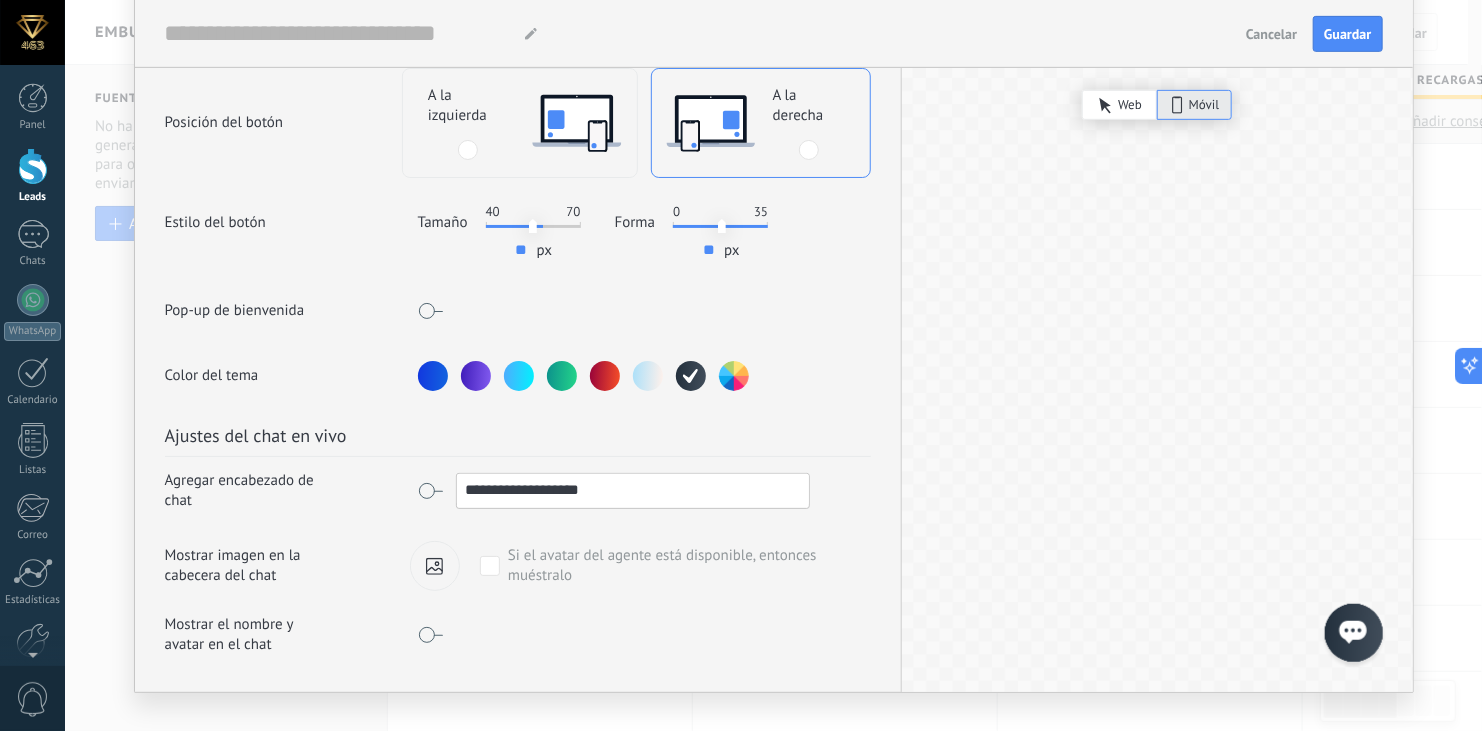 scroll, scrollTop: 541, scrollLeft: 0, axis: vertical 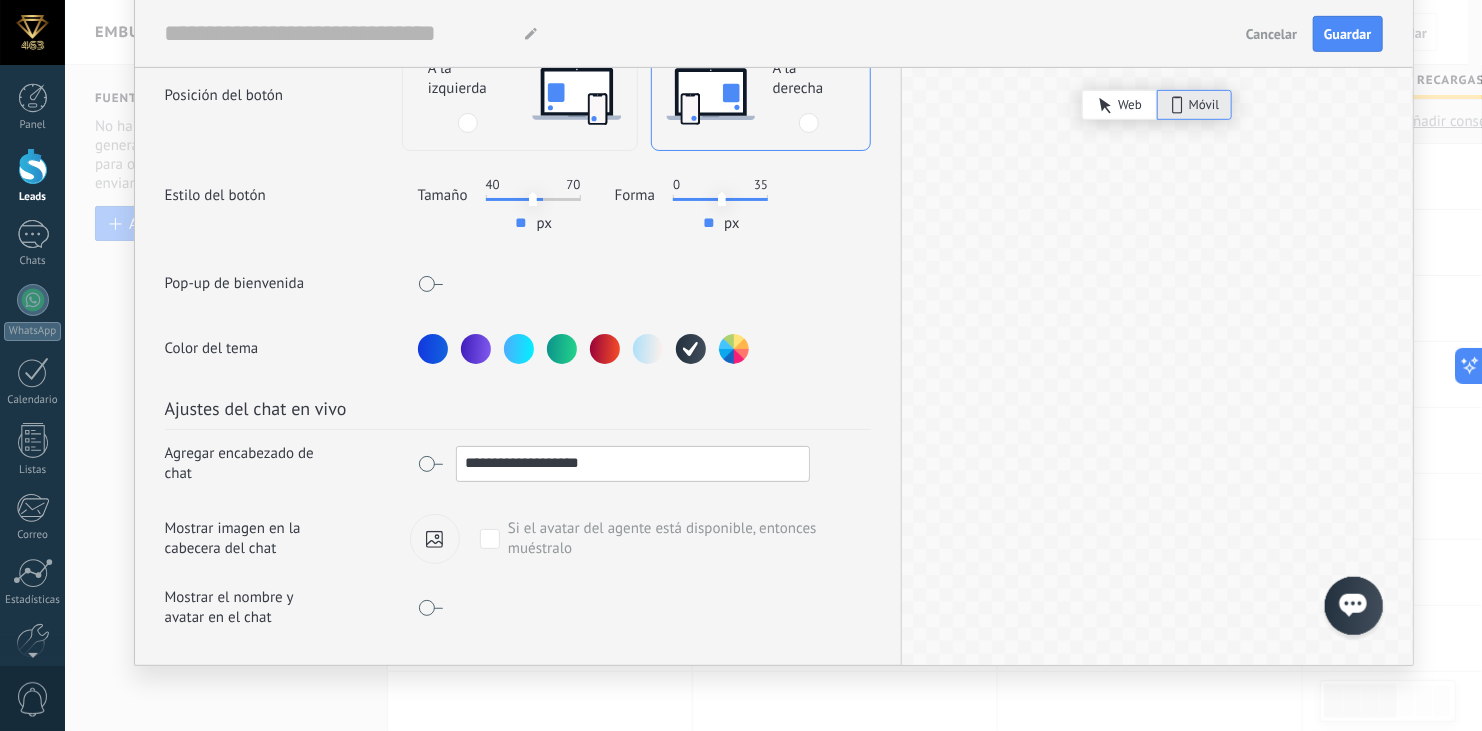 click at bounding box center (430, 284) 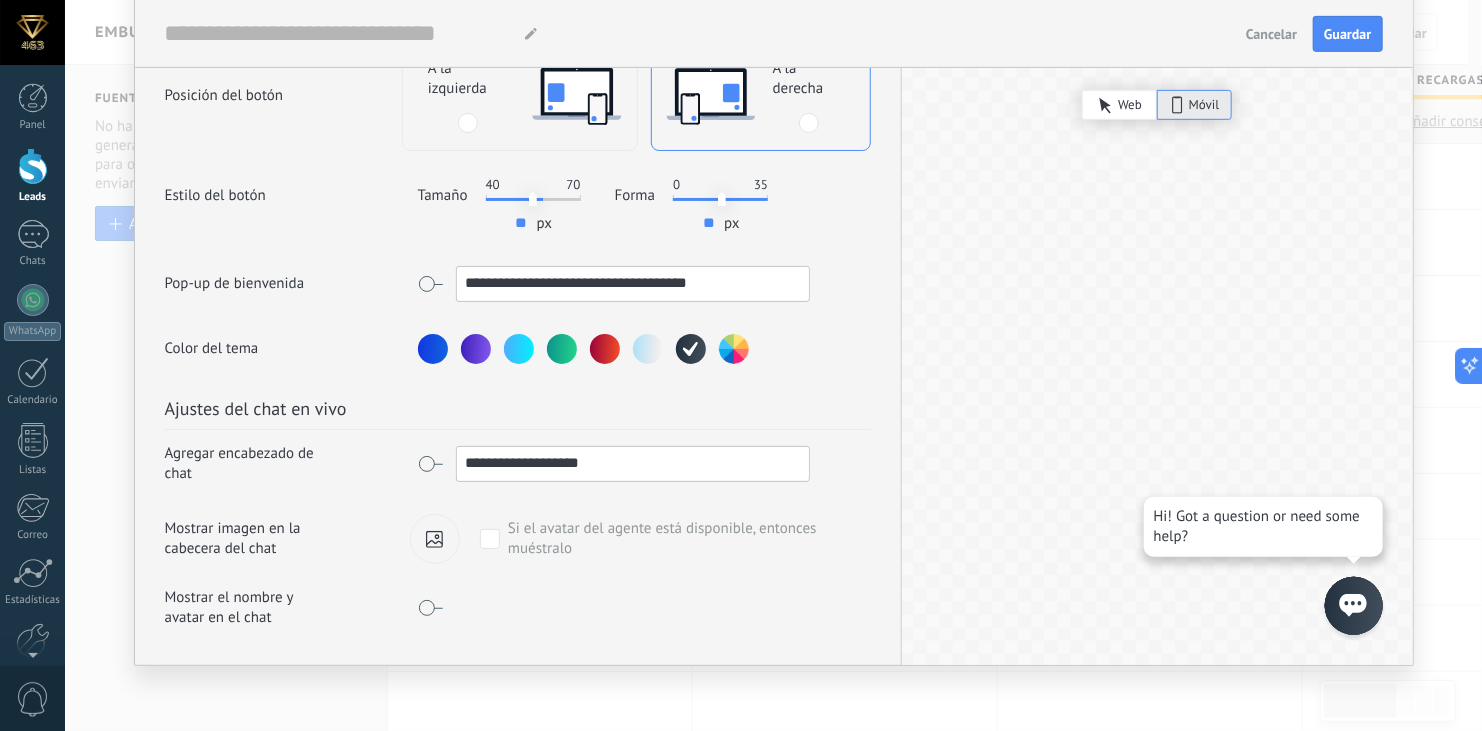click on "**********" at bounding box center (633, 283) 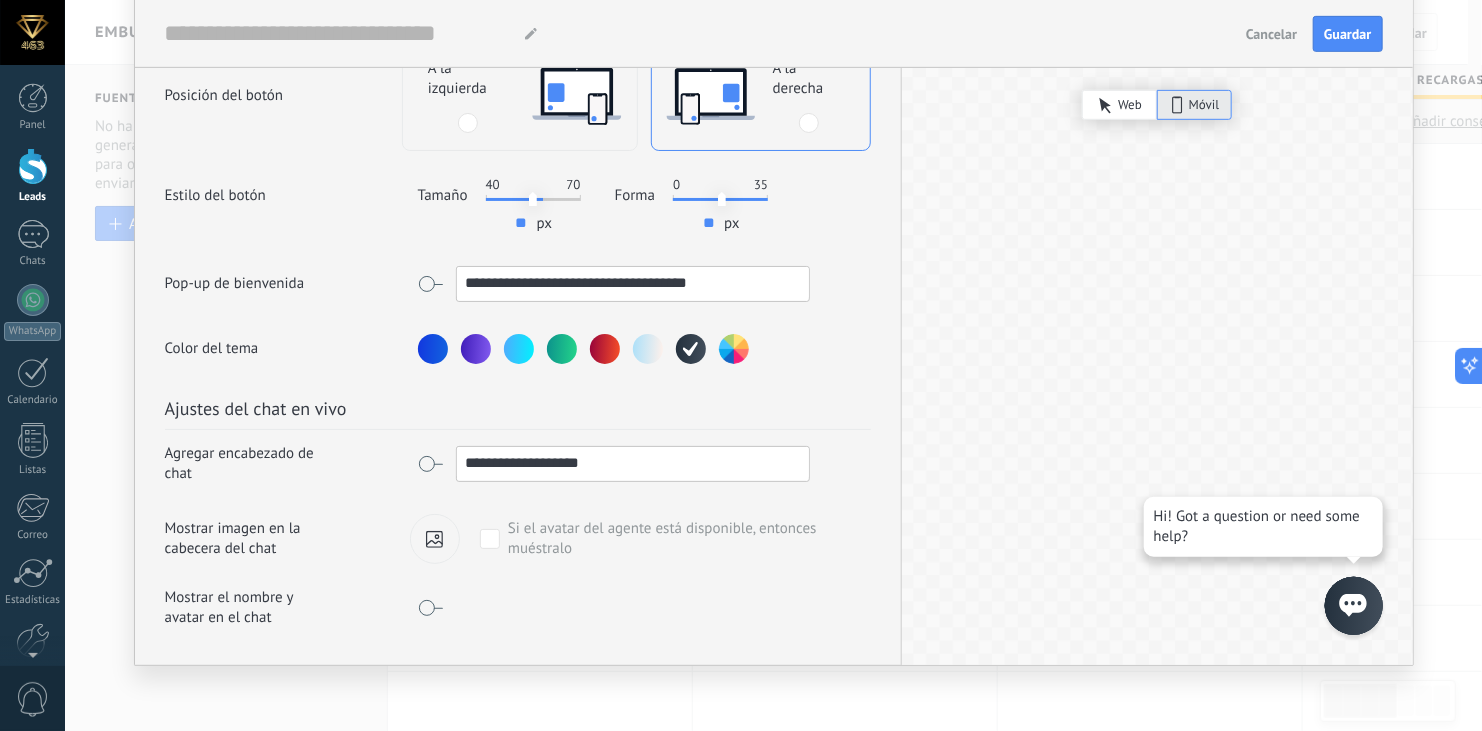 paste on "**********" 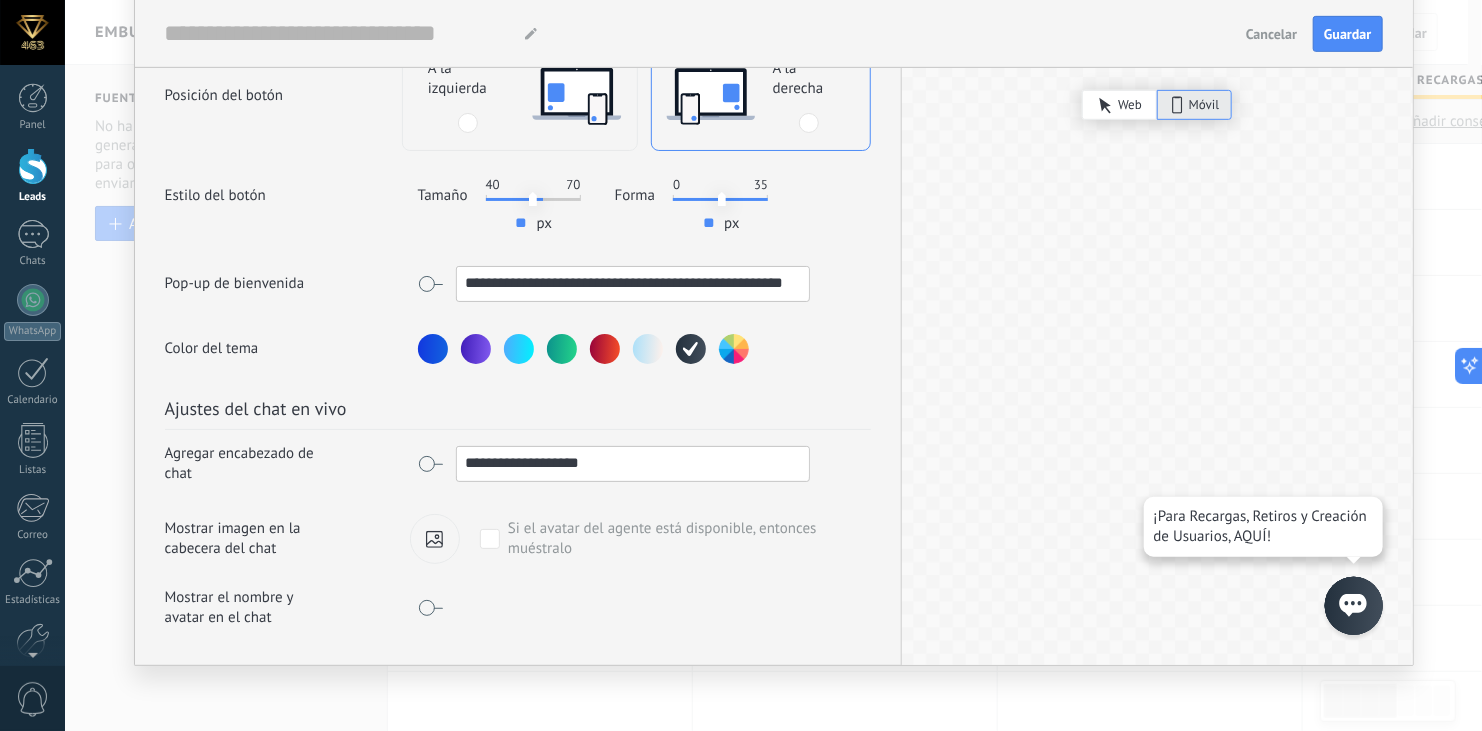 scroll, scrollTop: 0, scrollLeft: 0, axis: both 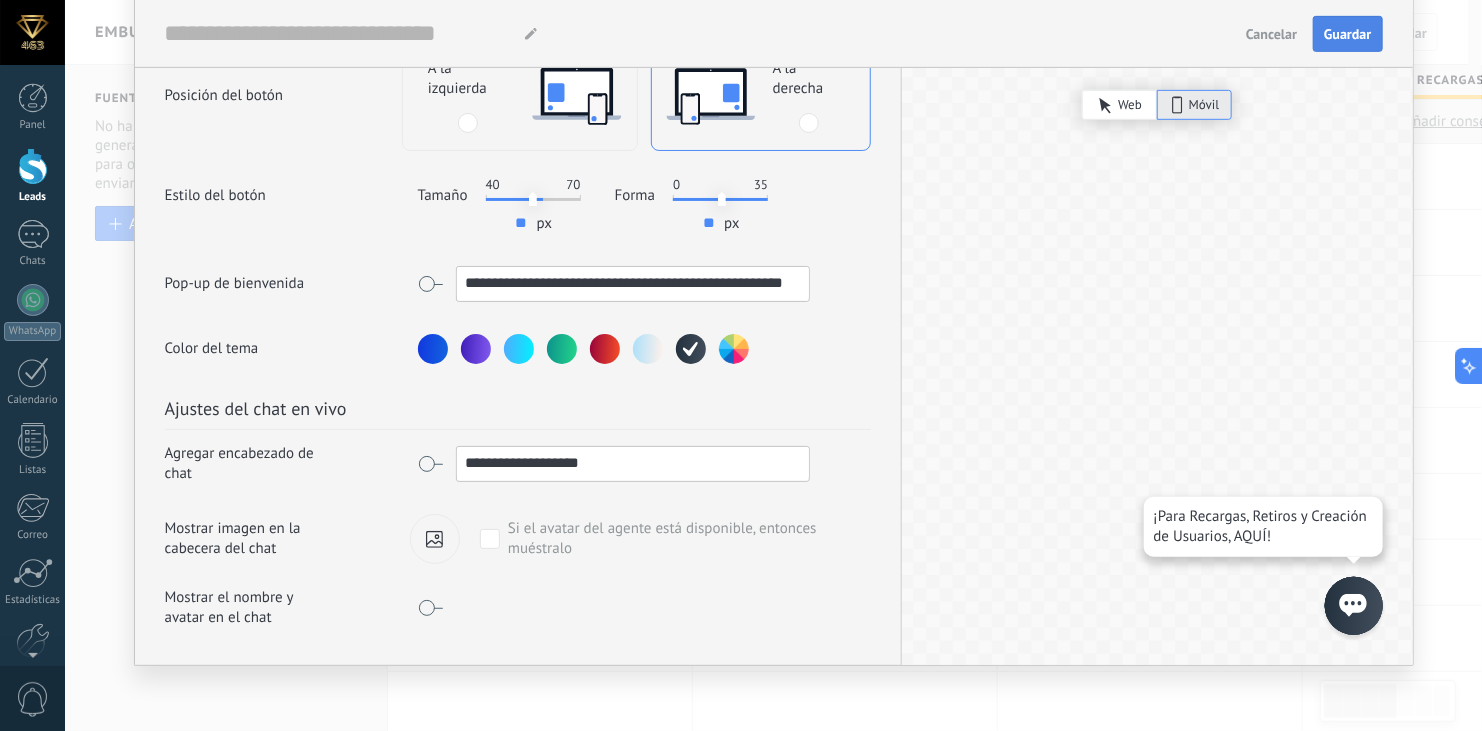 type on "**********" 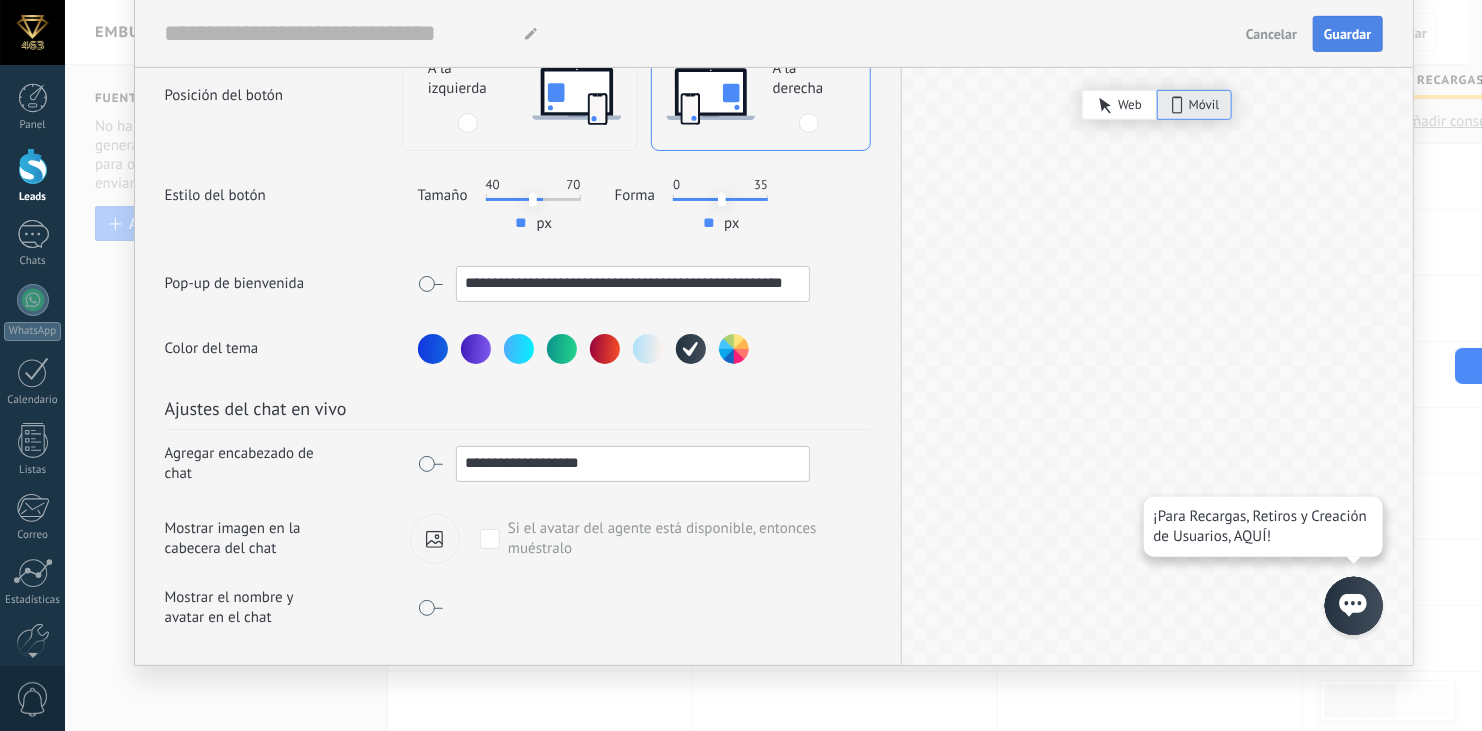 click on "Guardar" at bounding box center [1347, 34] 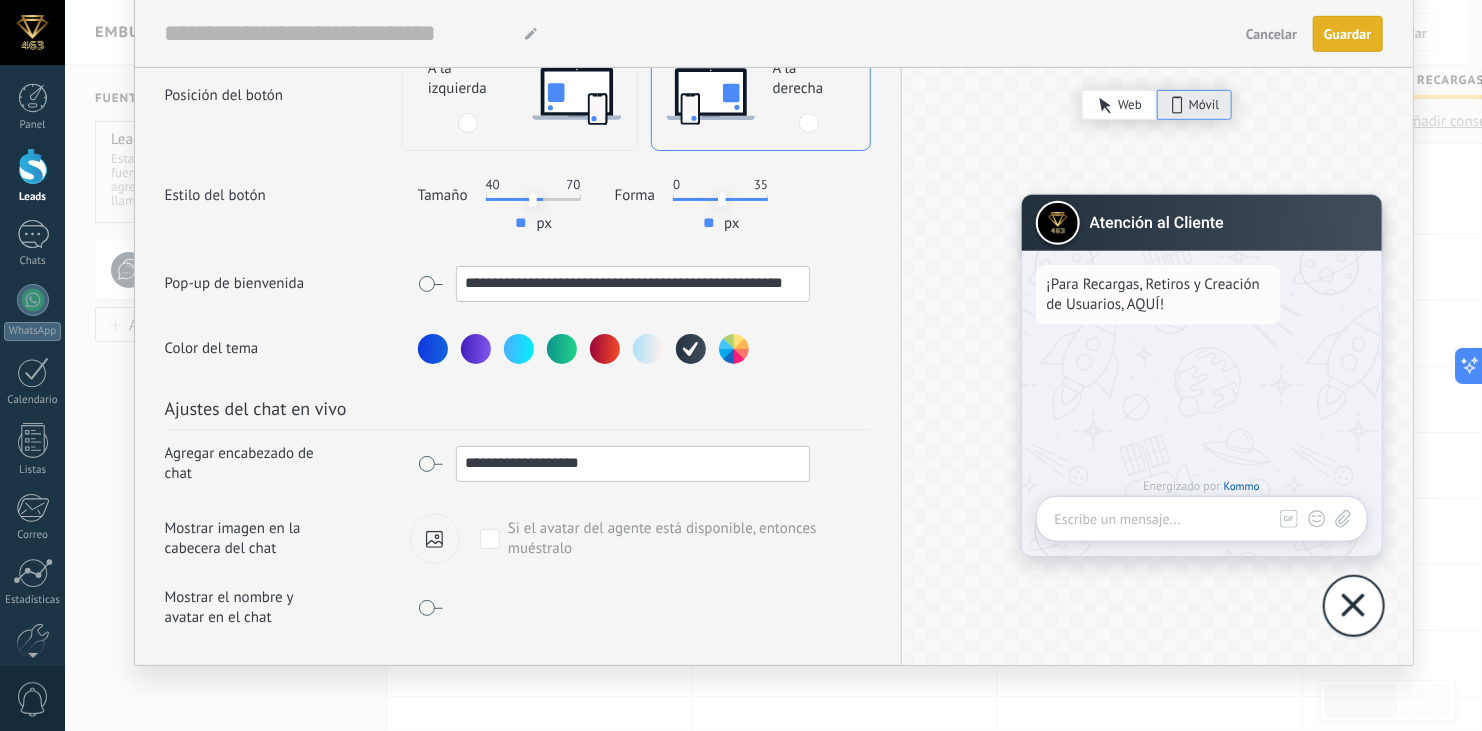 click on "Estilo del botón Tamaño 40 70 ** px Forma 0 35 ** px" at bounding box center [518, 204] 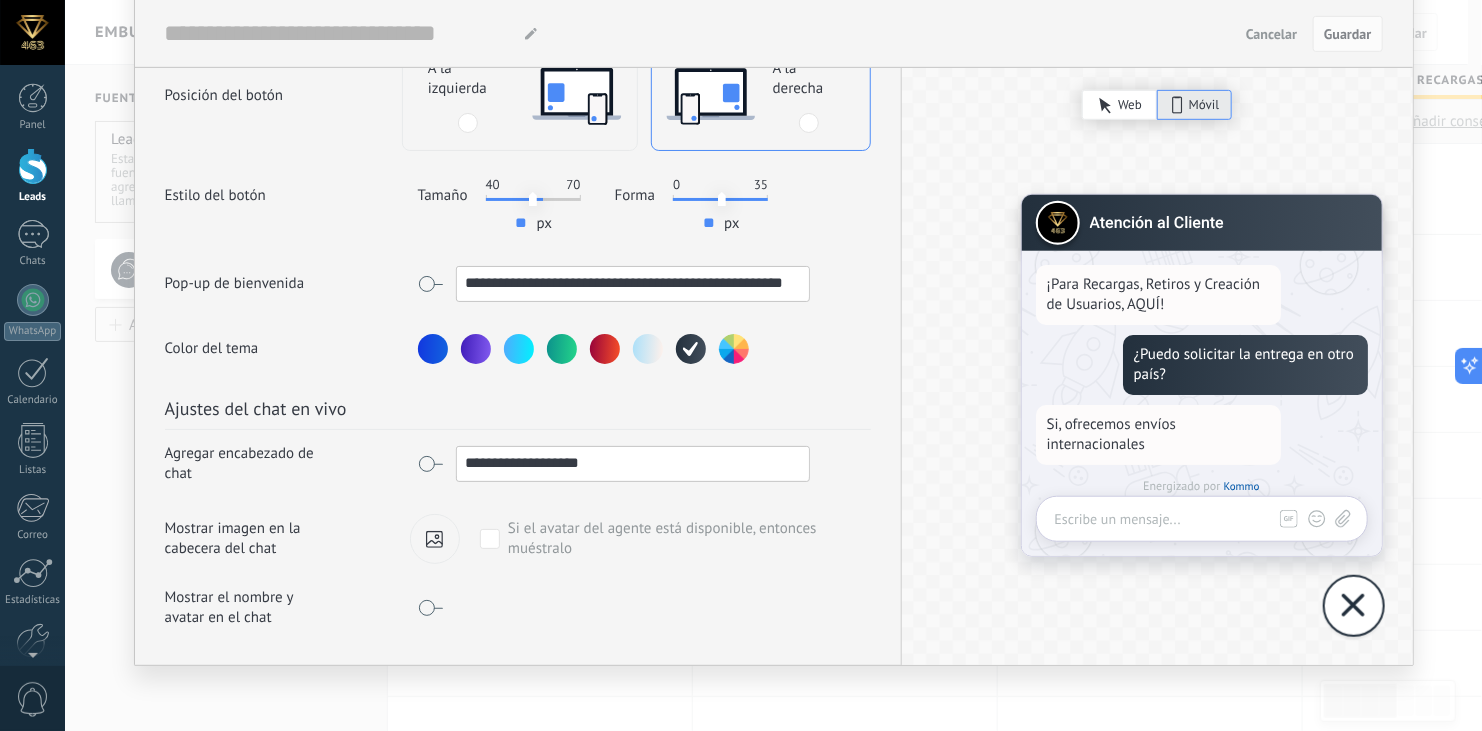 click on "**********" at bounding box center (518, 100) 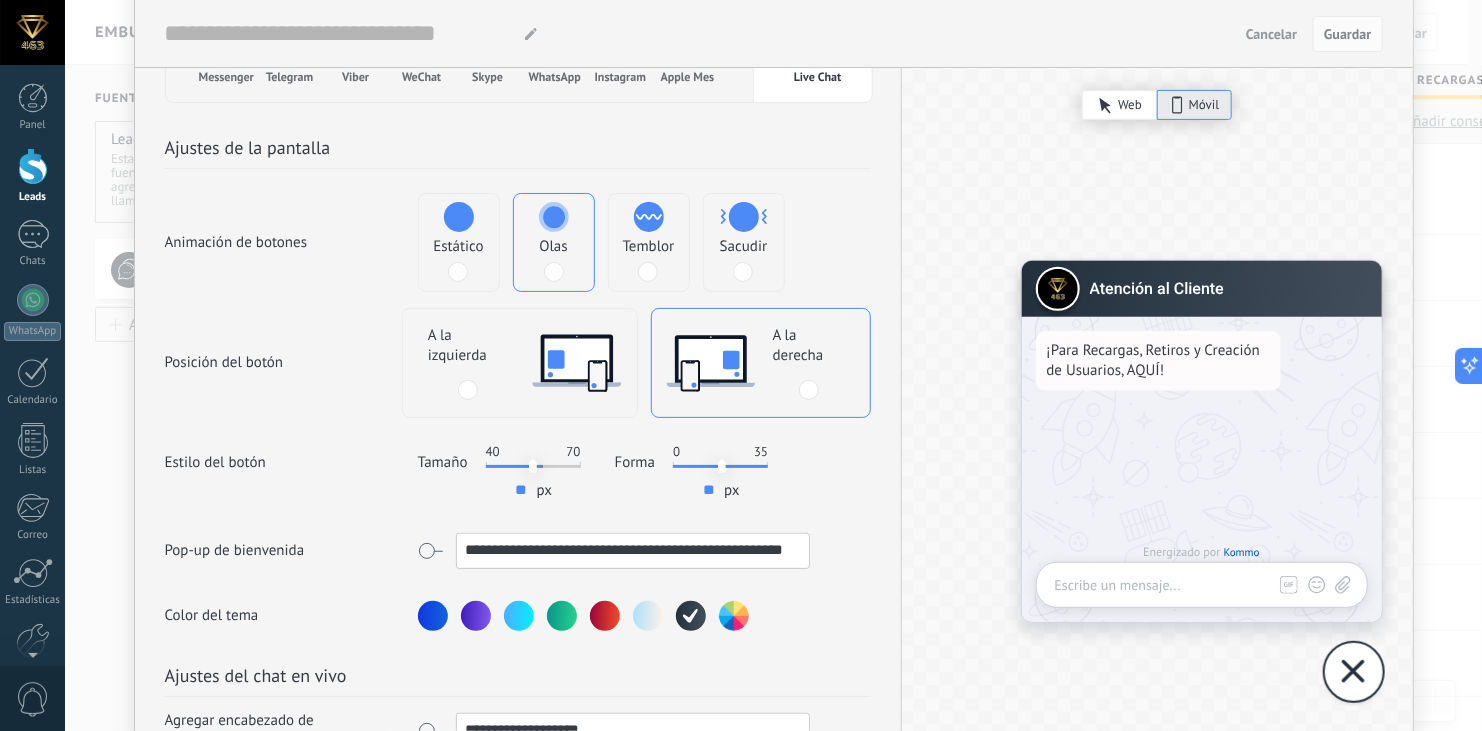 scroll, scrollTop: 221, scrollLeft: 0, axis: vertical 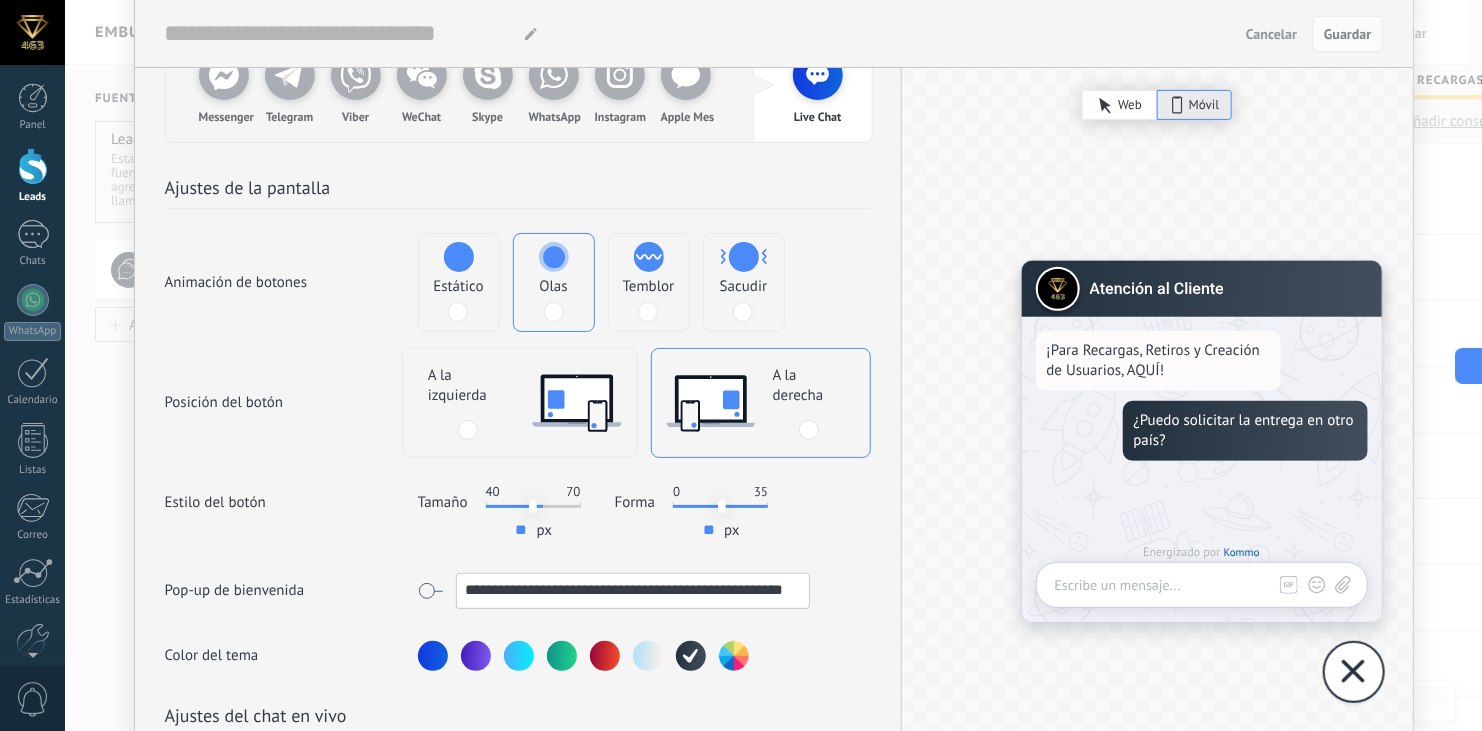 click on "**********" at bounding box center [518, 407] 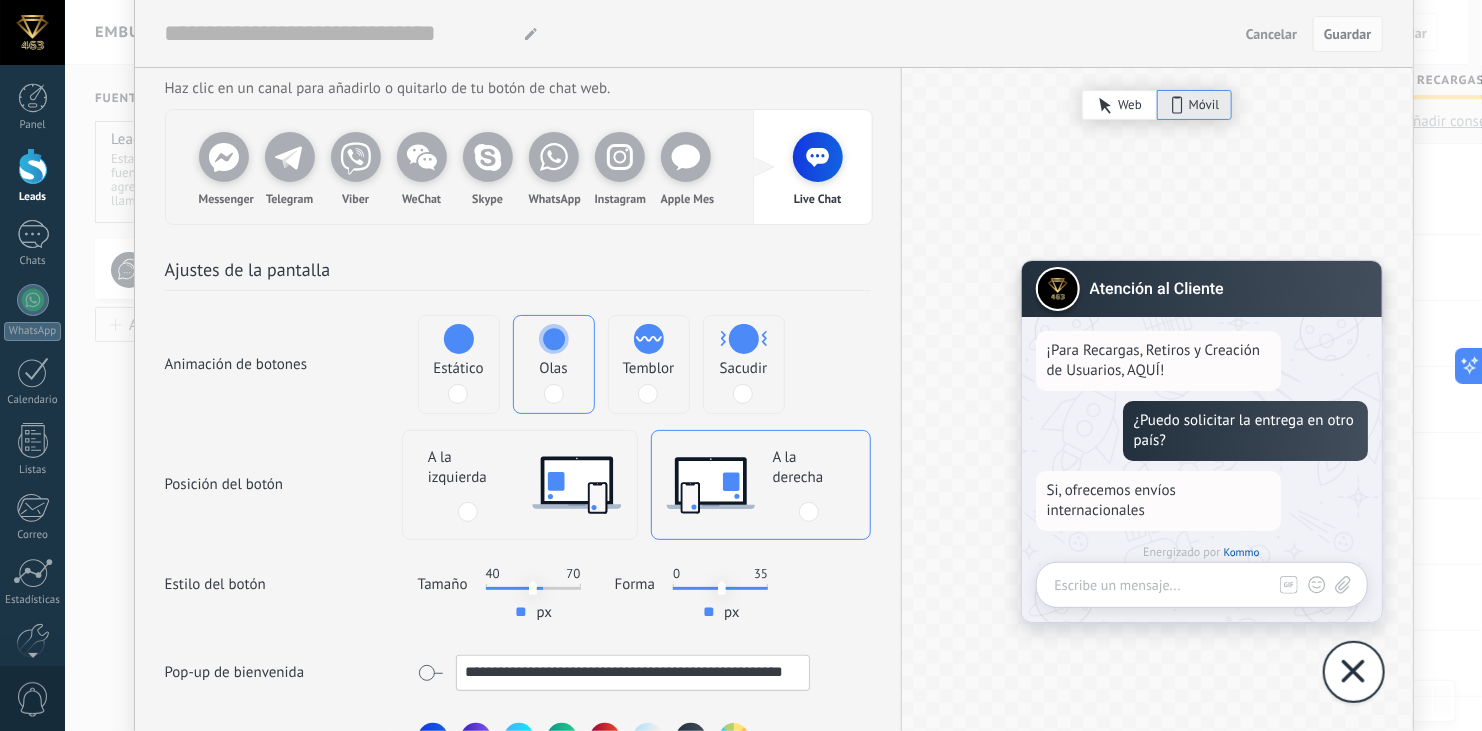 scroll, scrollTop: 0, scrollLeft: 0, axis: both 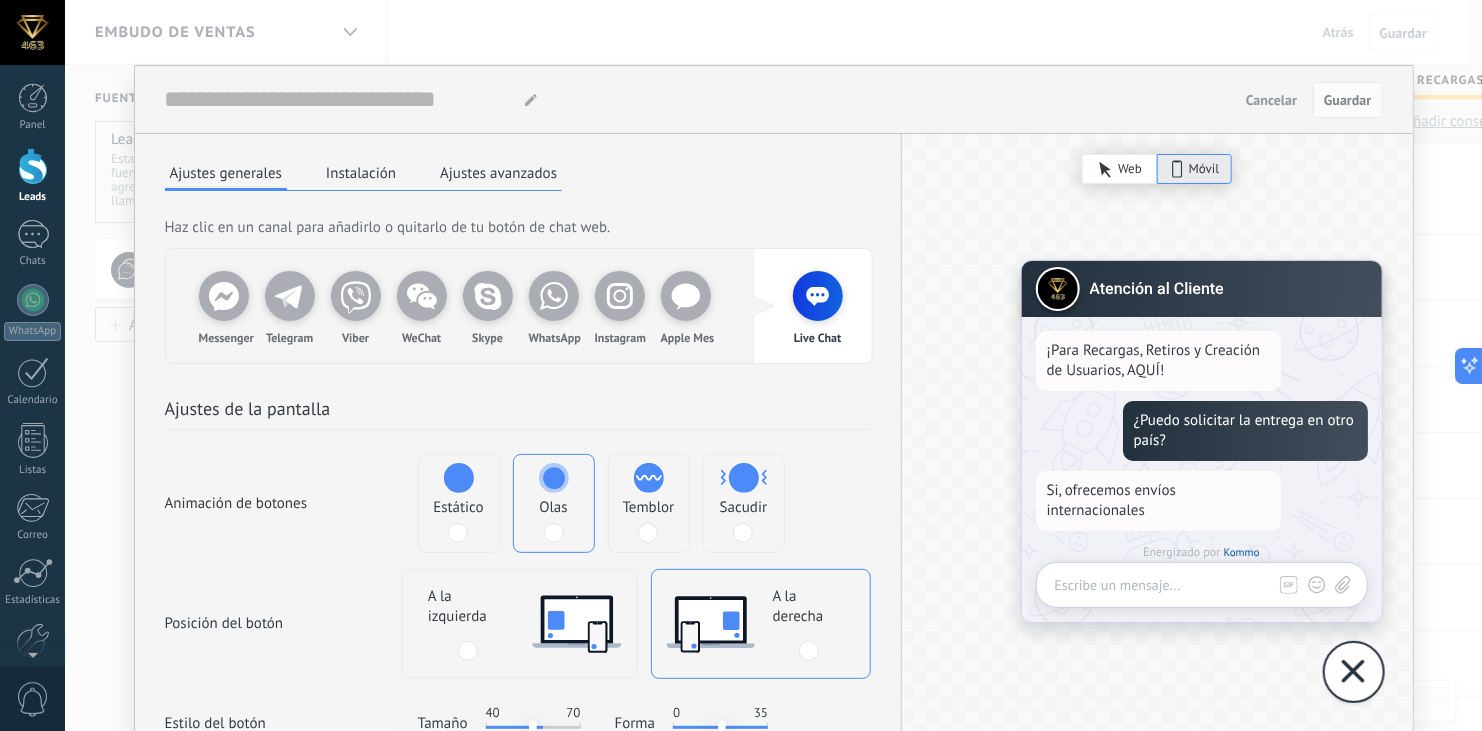 click on "Ajustes avanzados" at bounding box center [498, 173] 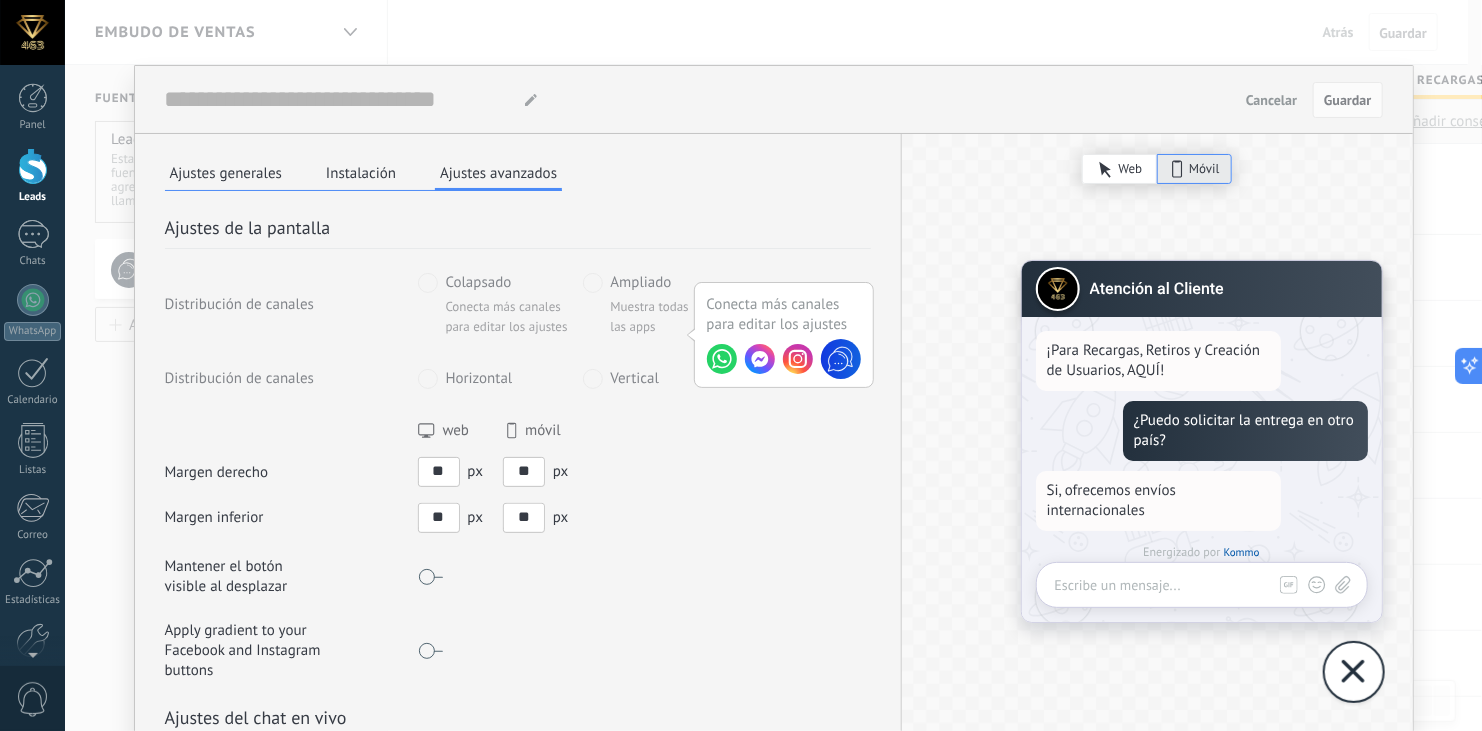 drag, startPoint x: 443, startPoint y: 469, endPoint x: 393, endPoint y: 468, distance: 50.01 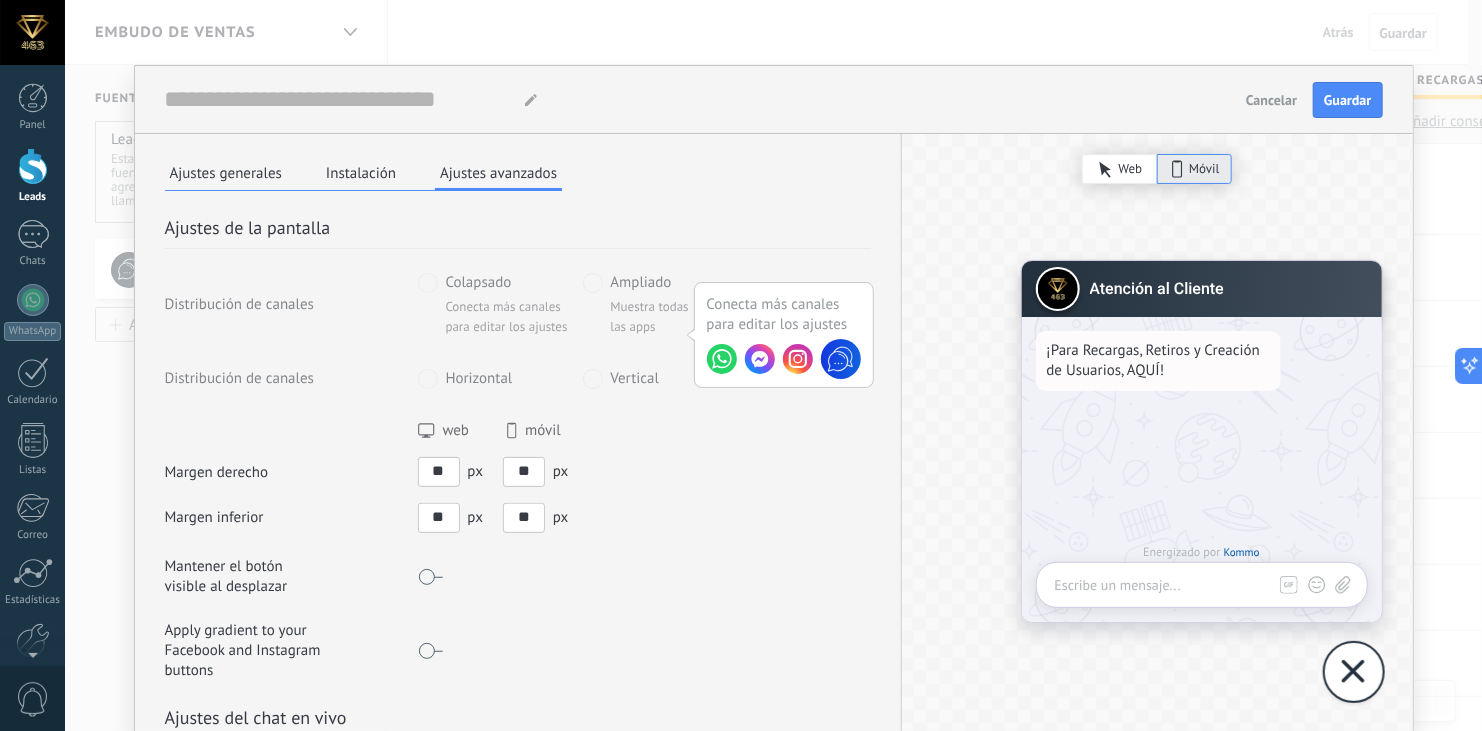 type on "**" 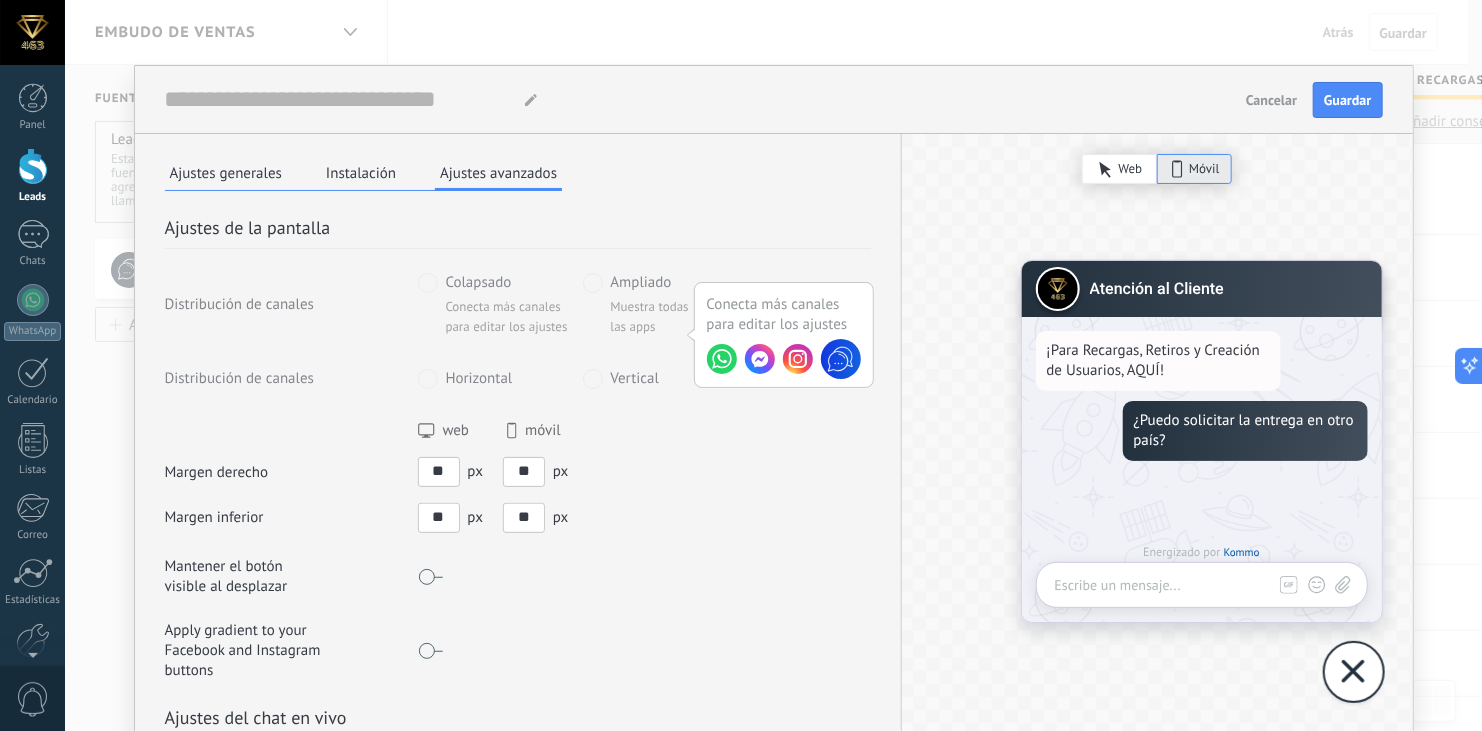type on "**" 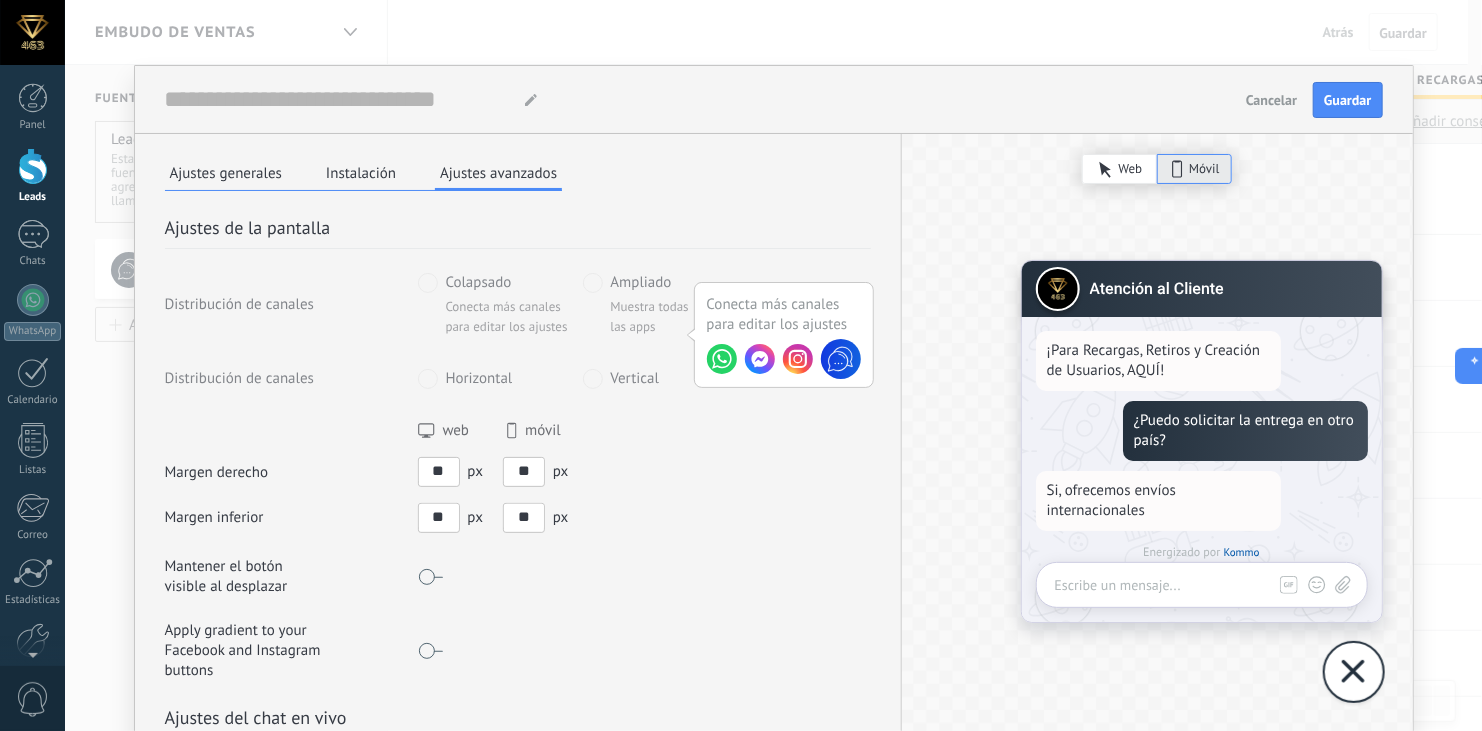 drag, startPoint x: 425, startPoint y: 512, endPoint x: 383, endPoint y: 512, distance: 42 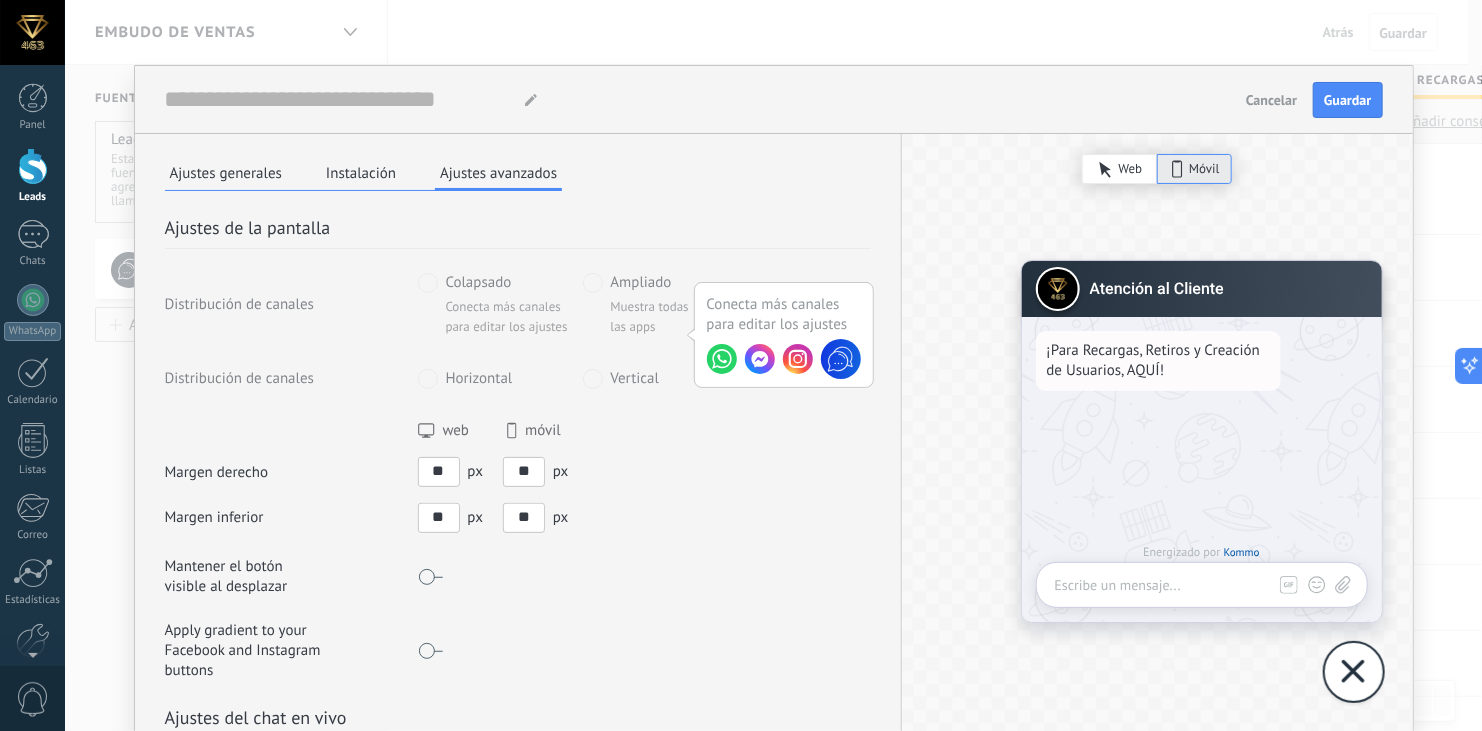 type on "**" 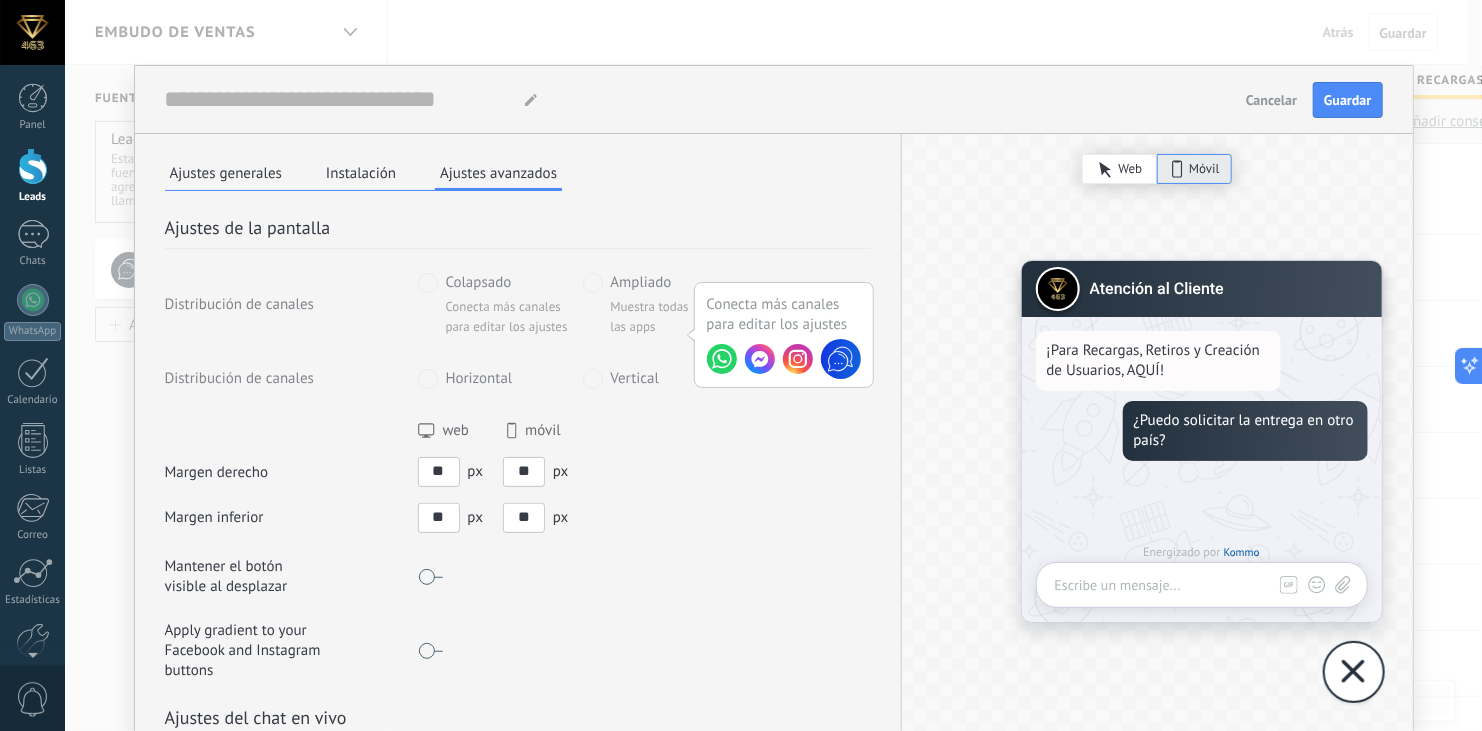 type on "*" 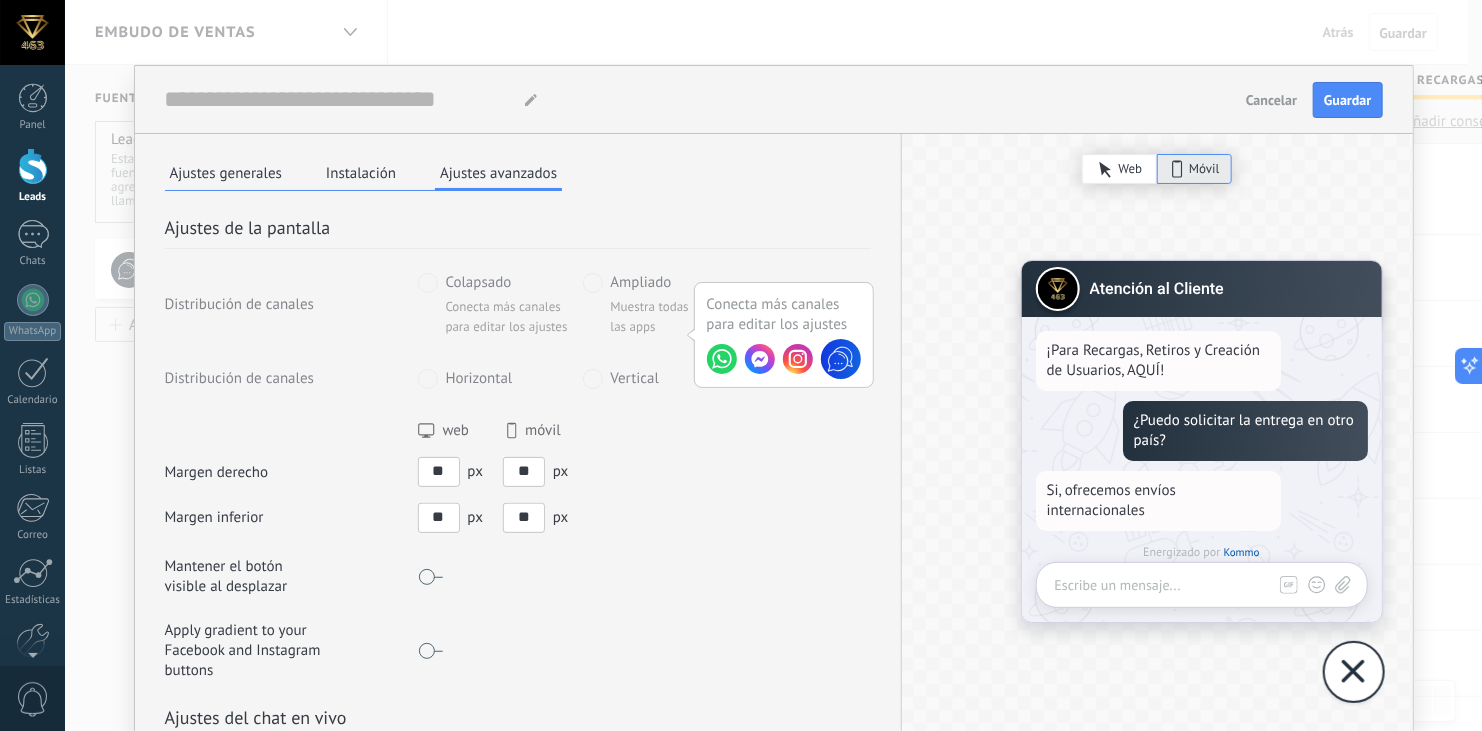 type on "**" 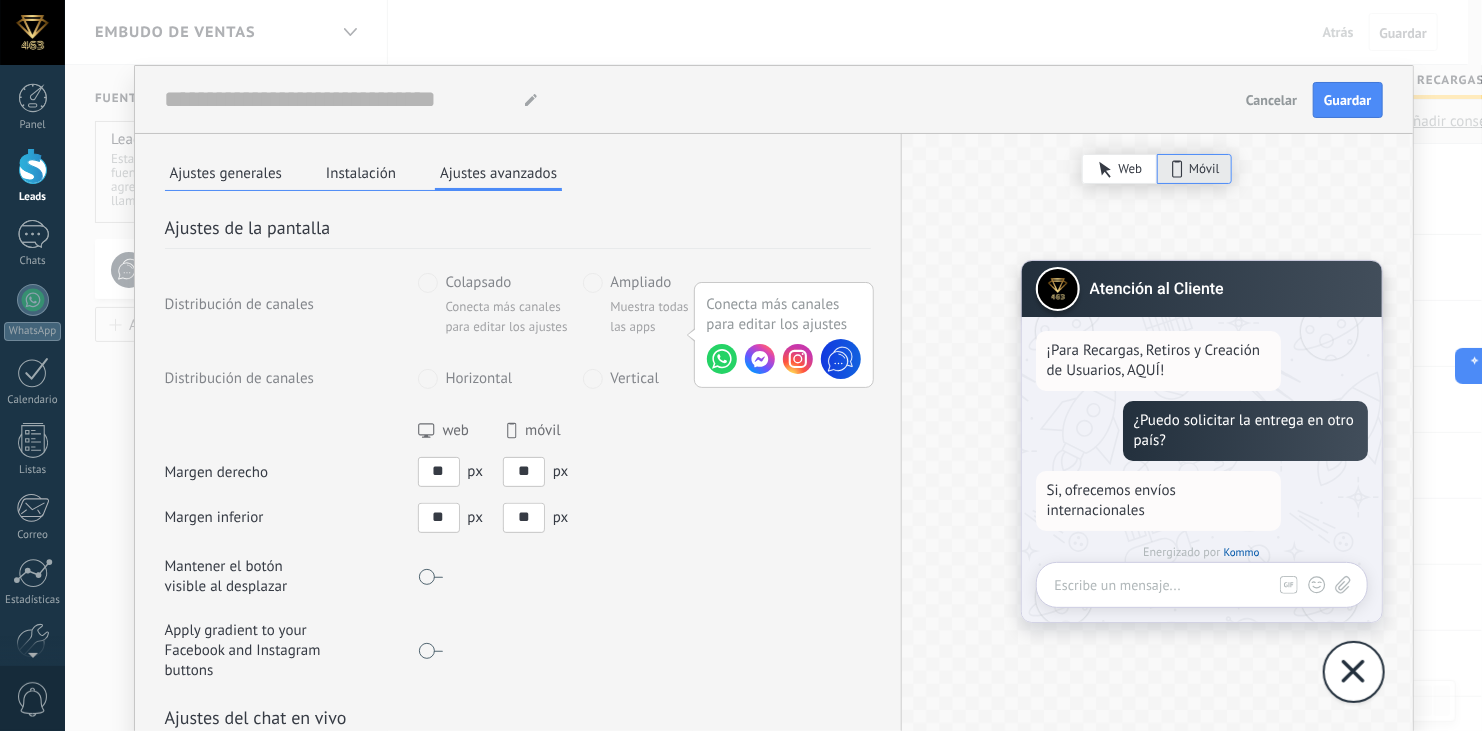click on "Margen inferior ** px ** px" at bounding box center (518, 518) 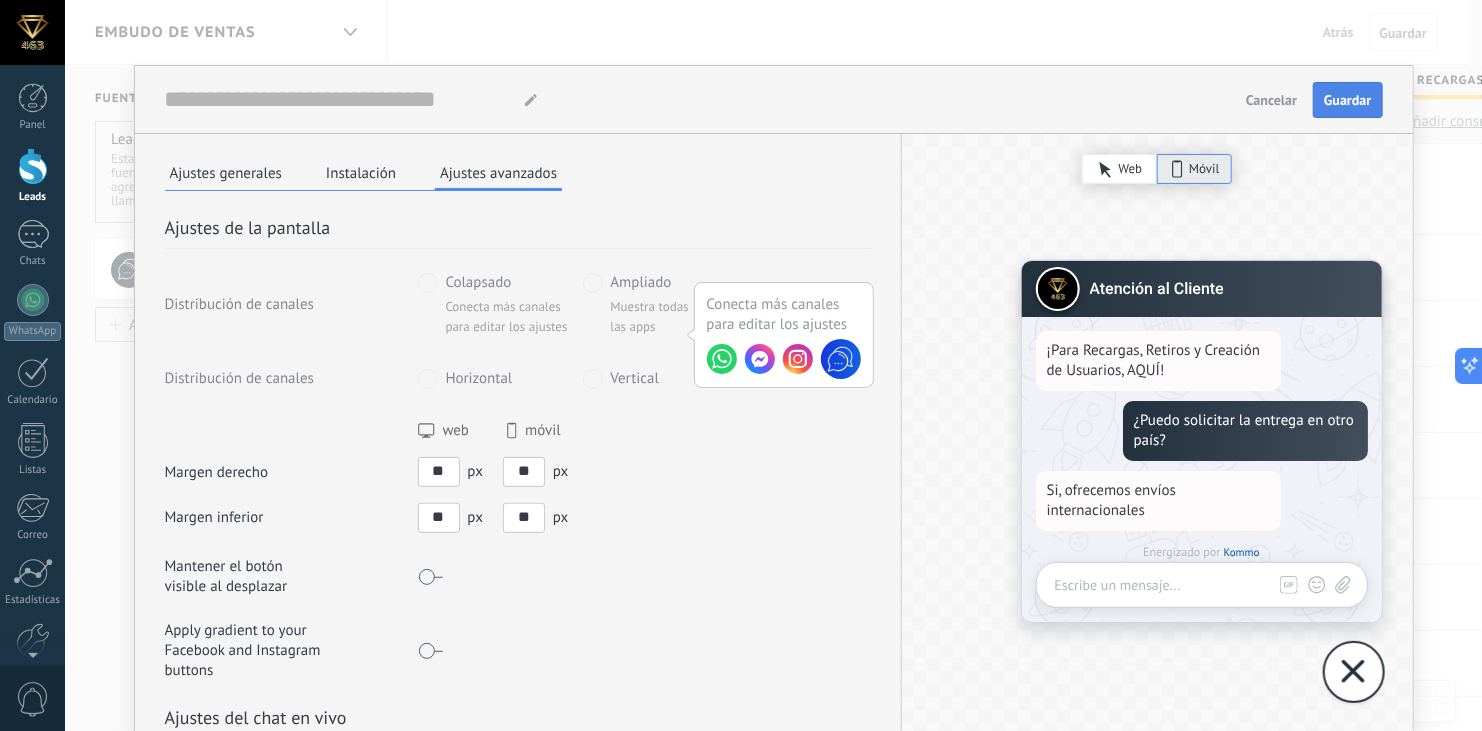 click on "Guardar" at bounding box center (1347, 100) 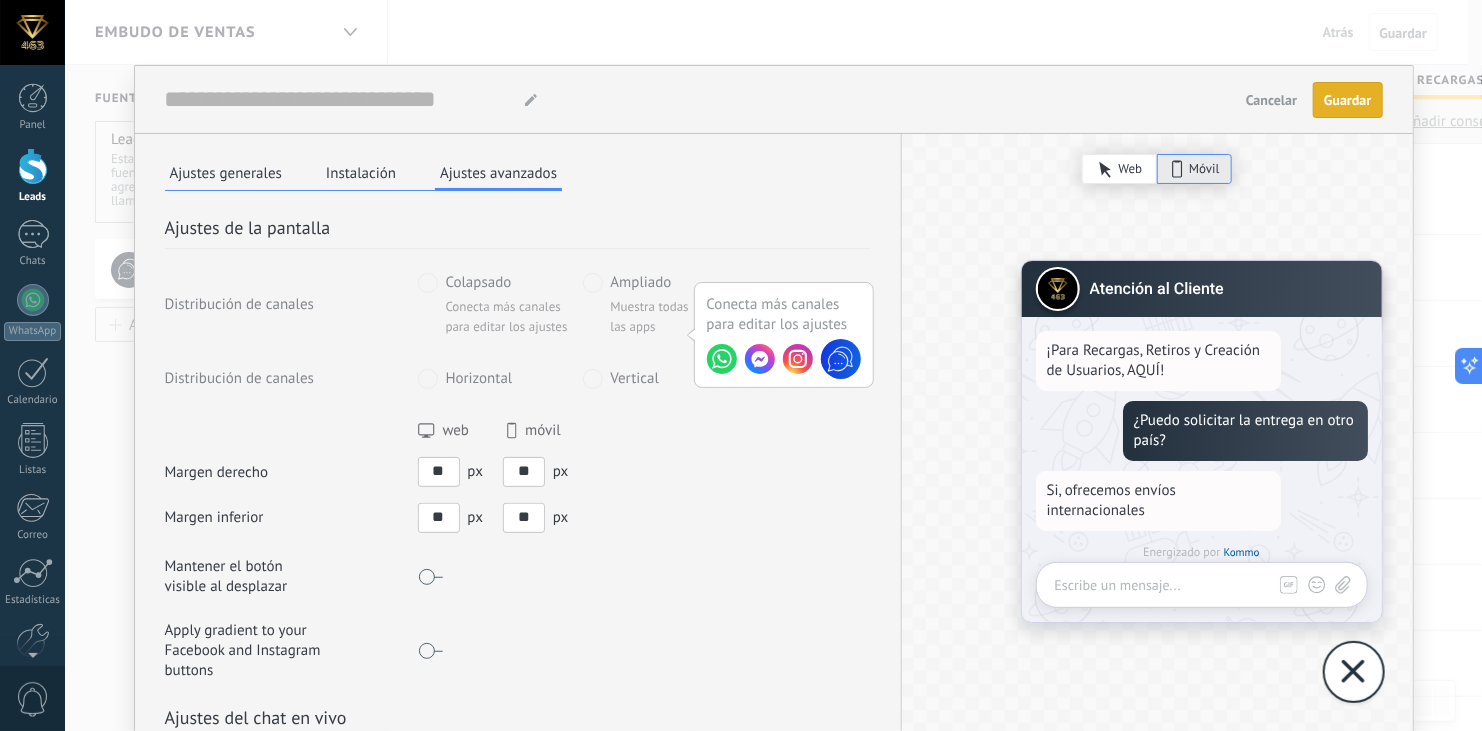 click on "Margen derecho web móvil ** px ** px Margen inferior ** px ** px" at bounding box center [518, 477] 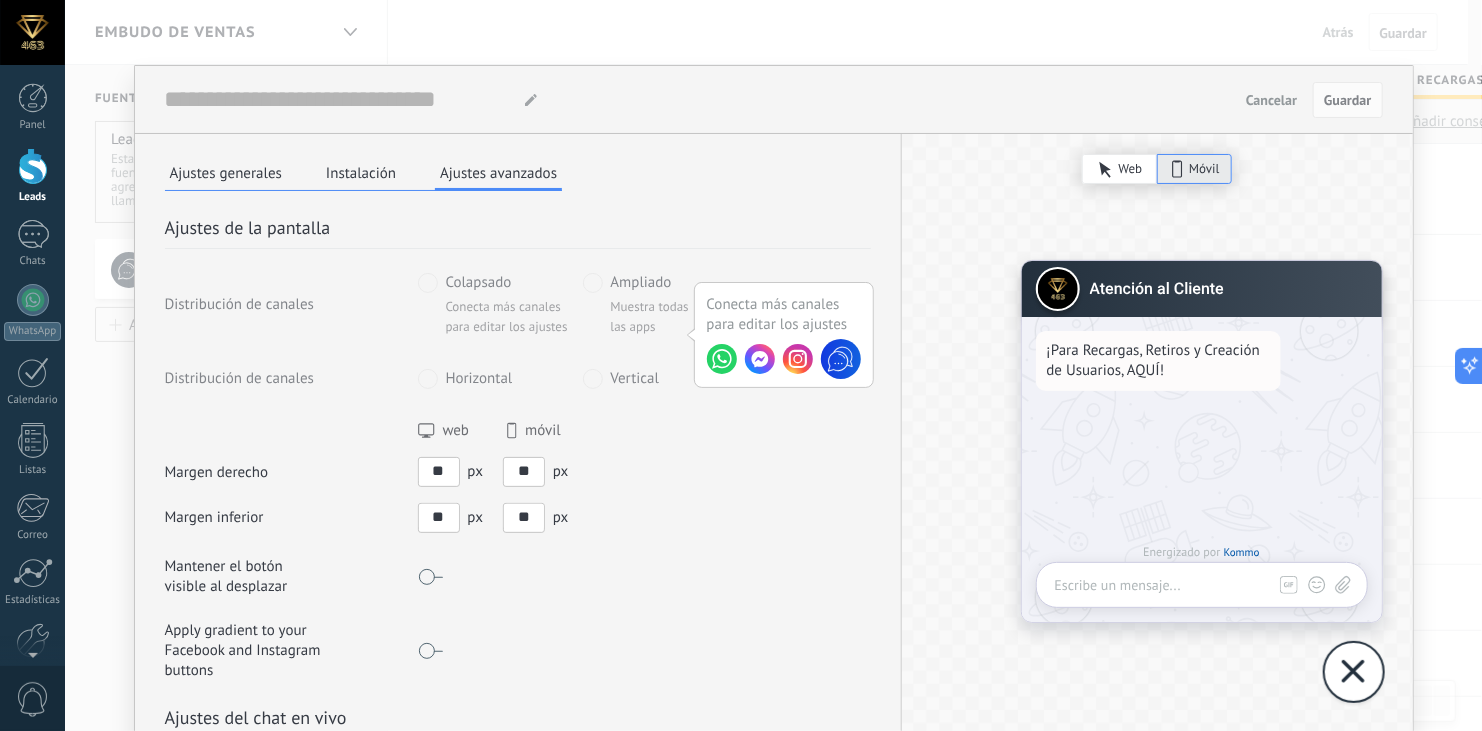 click on "Instalación" at bounding box center [361, 173] 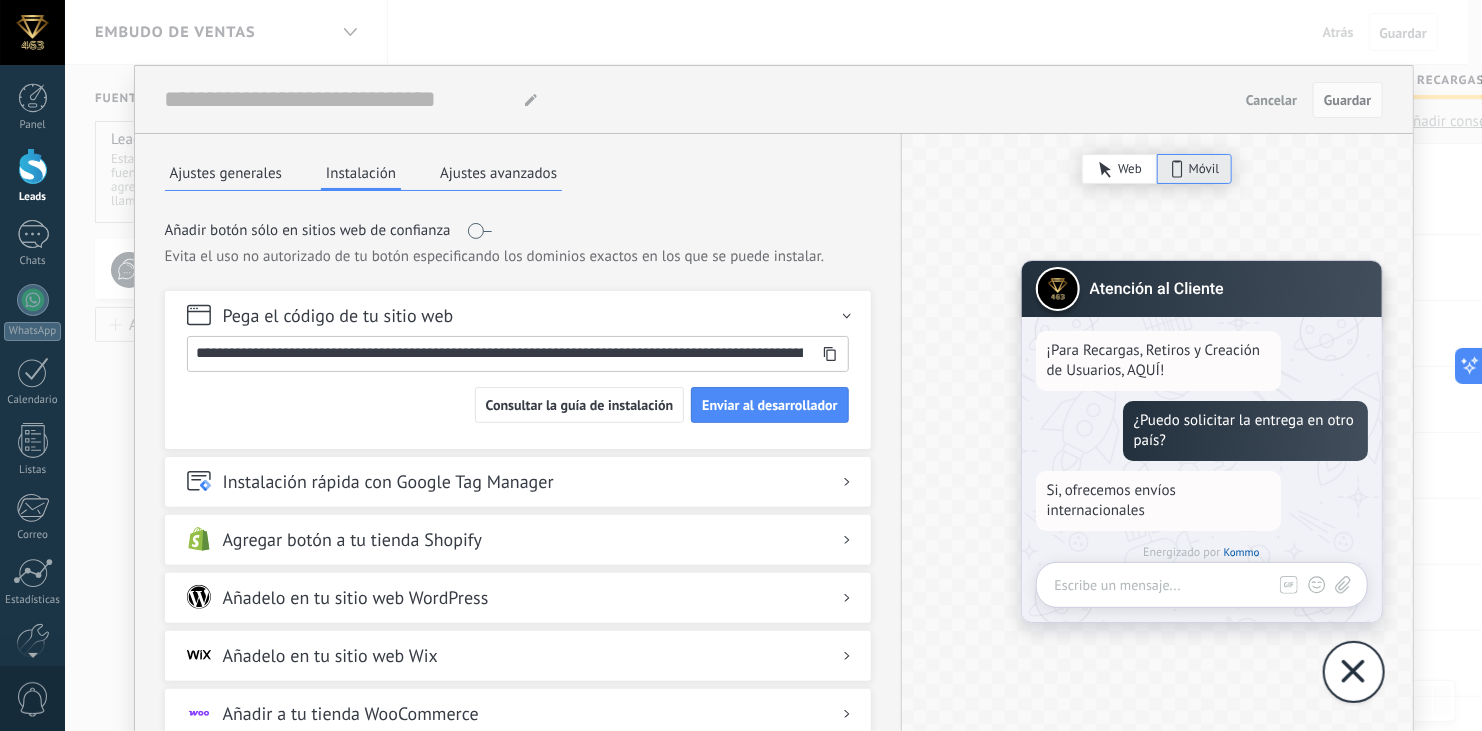 click 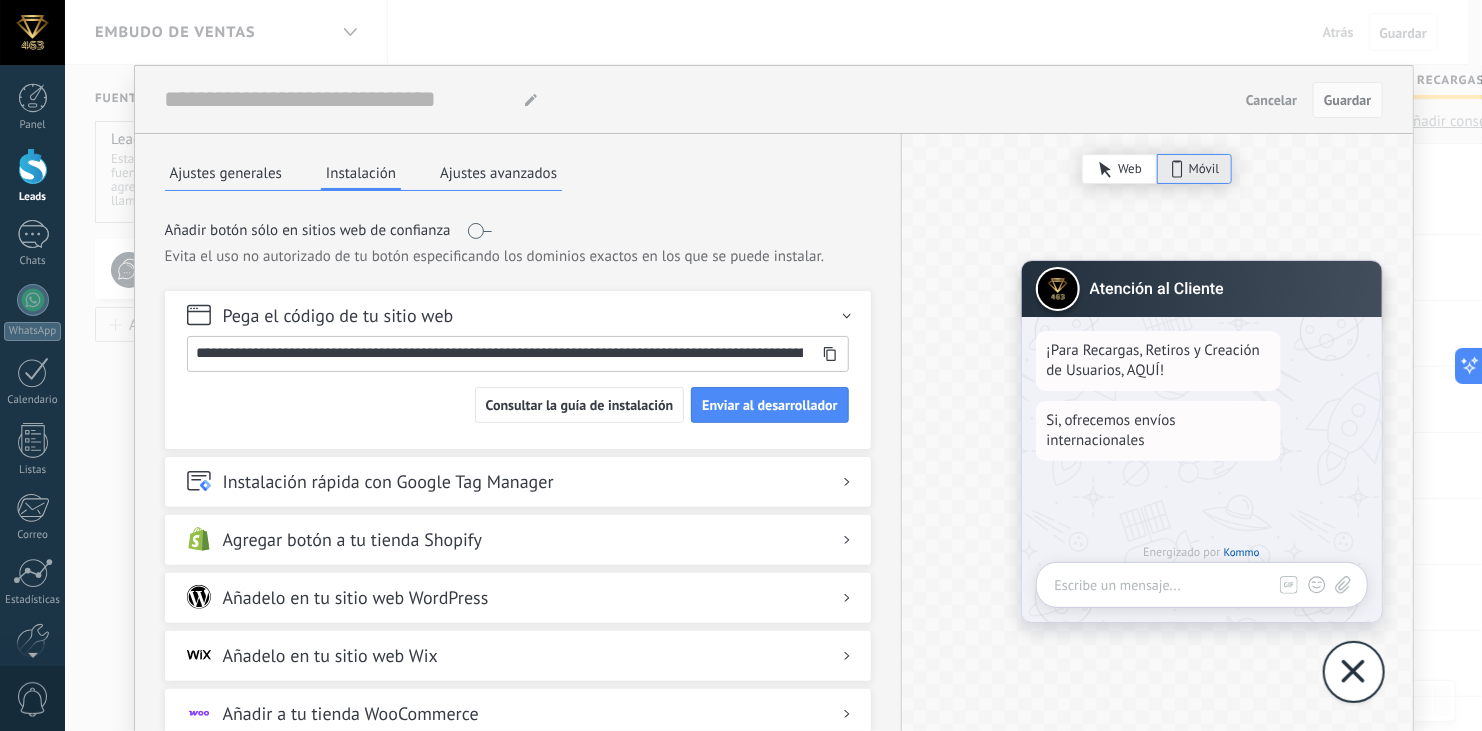 click on "Cancelar" at bounding box center [1271, 100] 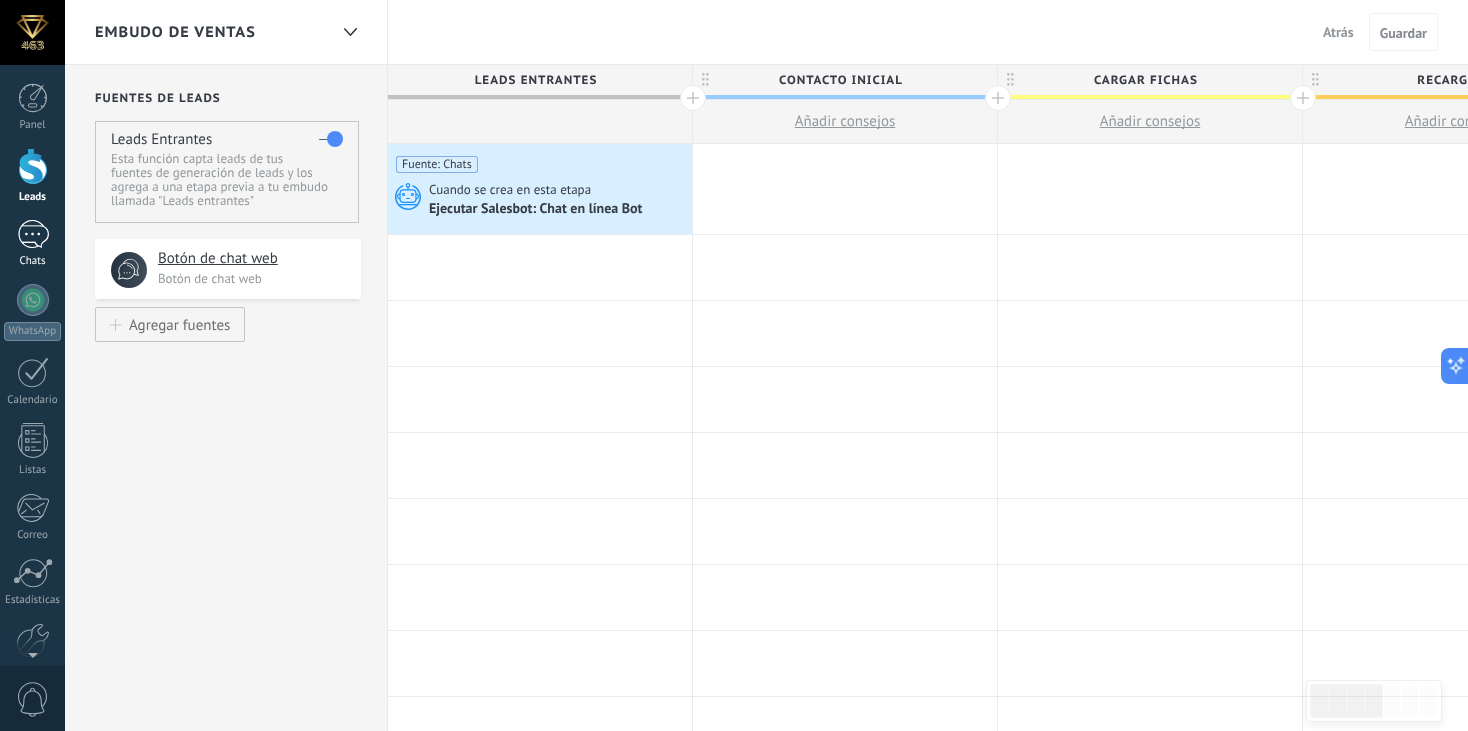 click at bounding box center [33, 234] 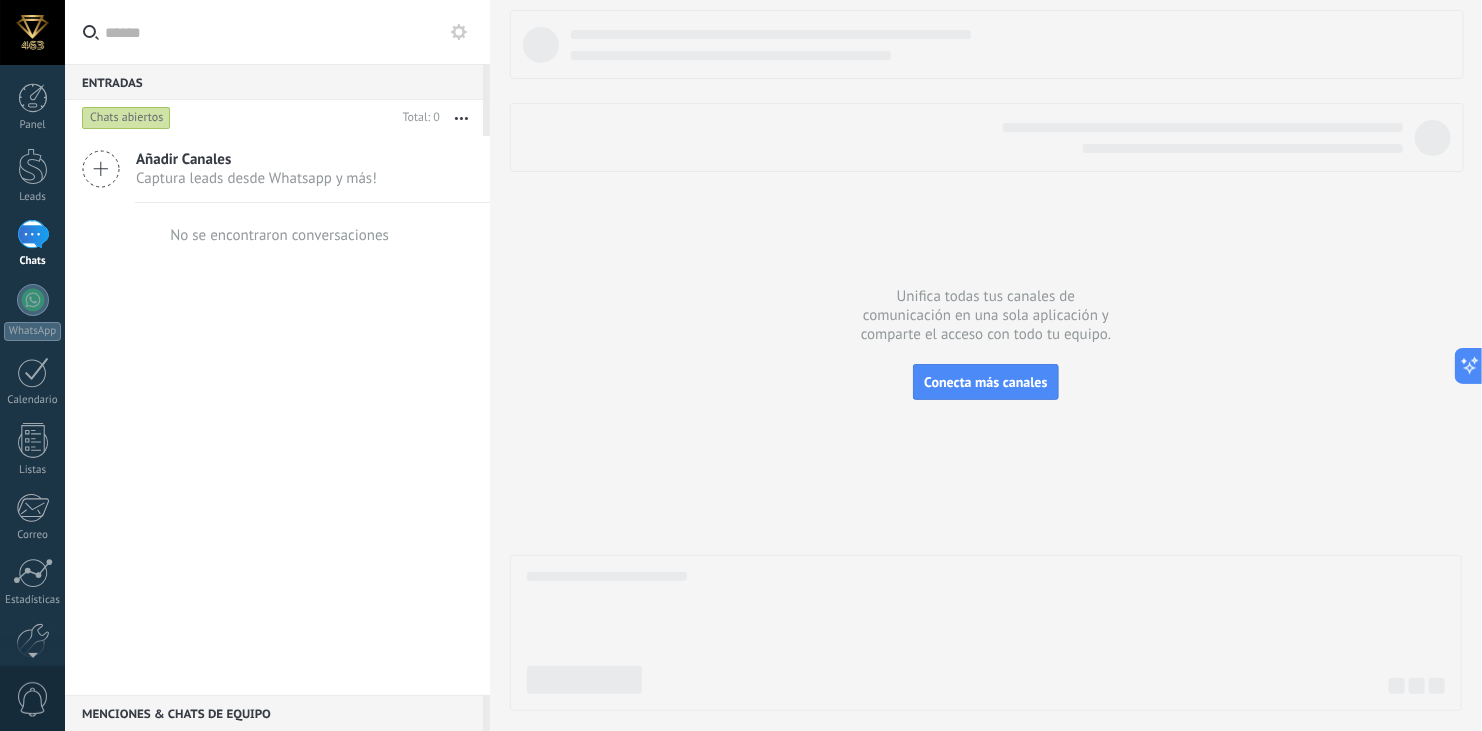 click on "Añadir Canales
Captura leads desde Whatsapp y más!
No se encontraron conversaciones" at bounding box center [277, 415] 